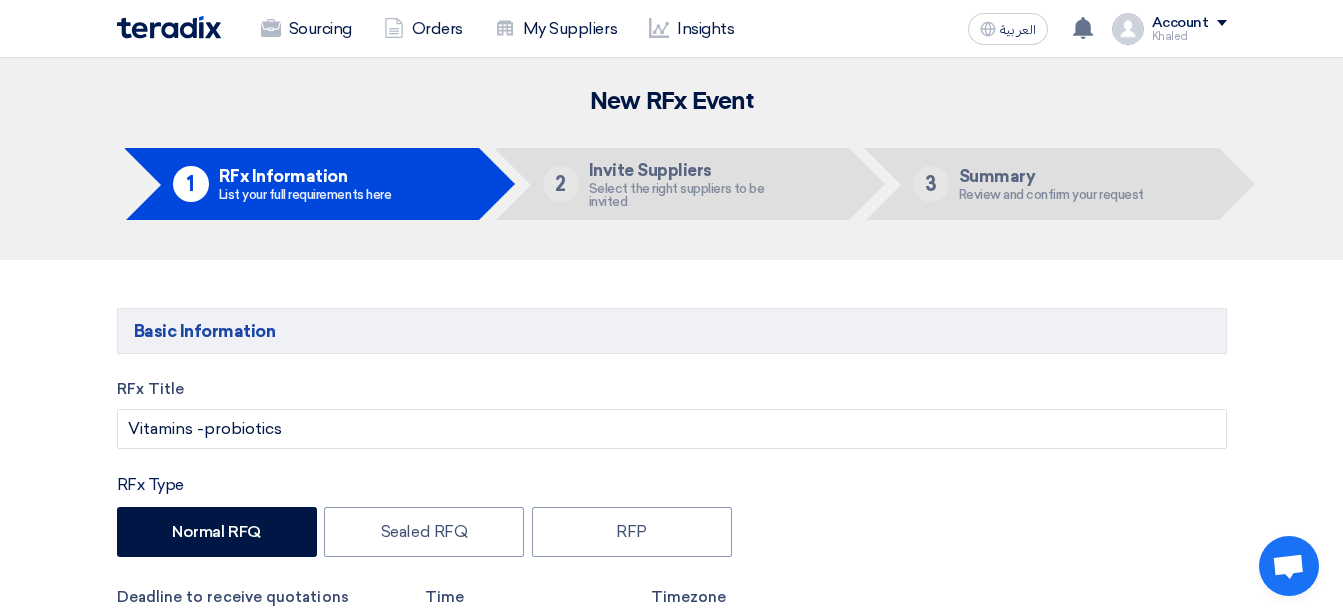 scroll, scrollTop: 2567, scrollLeft: 0, axis: vertical 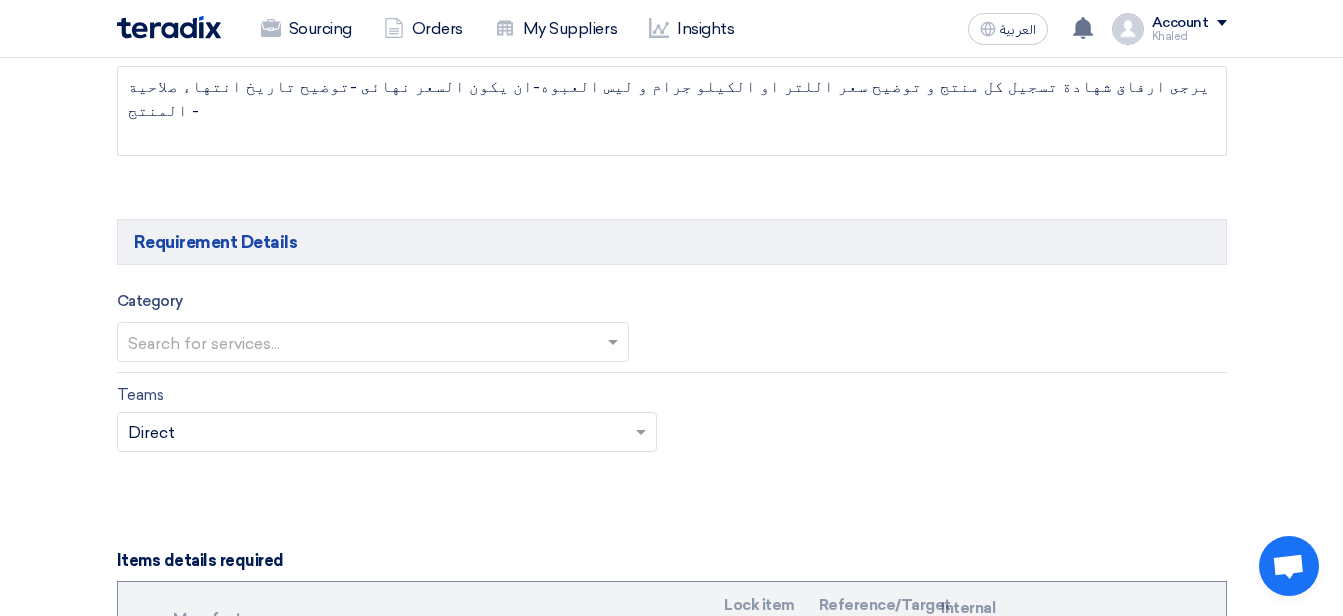 click at bounding box center (363, 344) 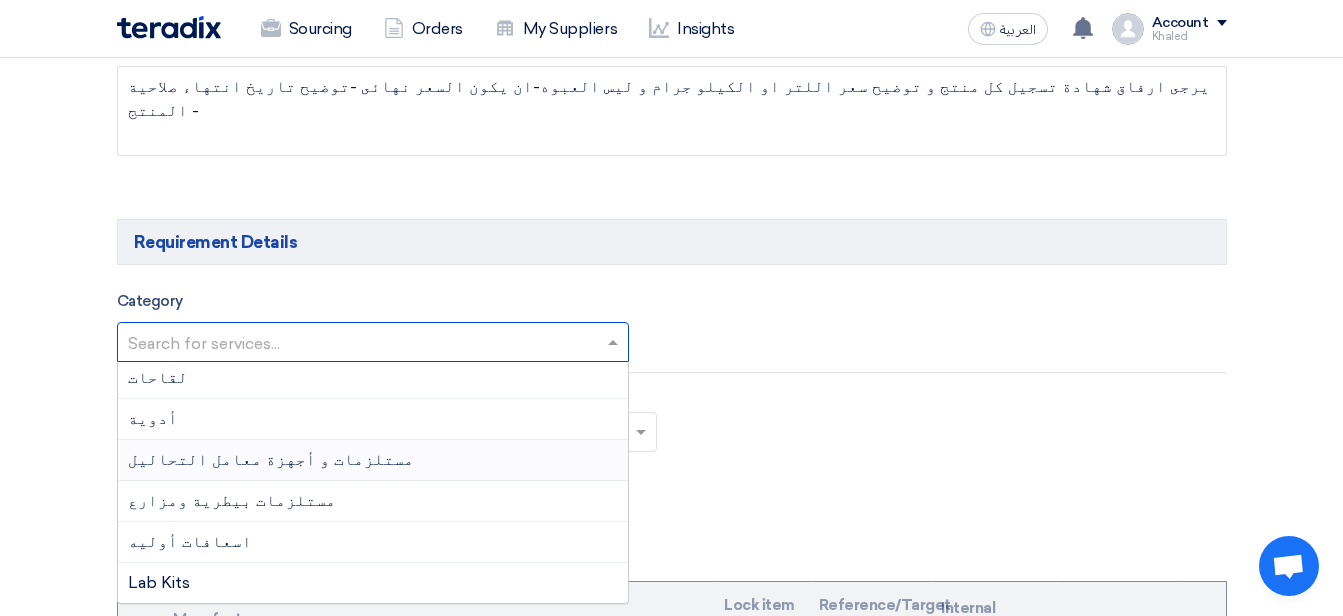 scroll, scrollTop: 87, scrollLeft: 0, axis: vertical 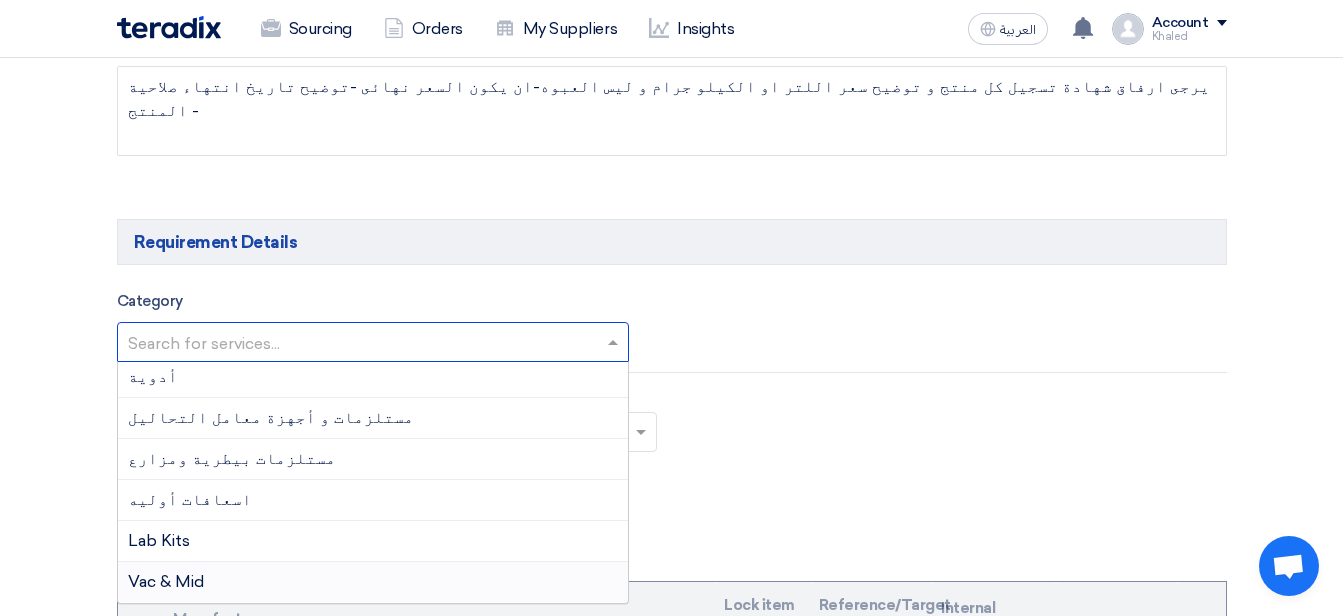 click on "Vac & Mid" at bounding box center (373, 582) 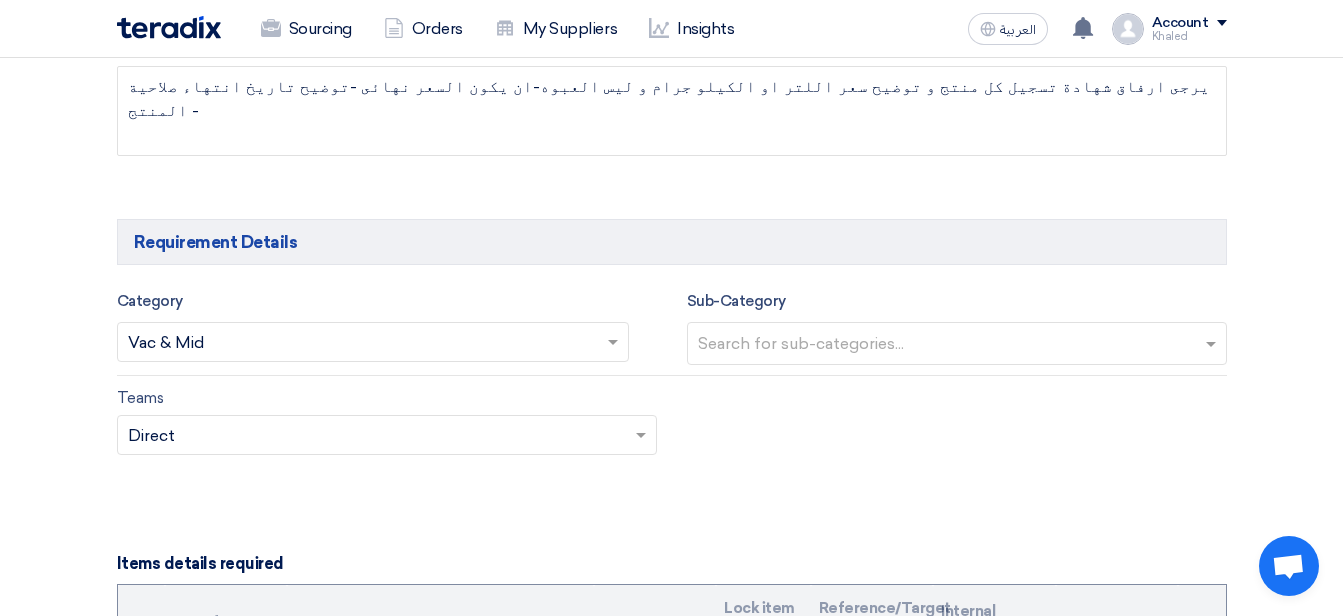 click at bounding box center [959, 345] 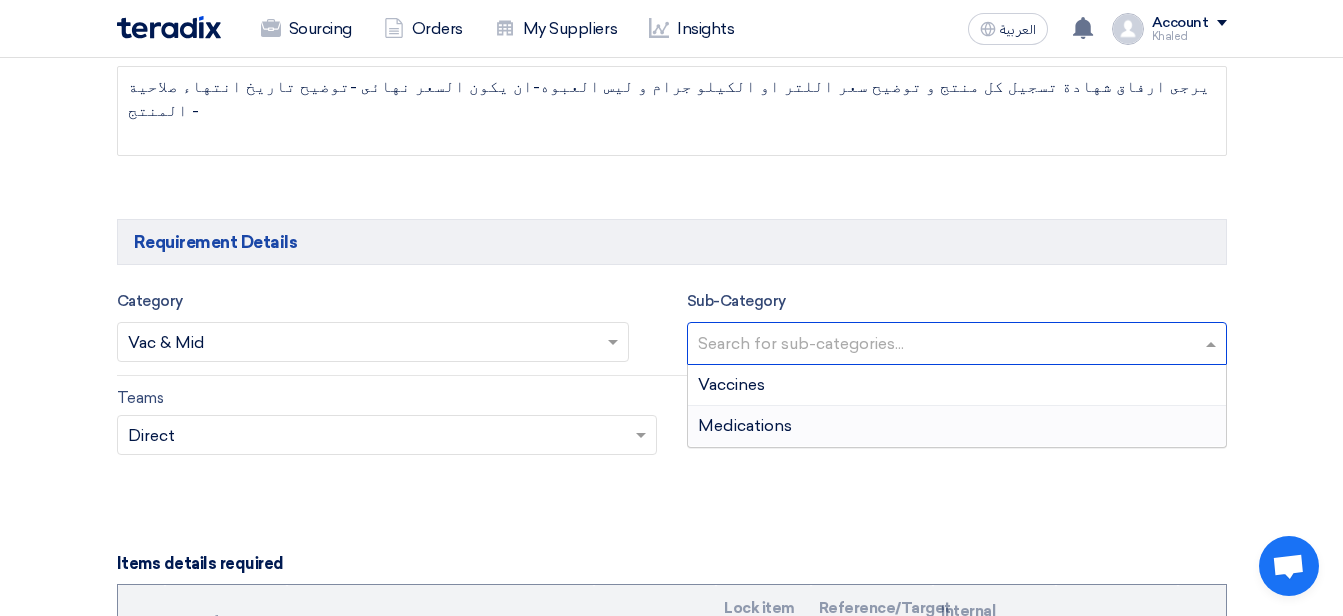 click on "Medications" at bounding box center (957, 426) 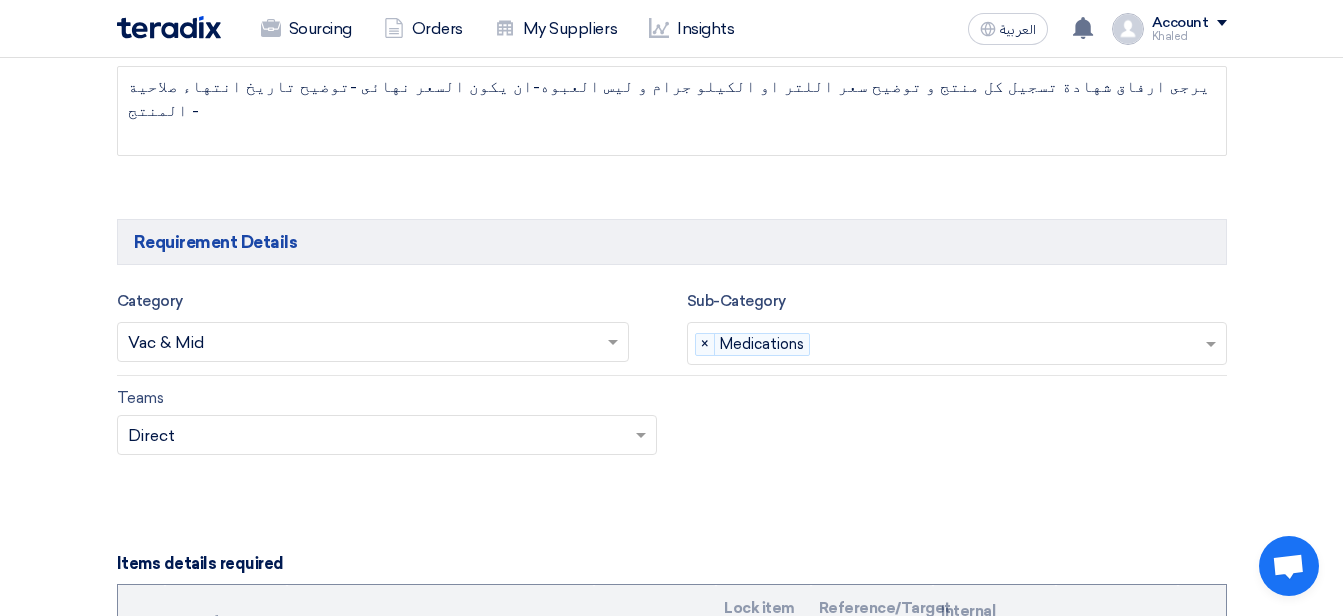 click 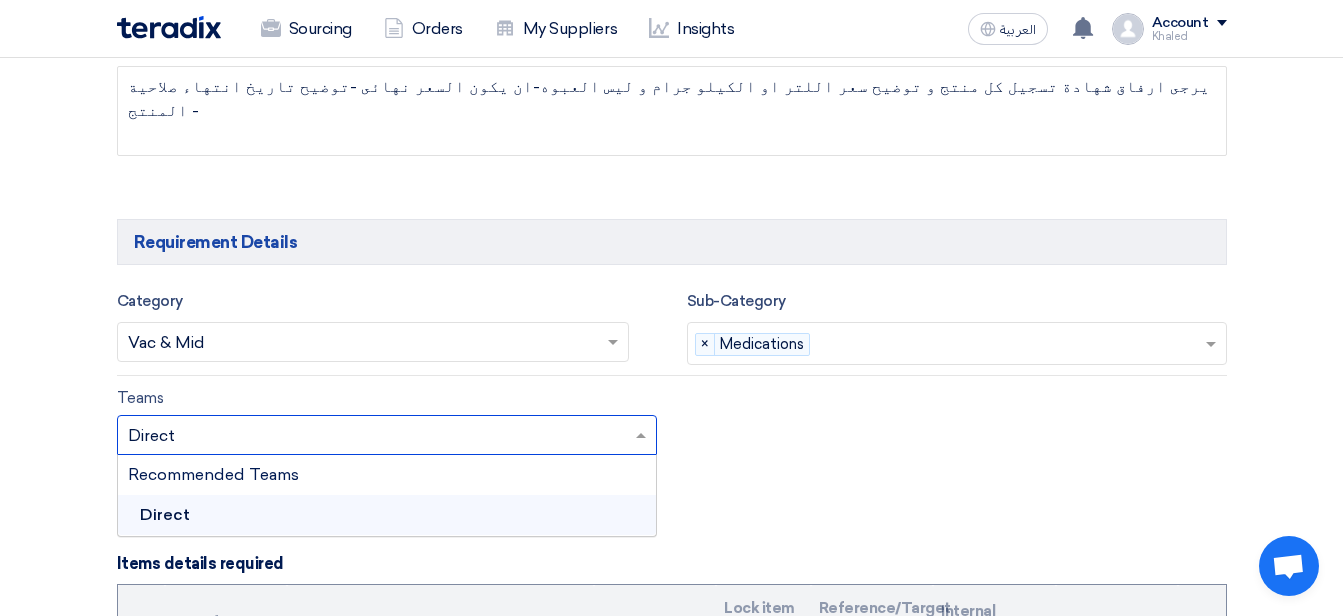 click on "Direct" at bounding box center [387, 515] 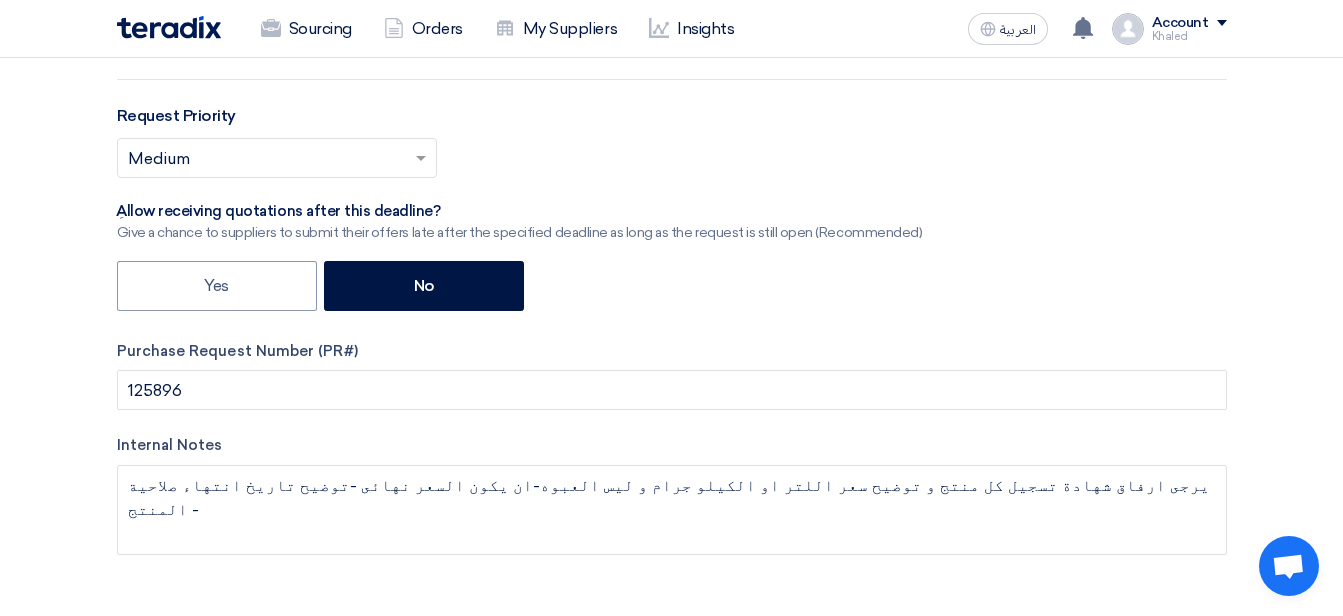 scroll, scrollTop: 600, scrollLeft: 0, axis: vertical 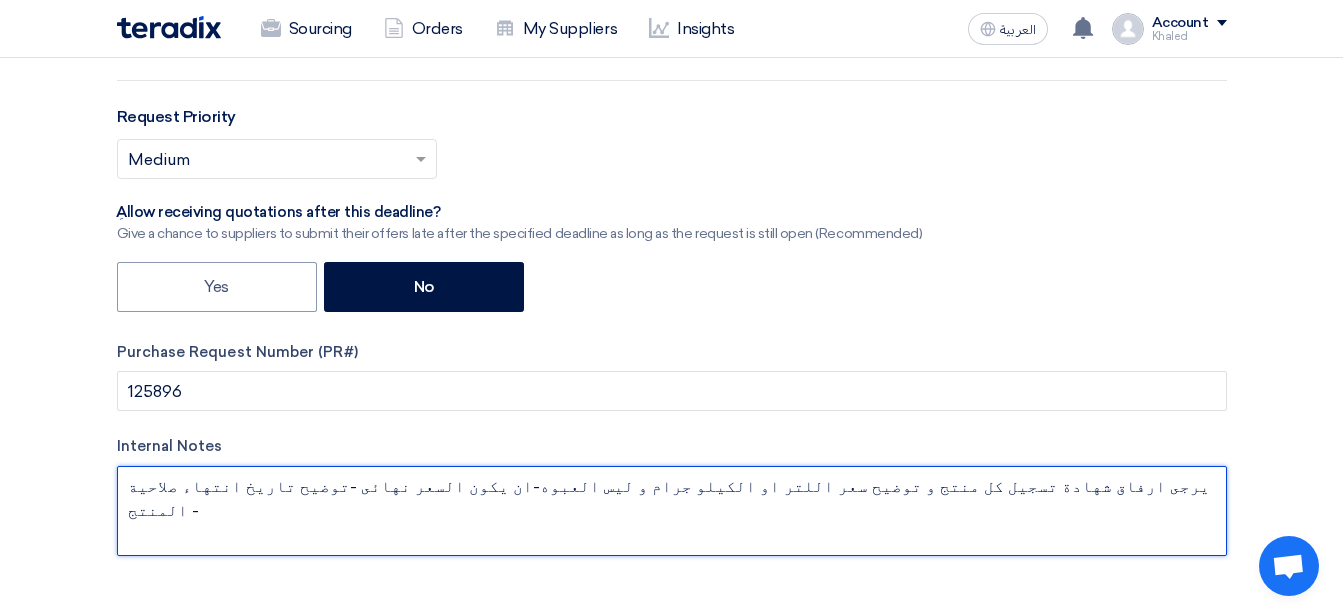 drag, startPoint x: 749, startPoint y: 468, endPoint x: 846, endPoint y: 488, distance: 99.0404 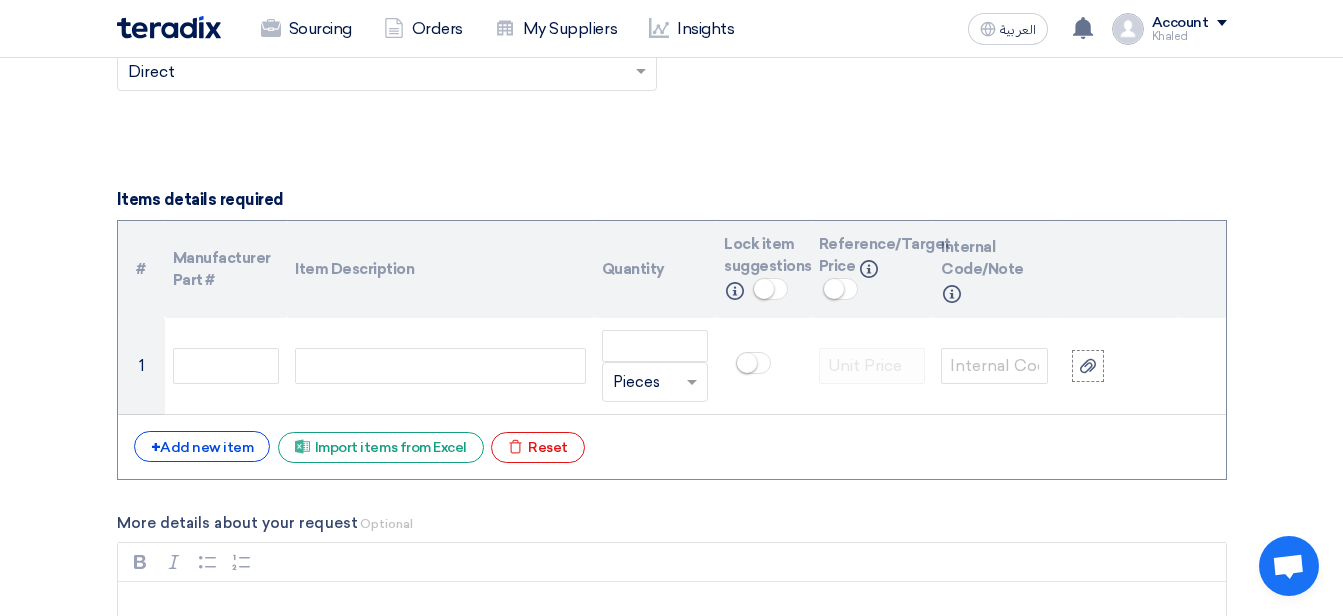 scroll, scrollTop: 1400, scrollLeft: 0, axis: vertical 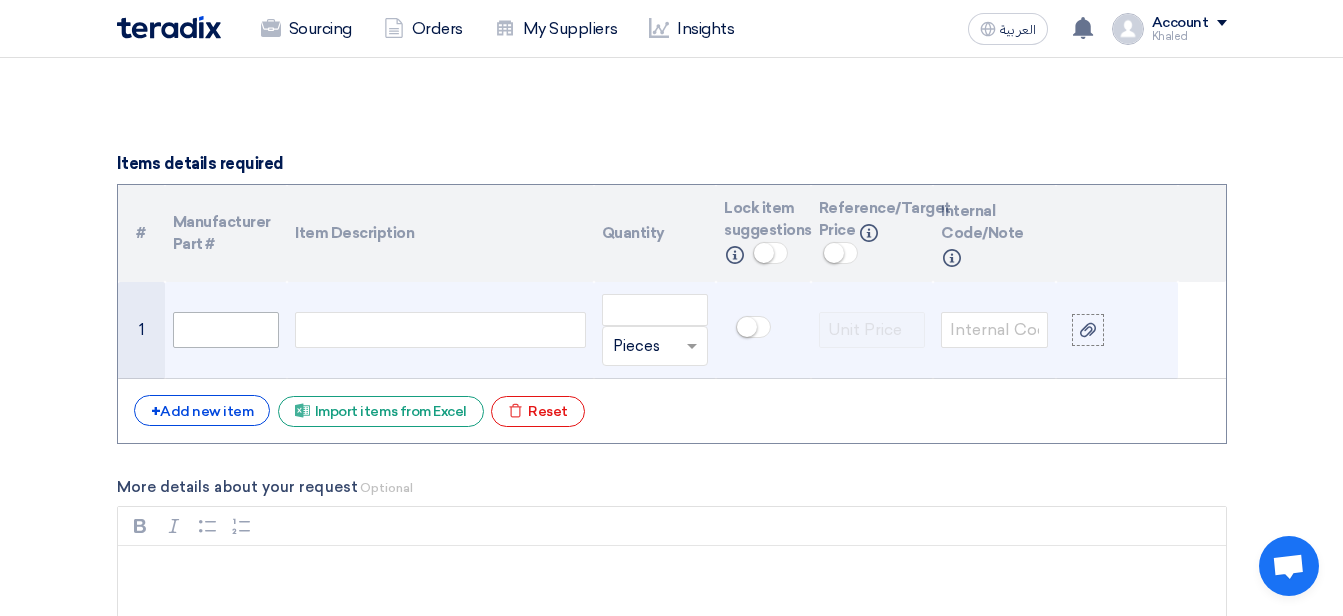 type on "يرجى ارفاق شهادة تسجيل كل منتج و توضيح سعر اللتر او الكيلو جرام و ليس العبوه-ان يكون السعر نهائى -توضيح تاريخ انتهاء صلاحية المنتج -السعر سارى حتى نهاية 2025 - الدفع بعد 90 يوم" 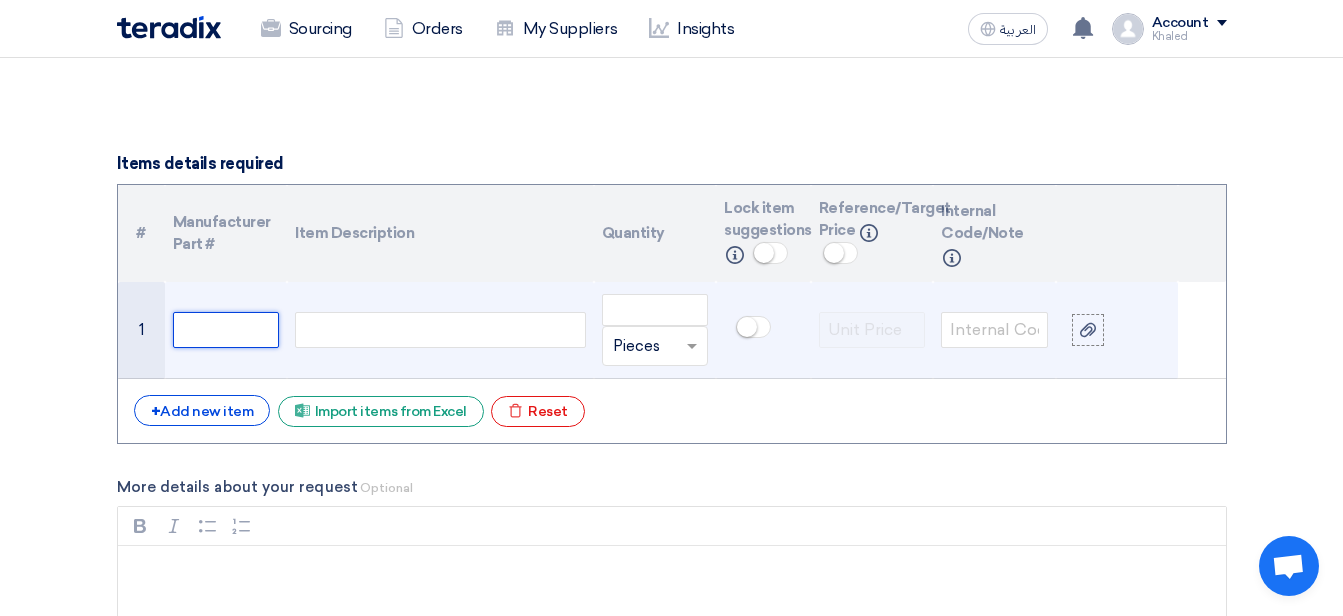 click 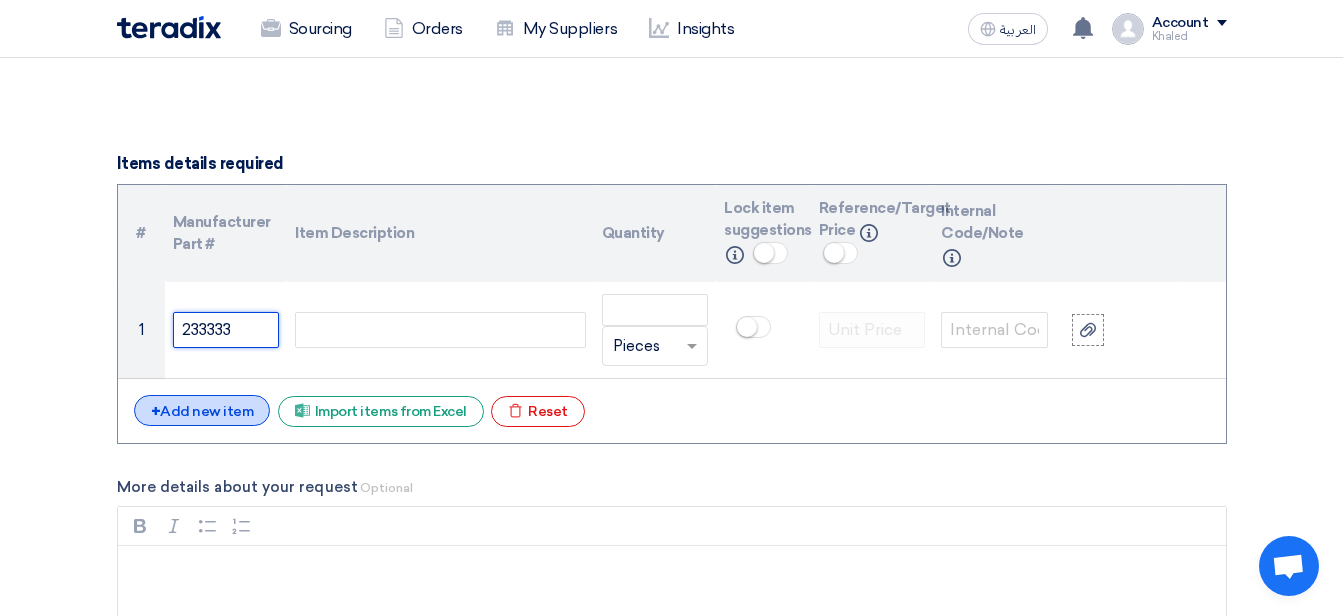 type on "233333" 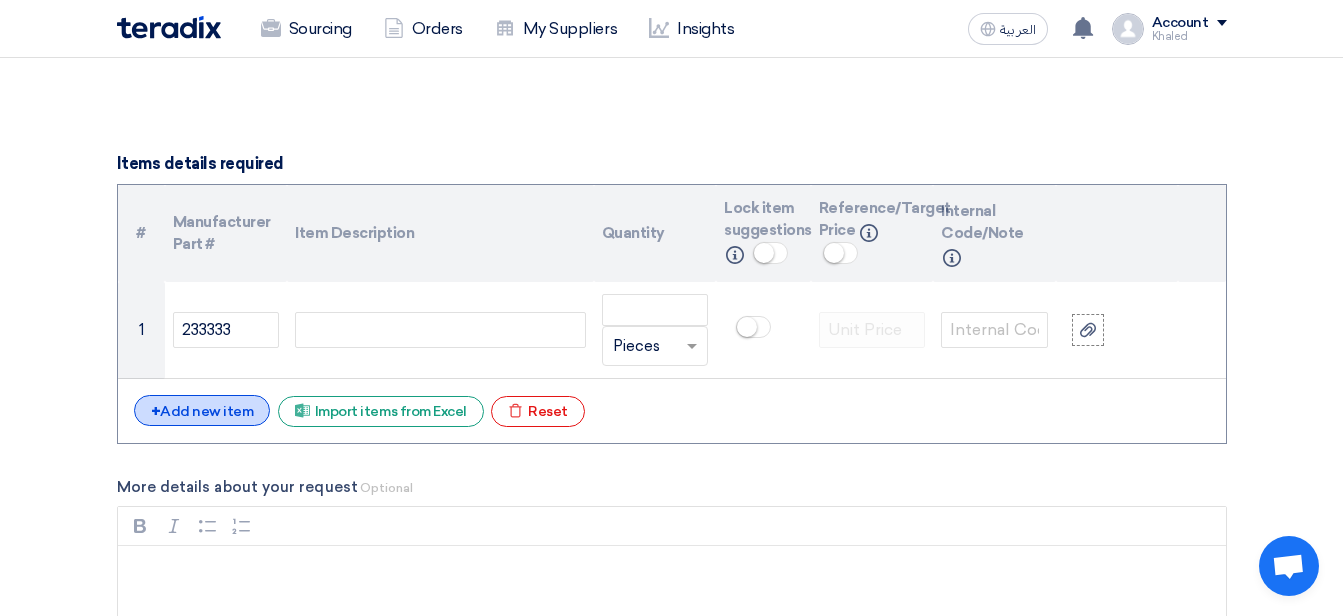 click on "+
Add new item" 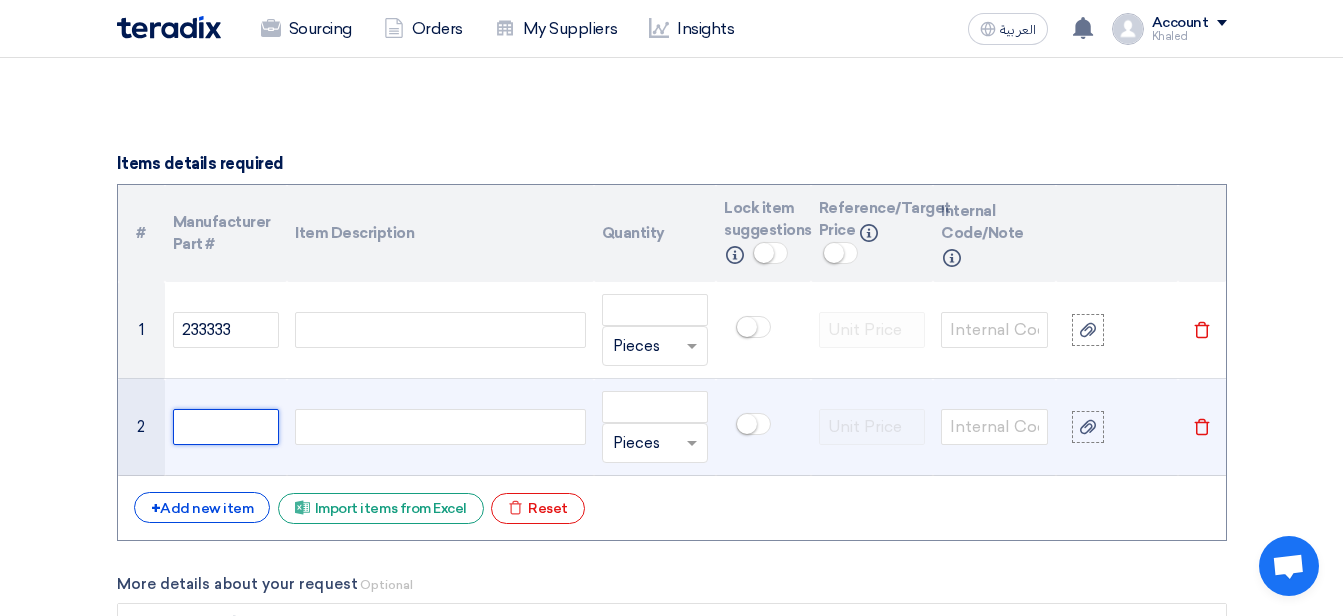 click 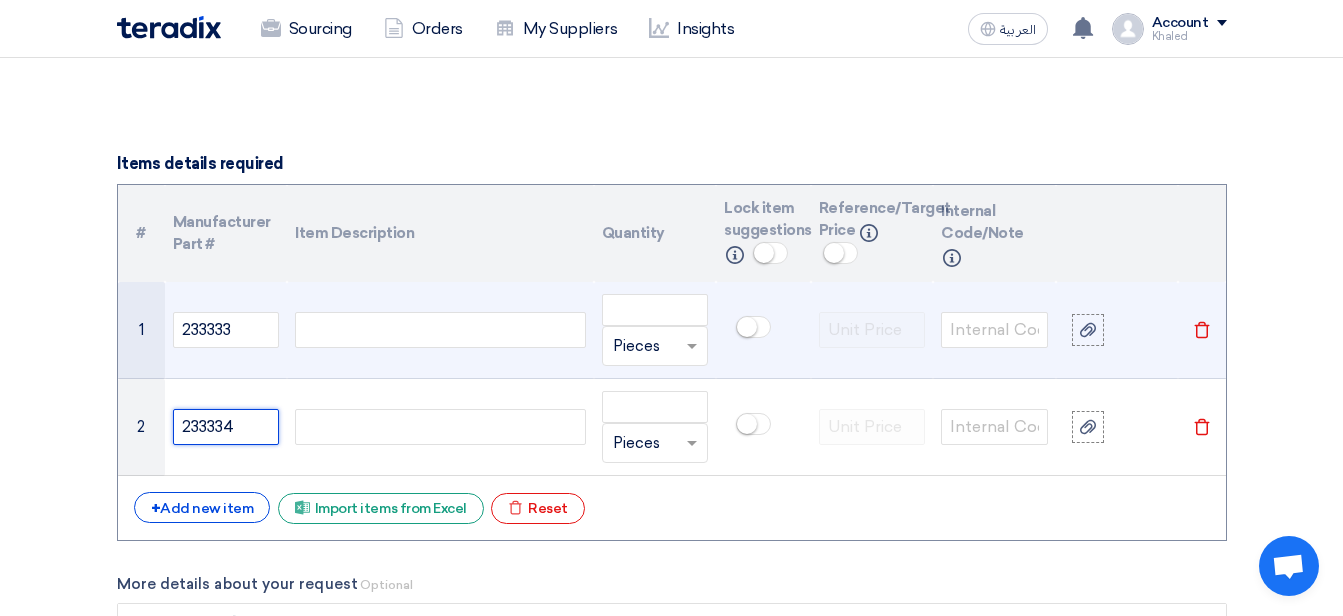 type on "233334" 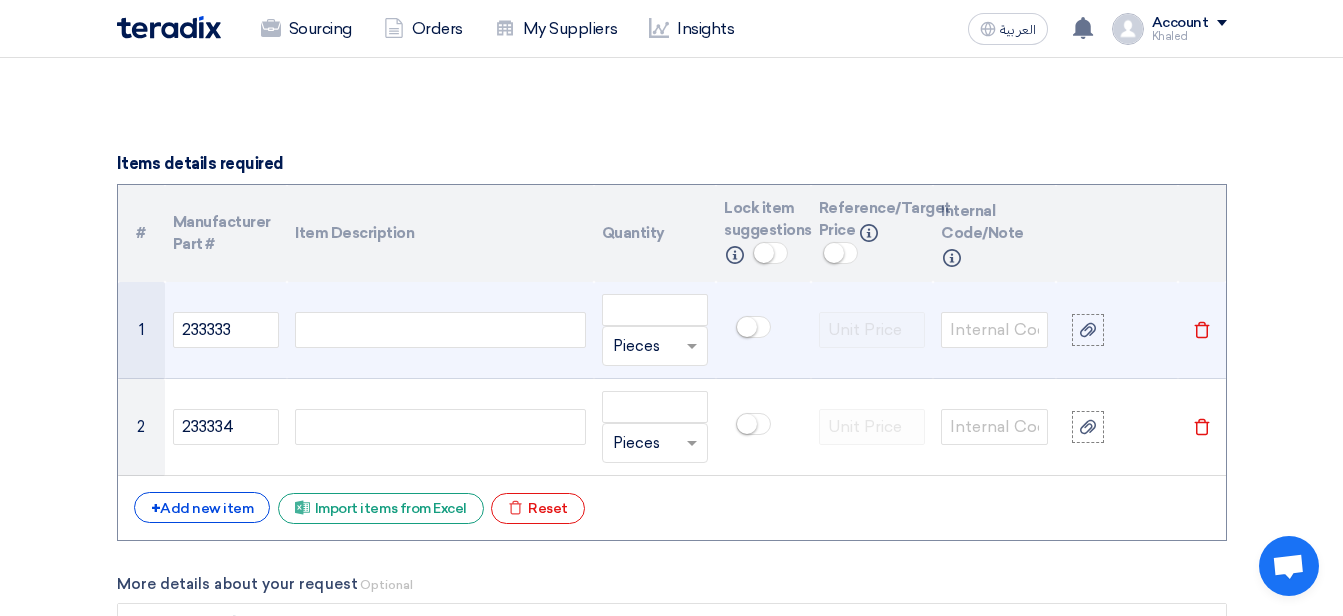 click 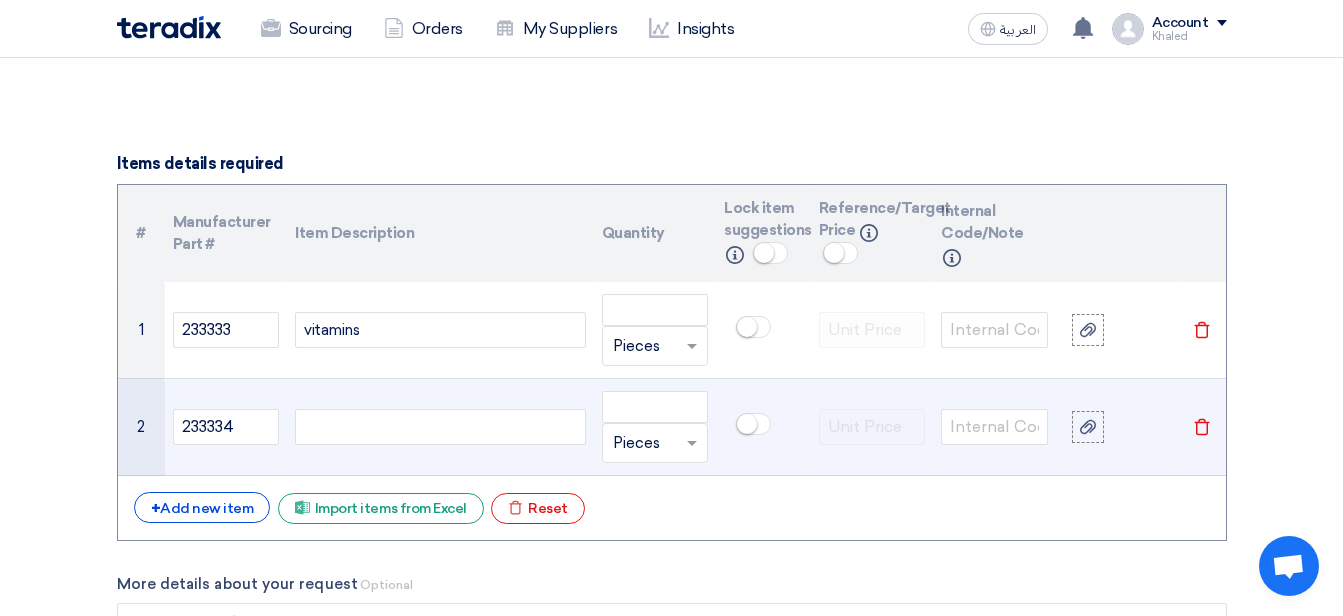 click 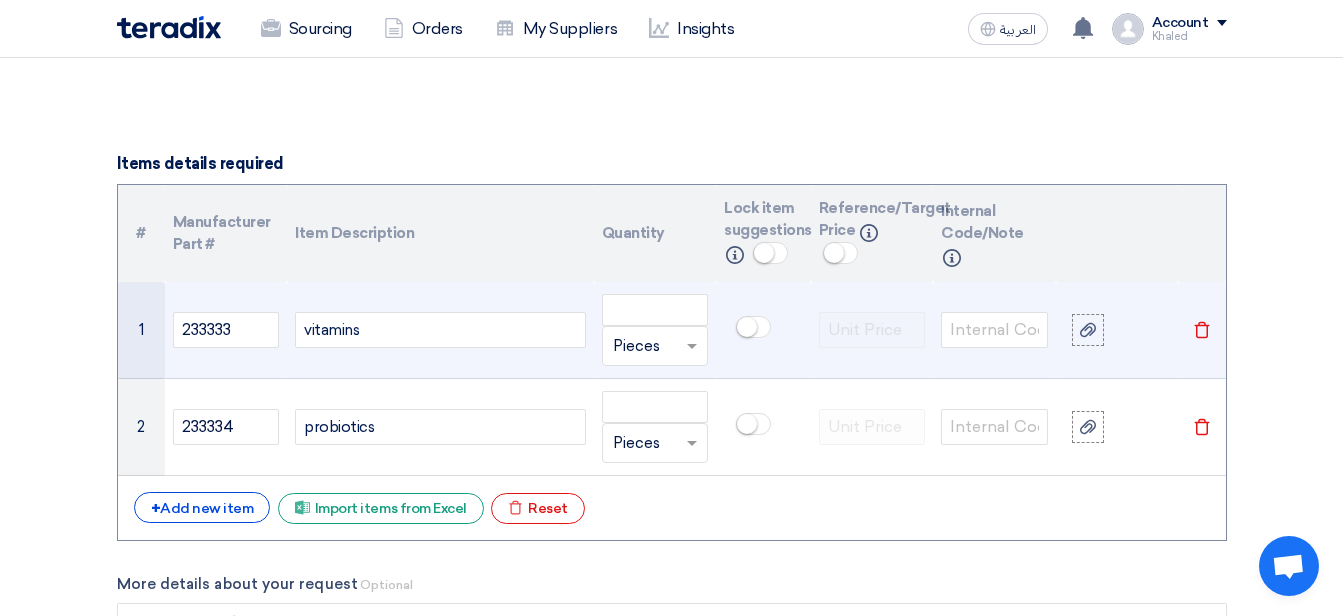 click 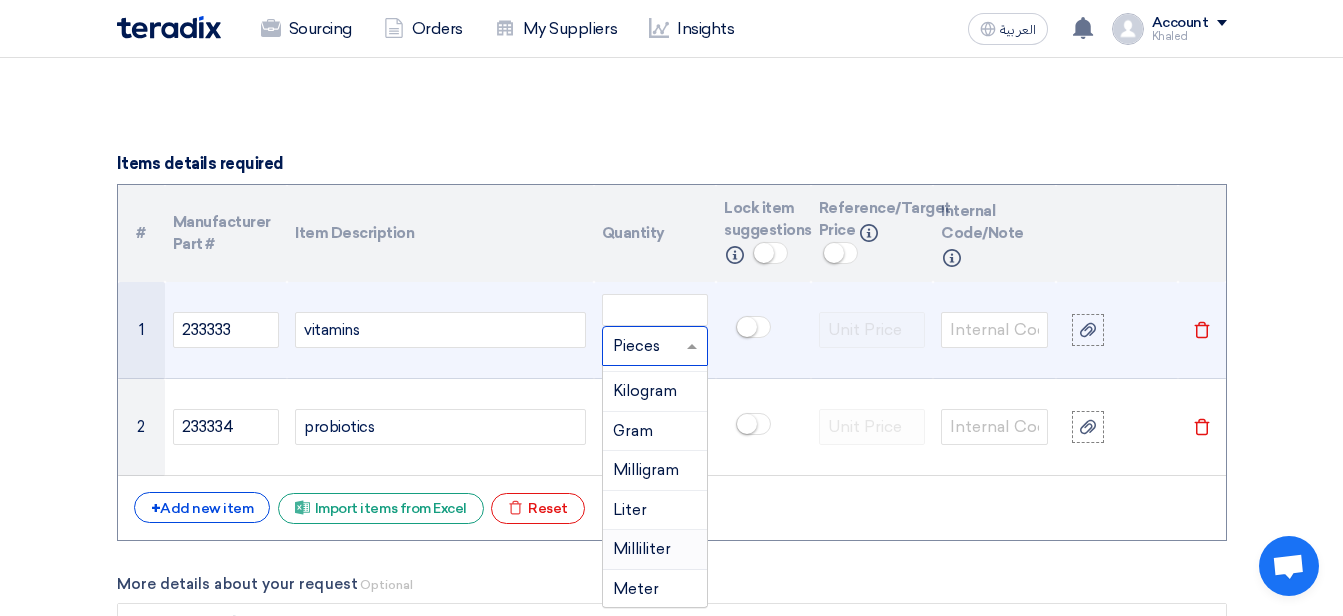 scroll, scrollTop: 400, scrollLeft: 0, axis: vertical 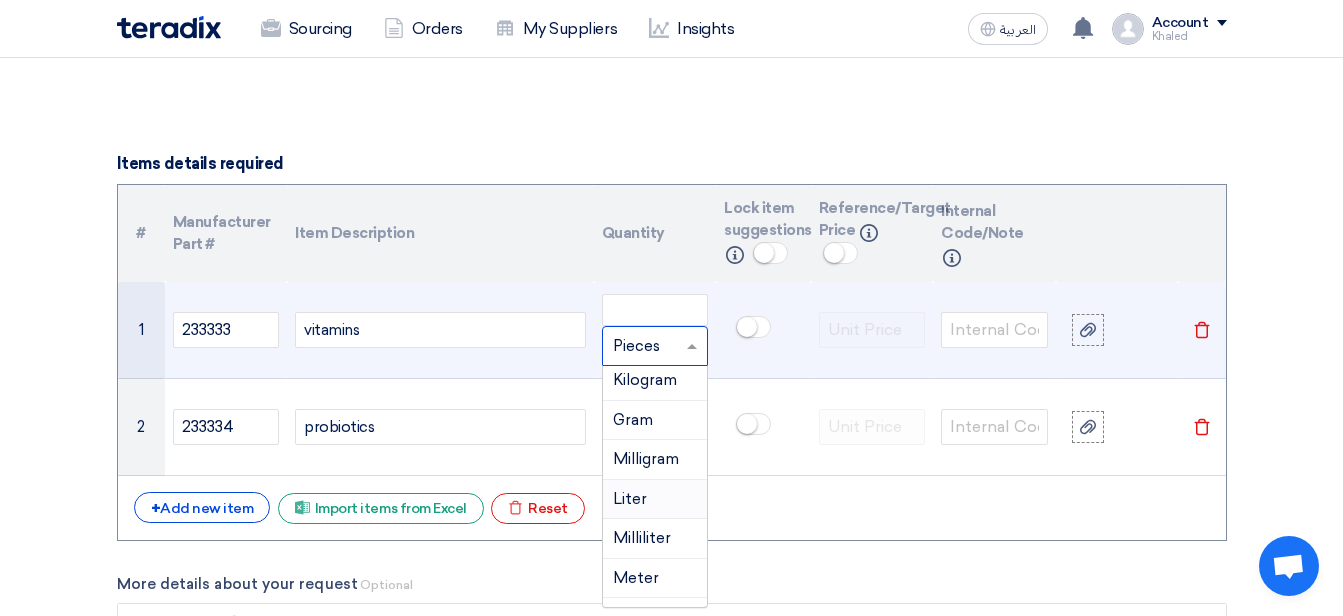 click on "Liter" at bounding box center [630, 499] 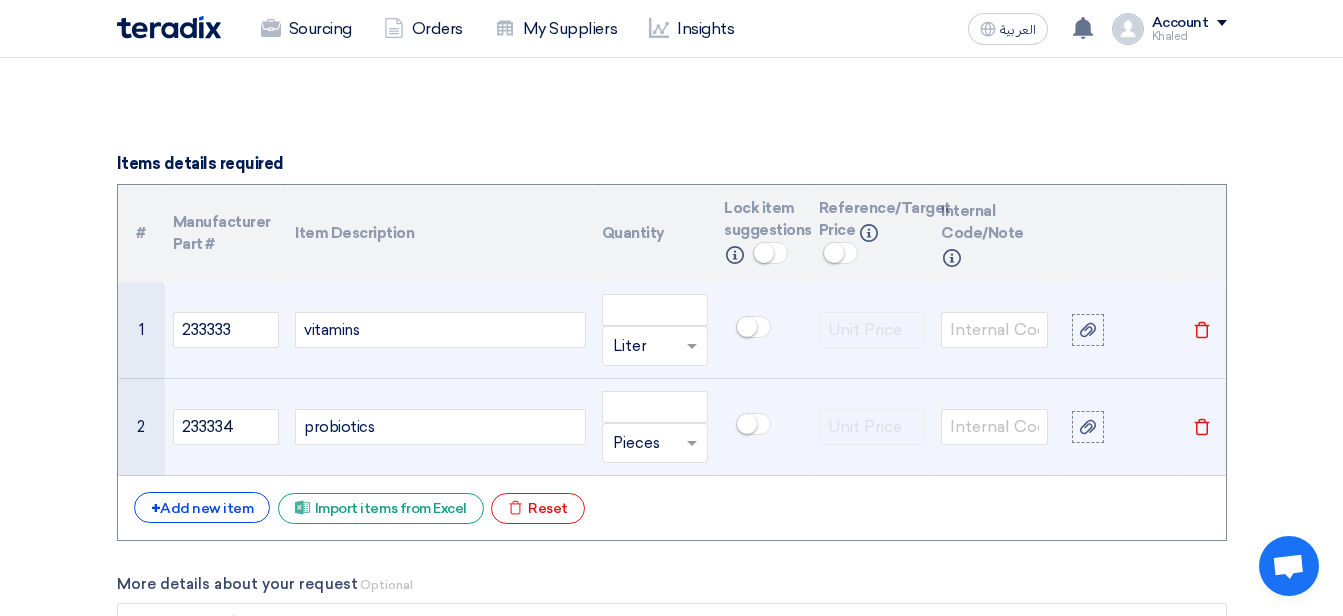 click 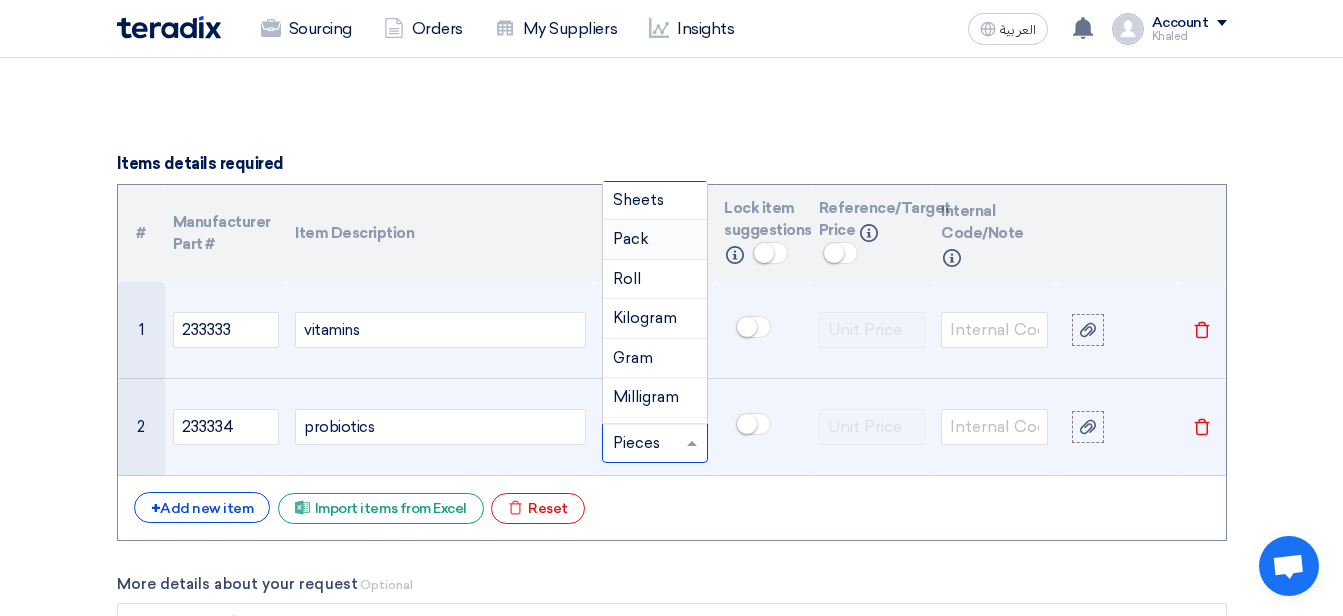 scroll, scrollTop: 300, scrollLeft: 0, axis: vertical 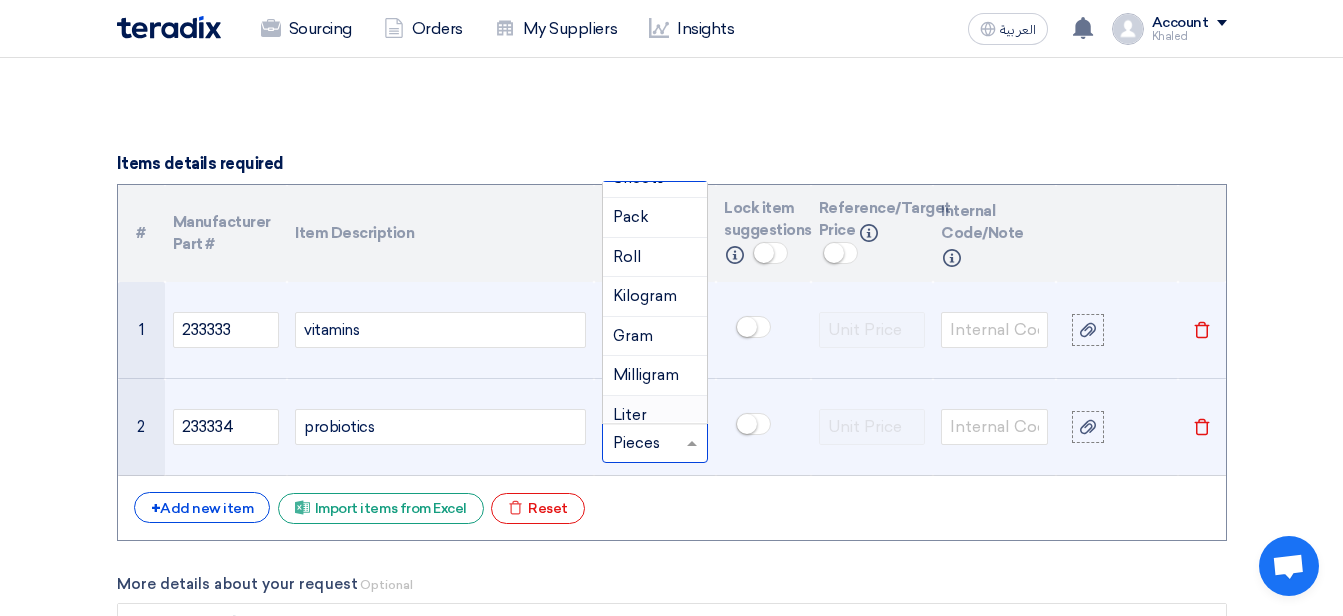 click on "Liter" at bounding box center [630, 415] 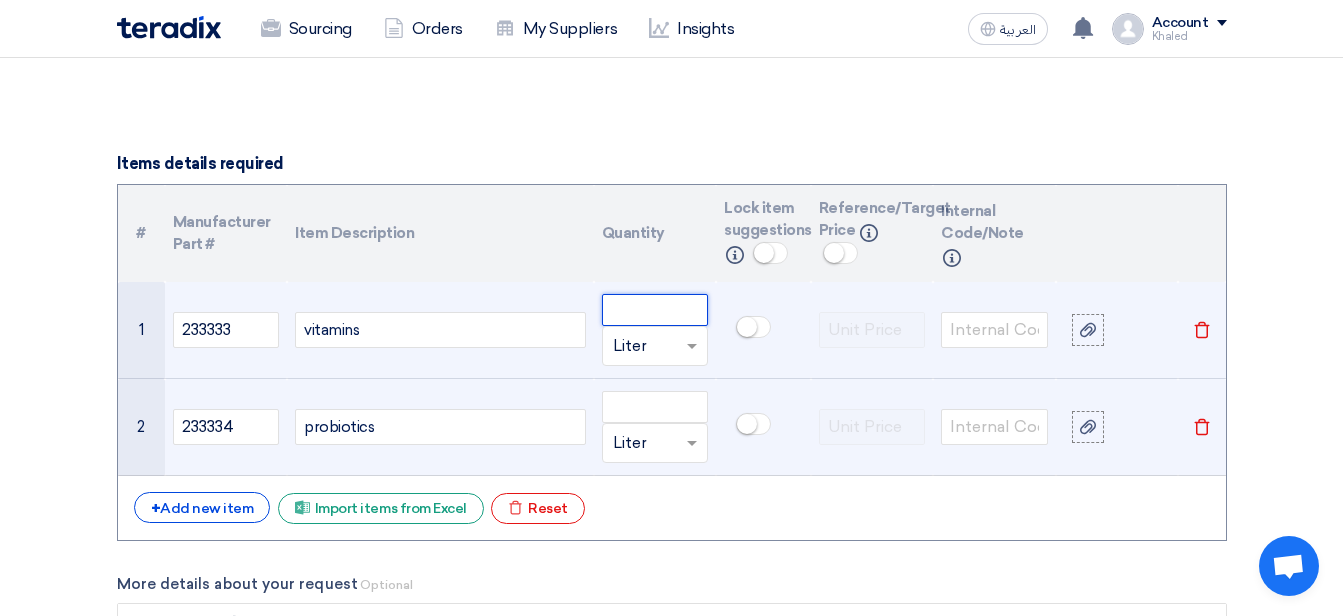 click 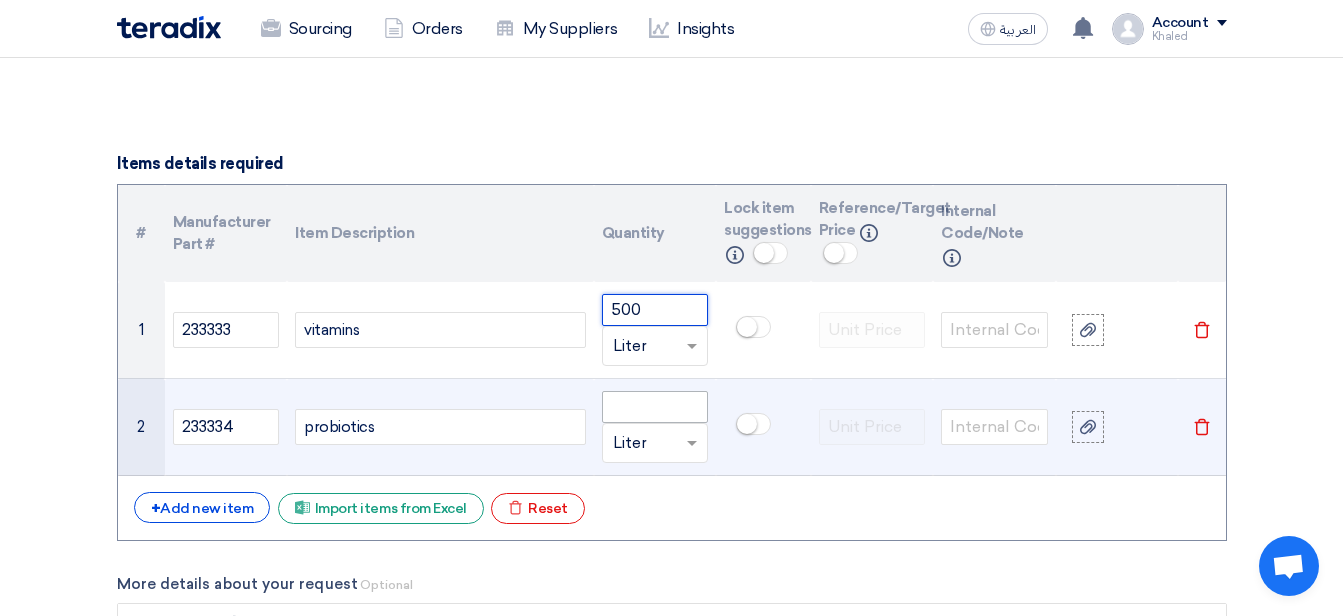 type on "500" 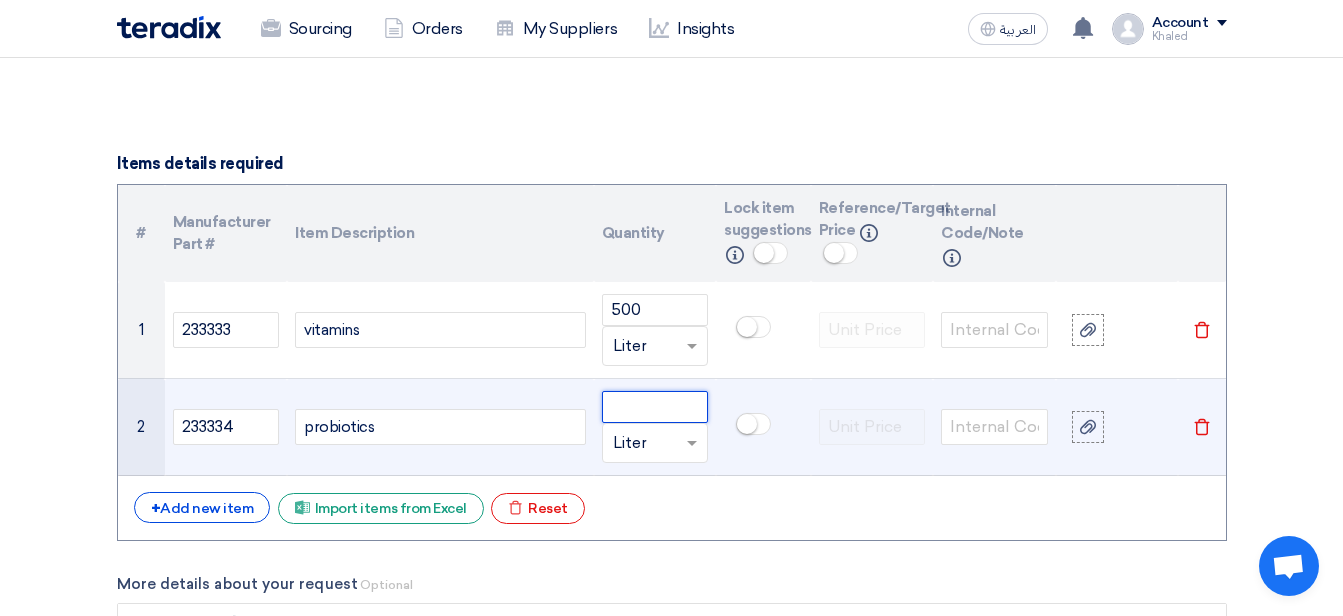 click 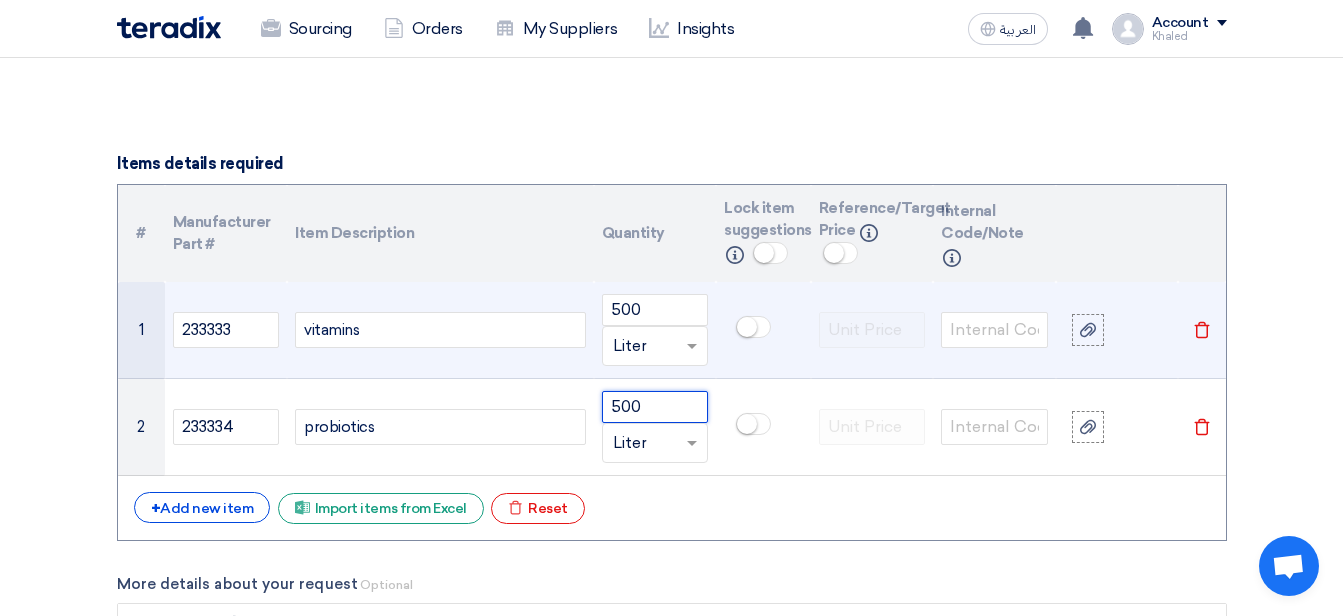 type on "500" 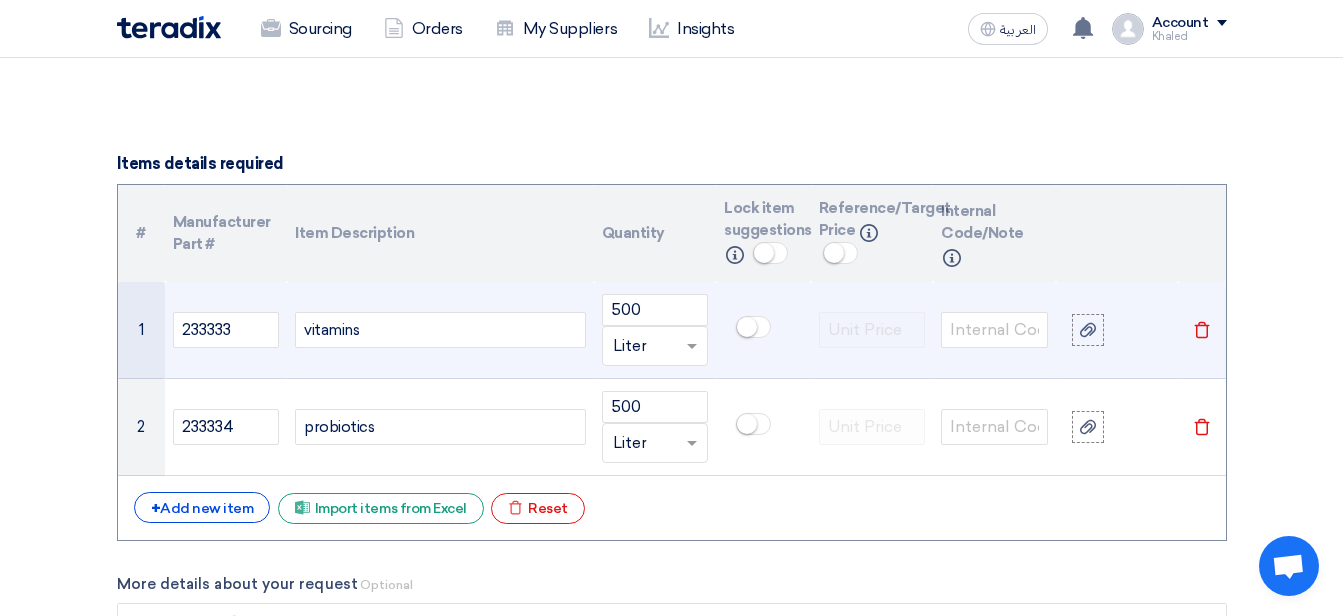 click 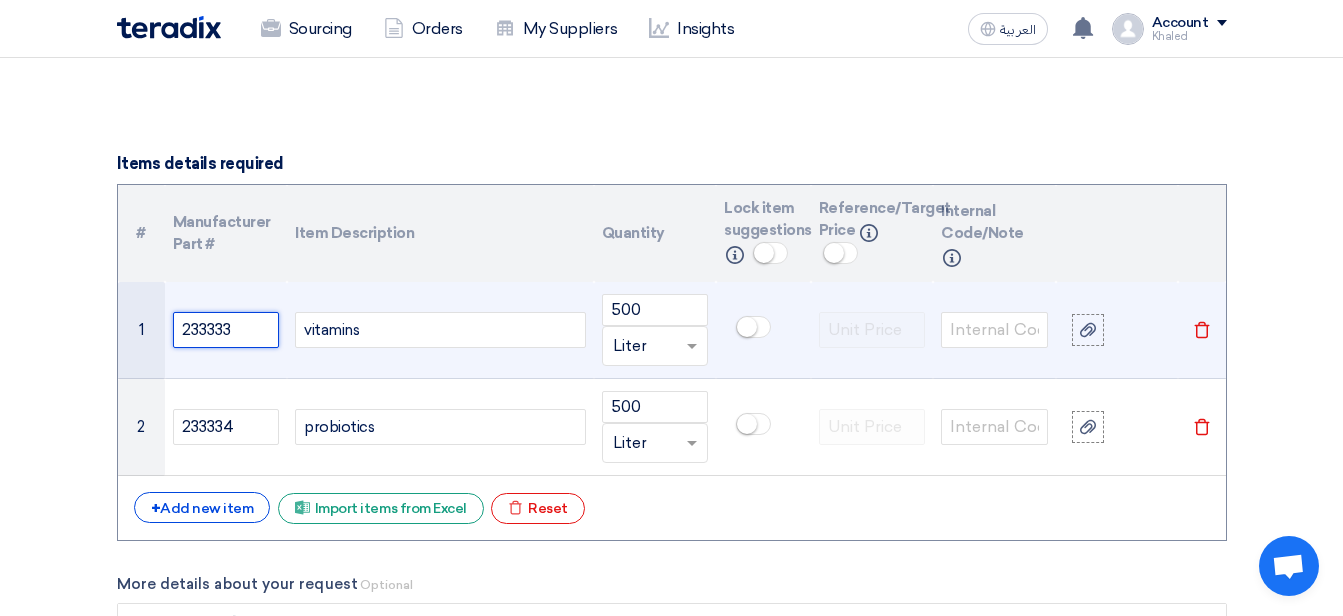 click on "233333" 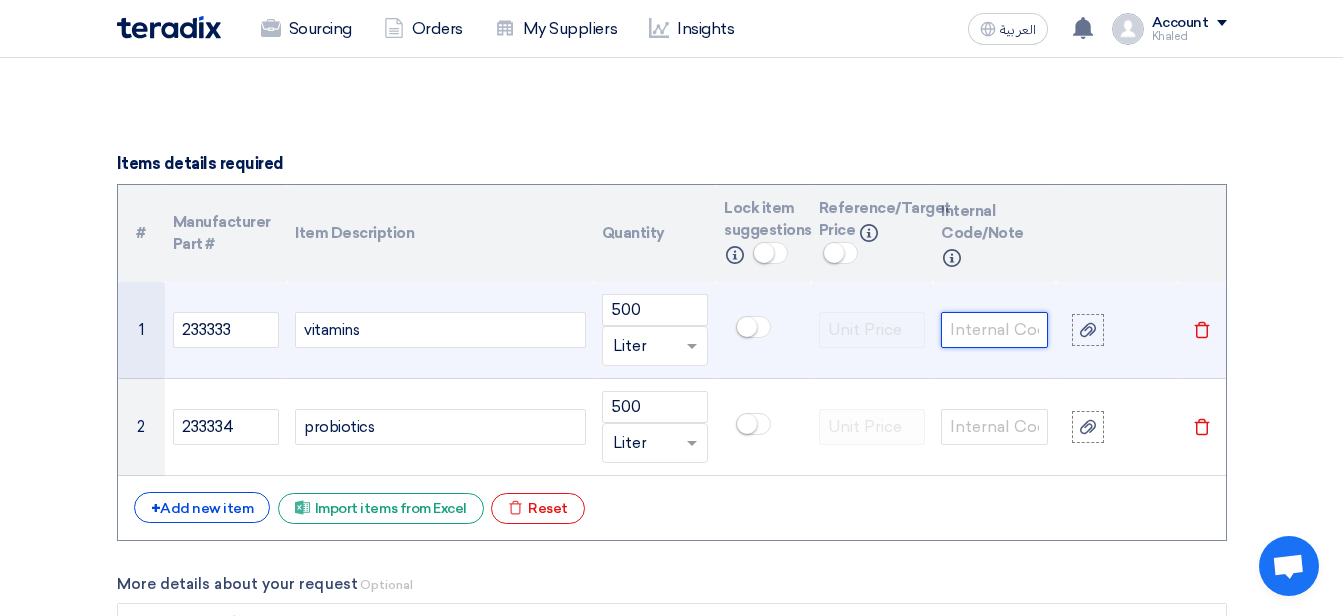 click 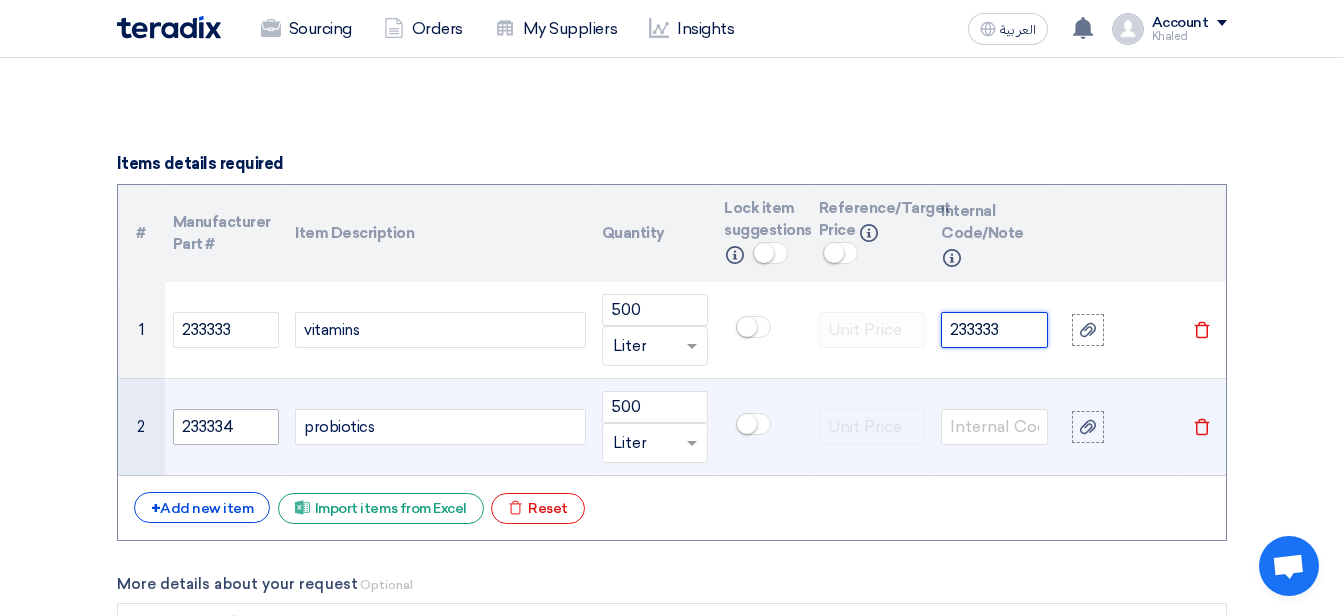 type on "233333" 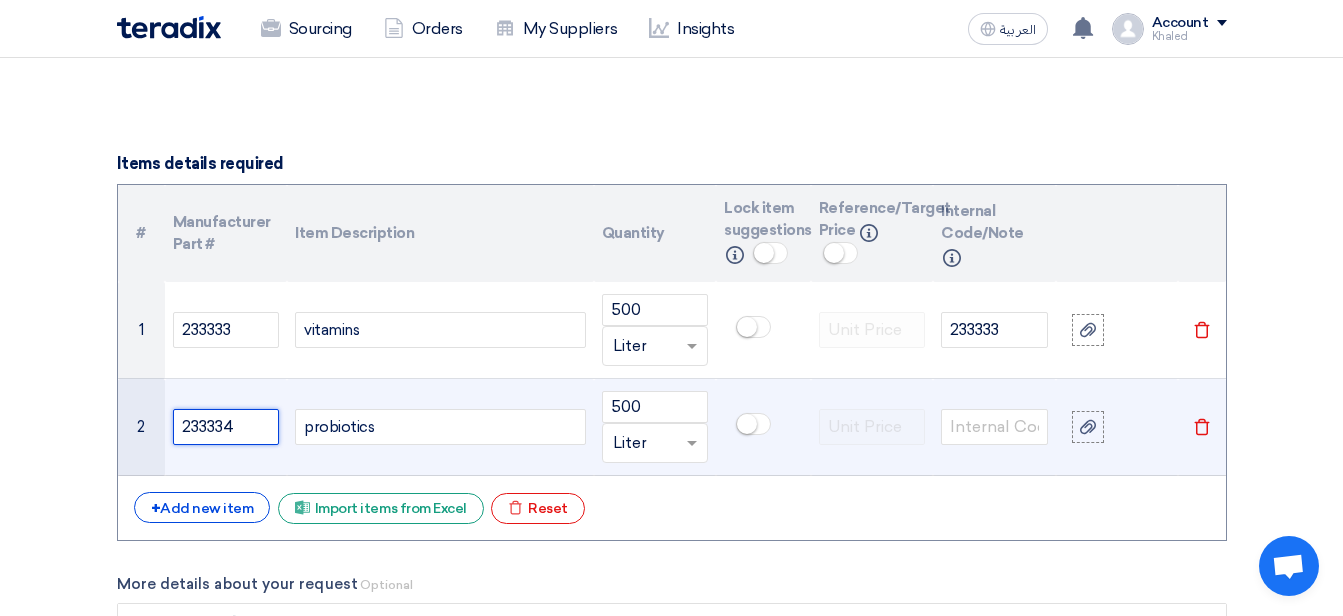 click on "233334" 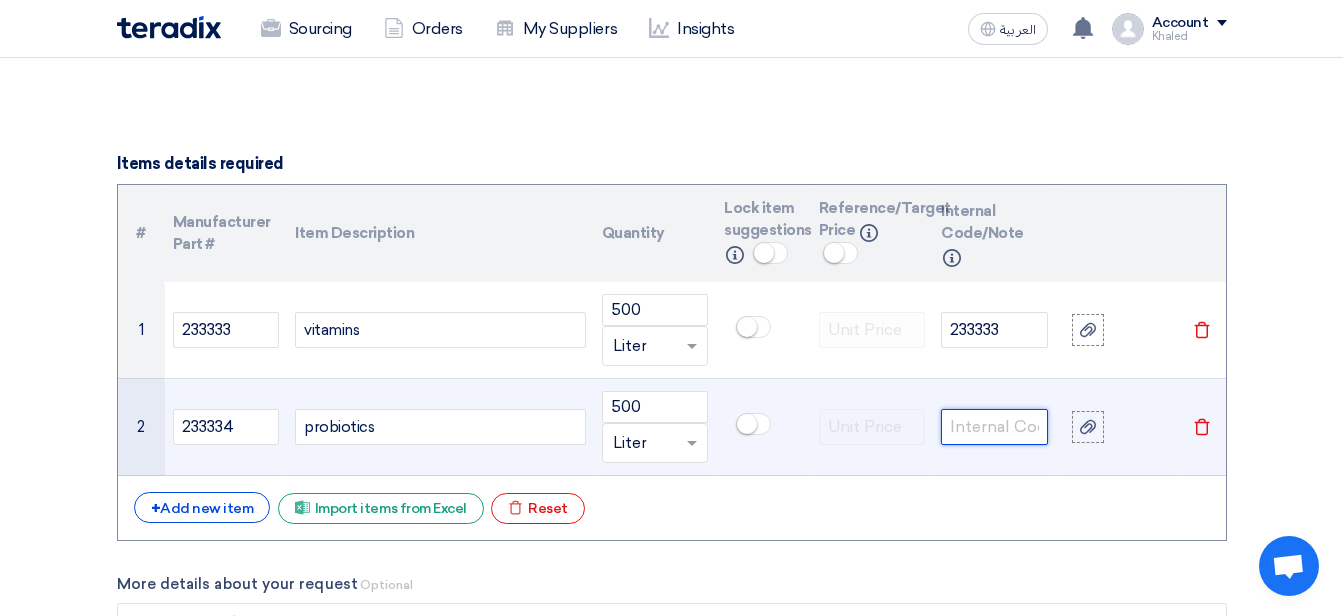 click 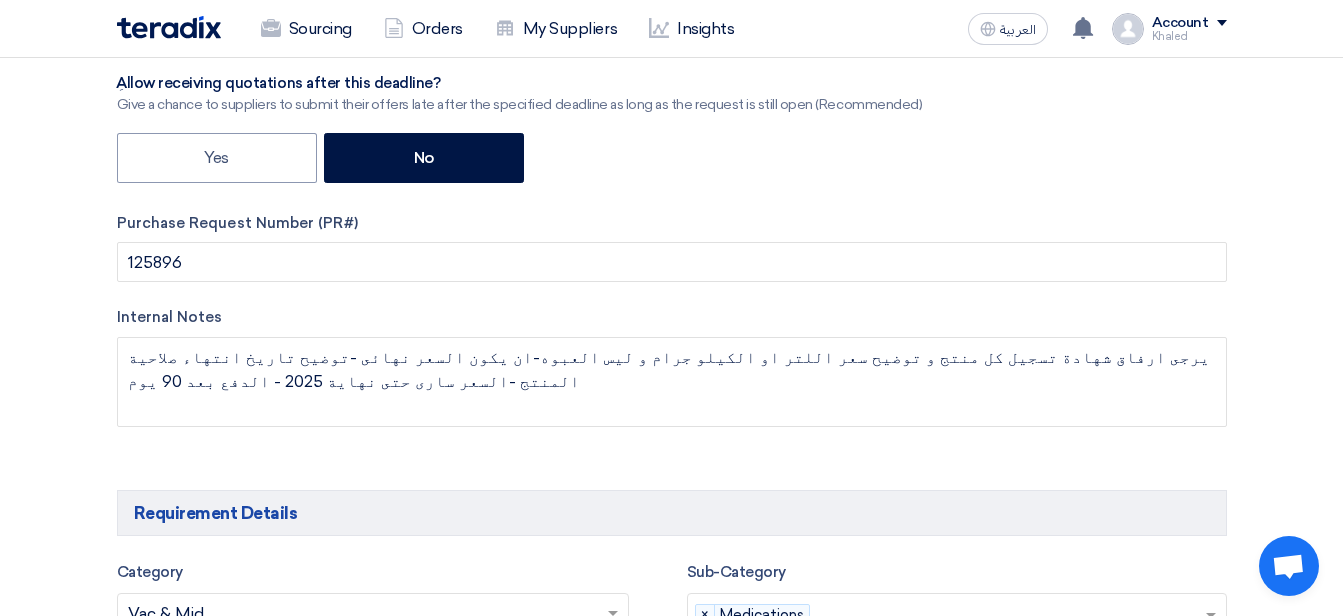 scroll, scrollTop: 700, scrollLeft: 0, axis: vertical 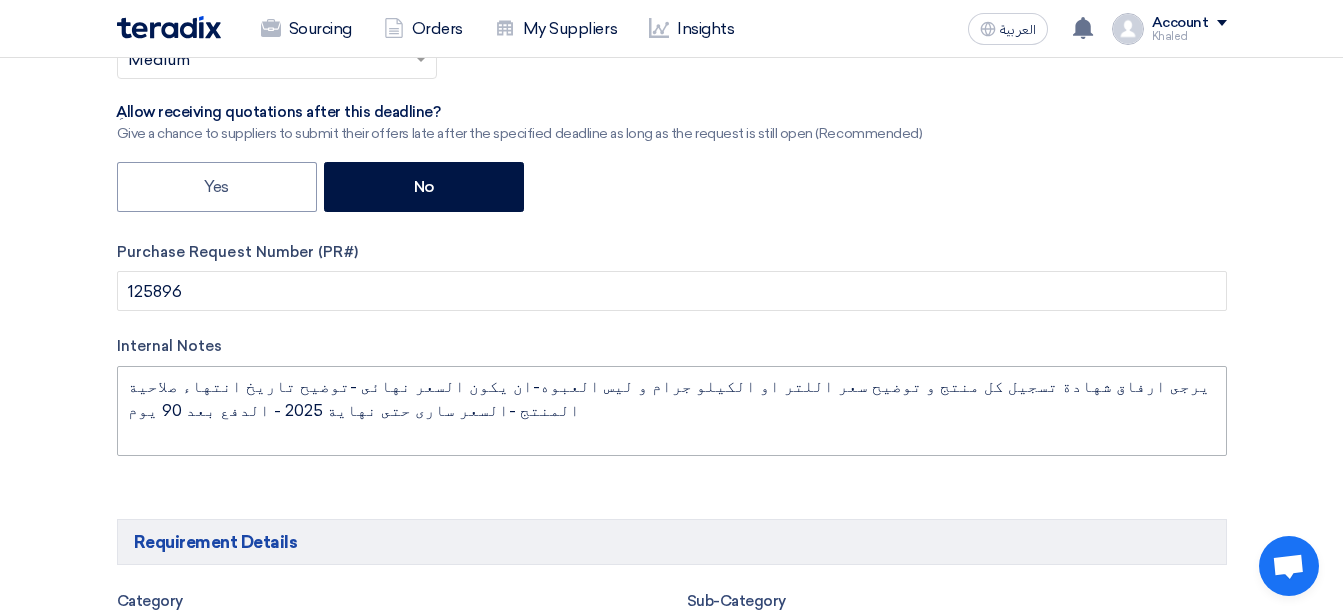 type on "233334" 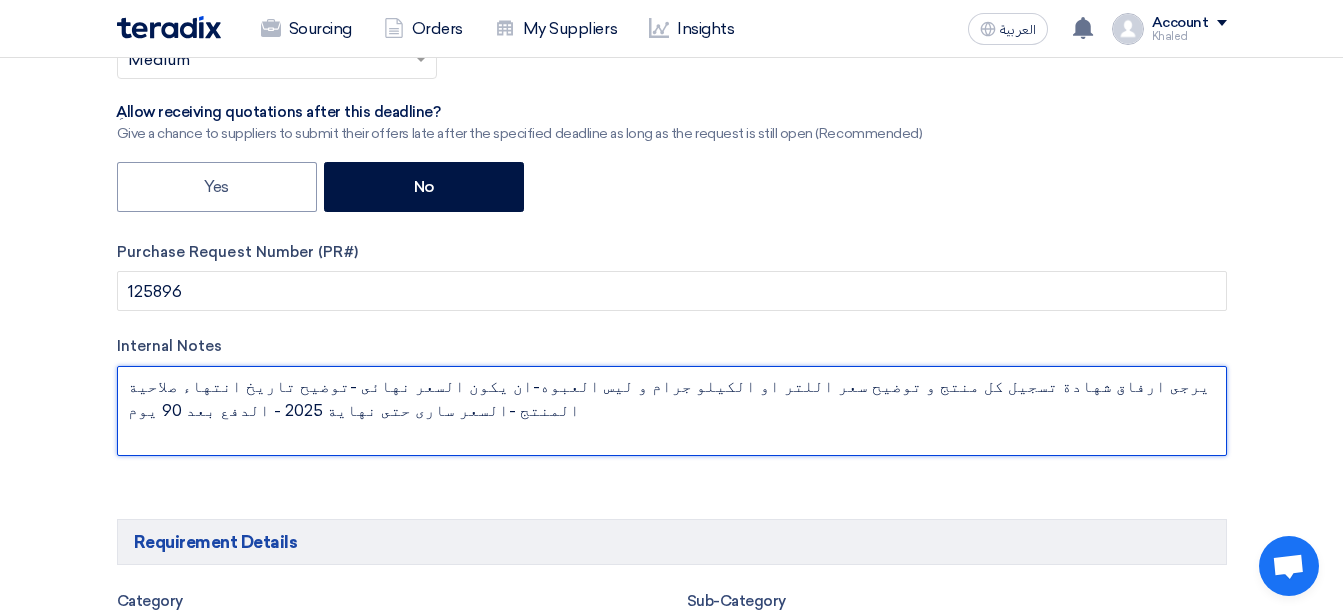 drag, startPoint x: 1135, startPoint y: 387, endPoint x: 115, endPoint y: 386, distance: 1020.0005 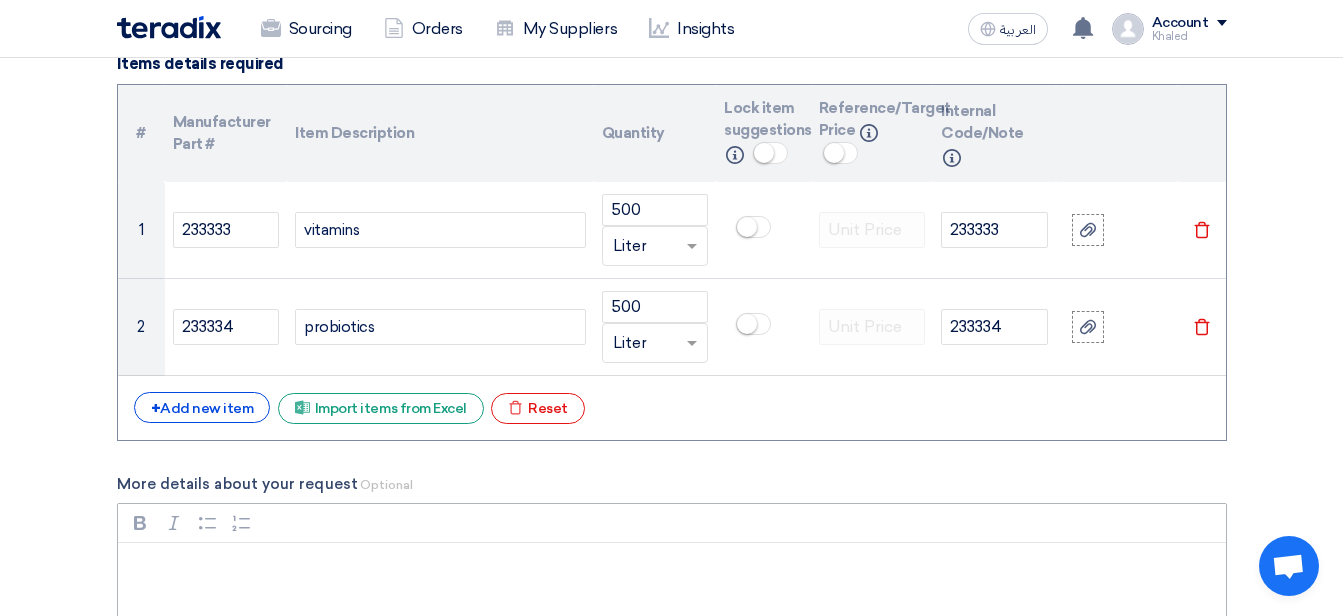 scroll, scrollTop: 1900, scrollLeft: 0, axis: vertical 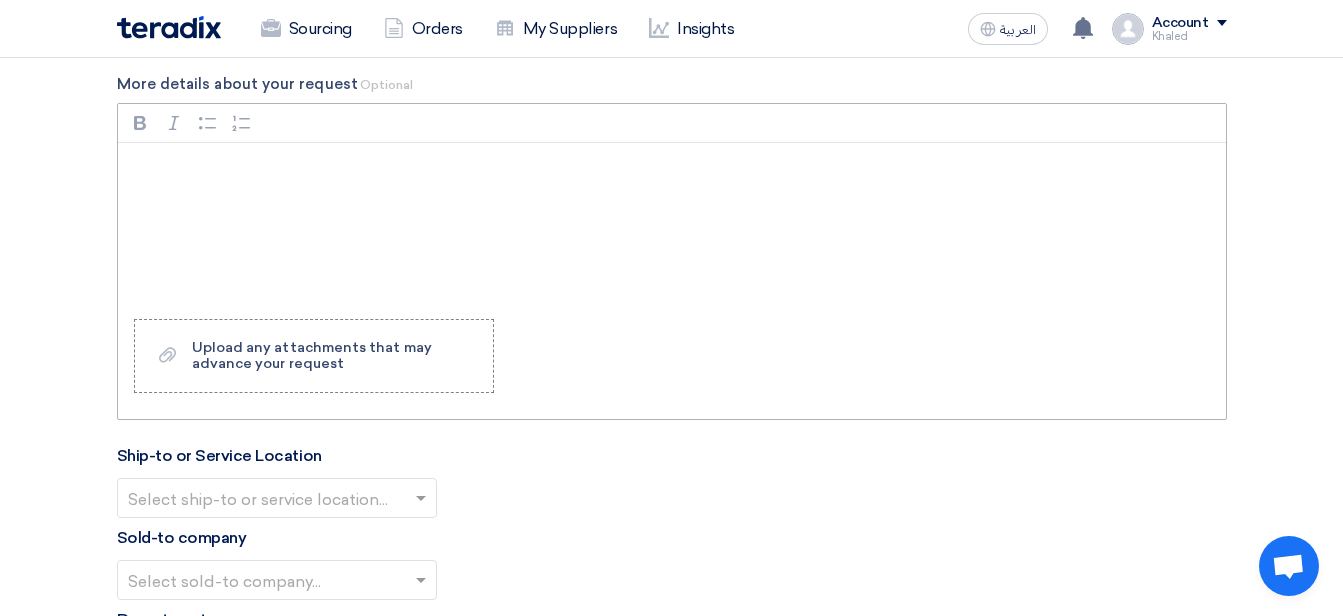 click at bounding box center [672, 223] 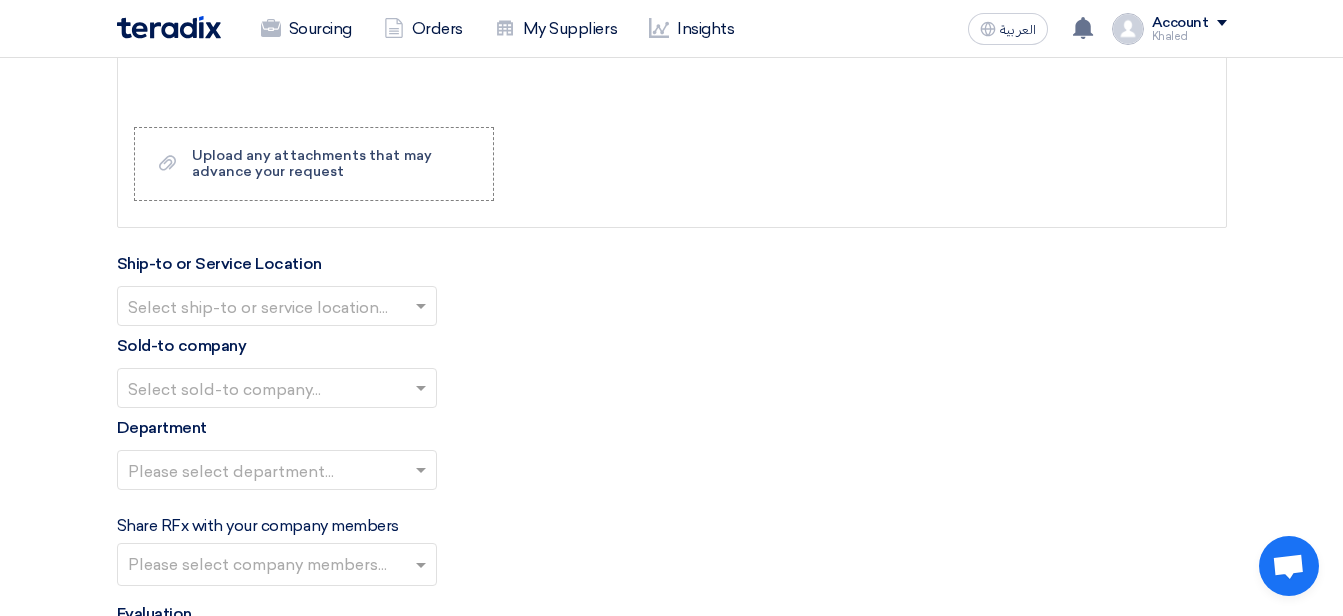 scroll, scrollTop: 2100, scrollLeft: 0, axis: vertical 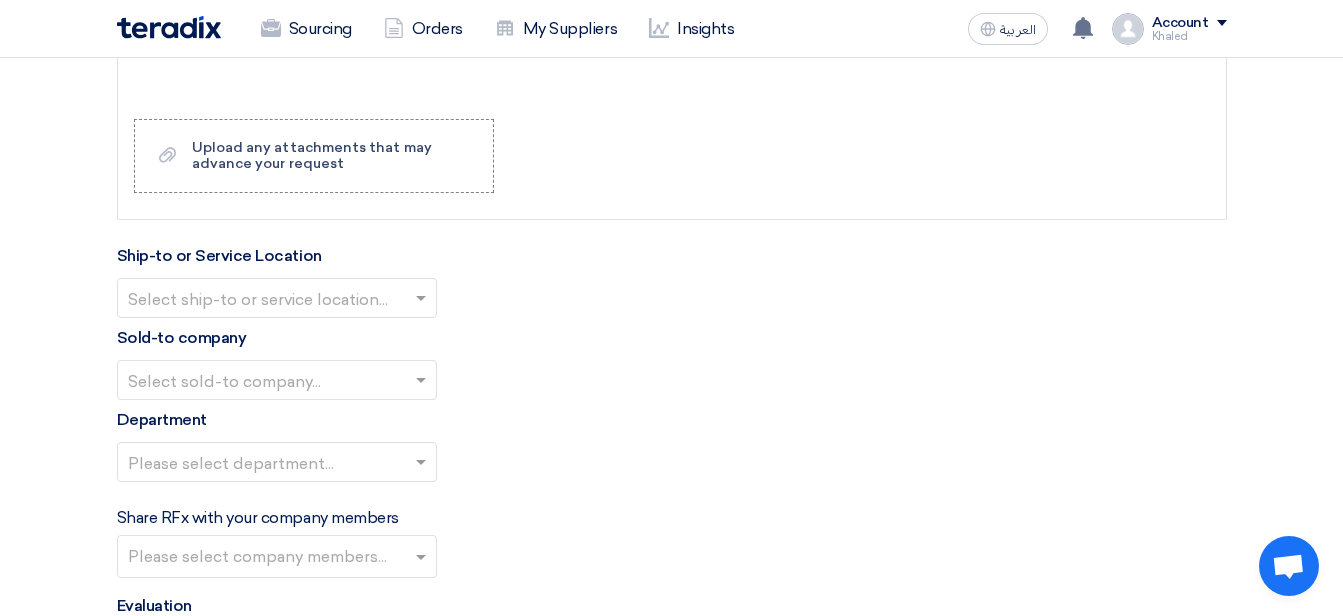 click 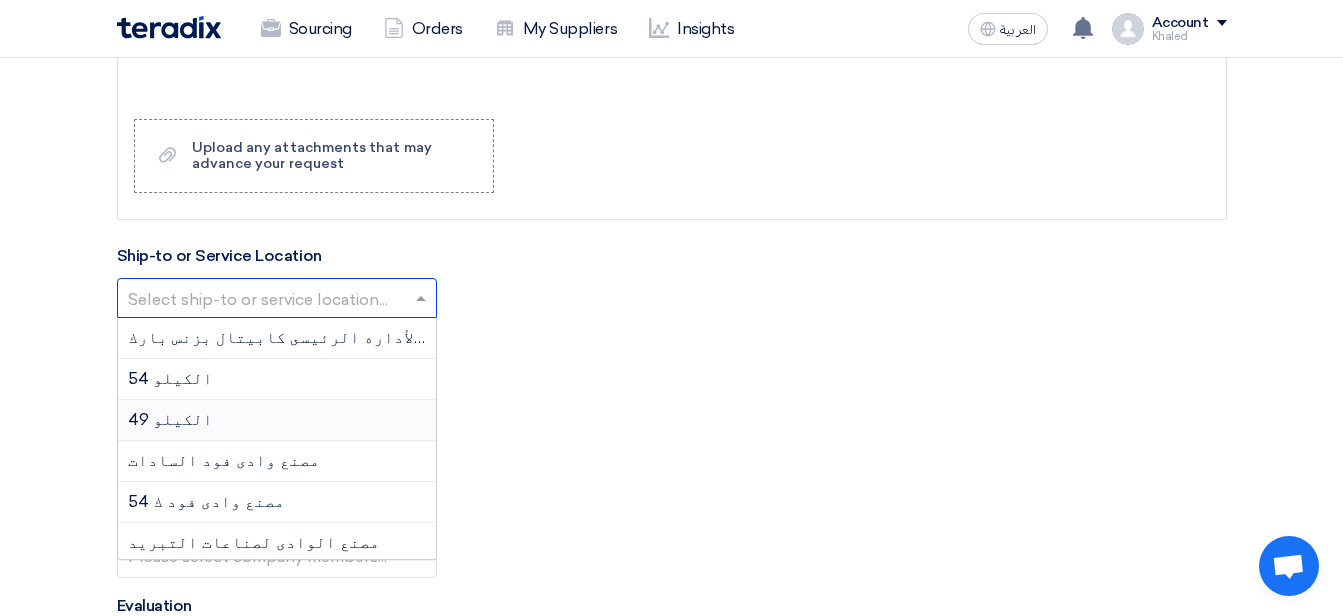 click on "الكيلو 49" at bounding box center [277, 420] 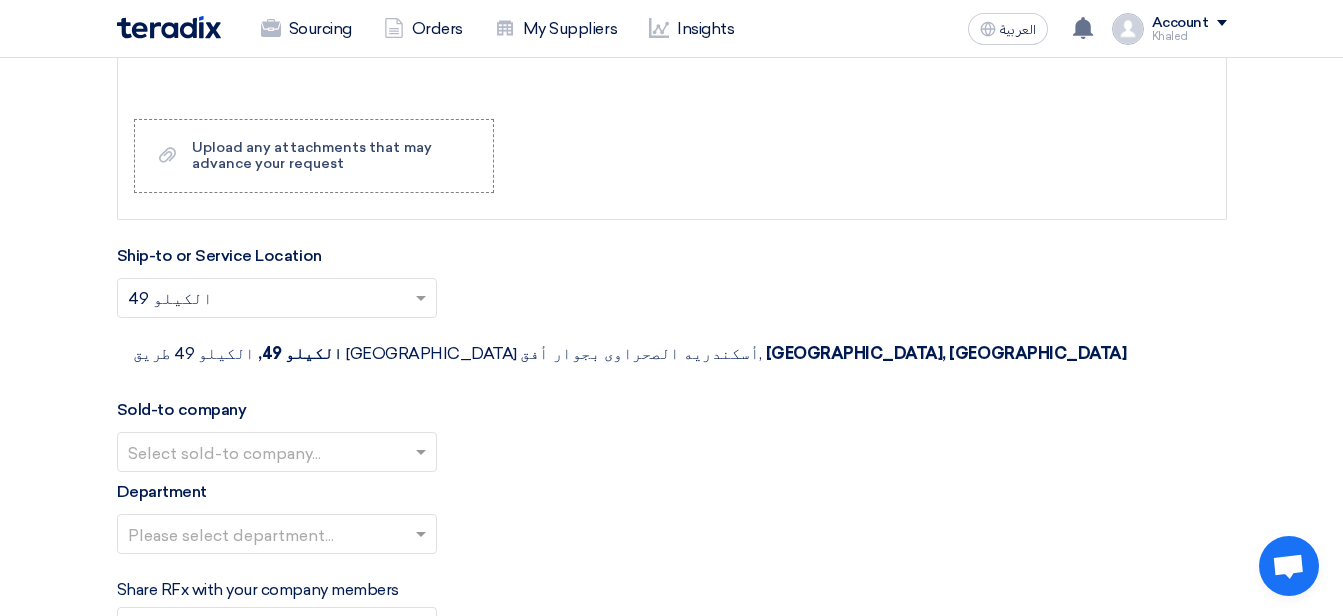 click 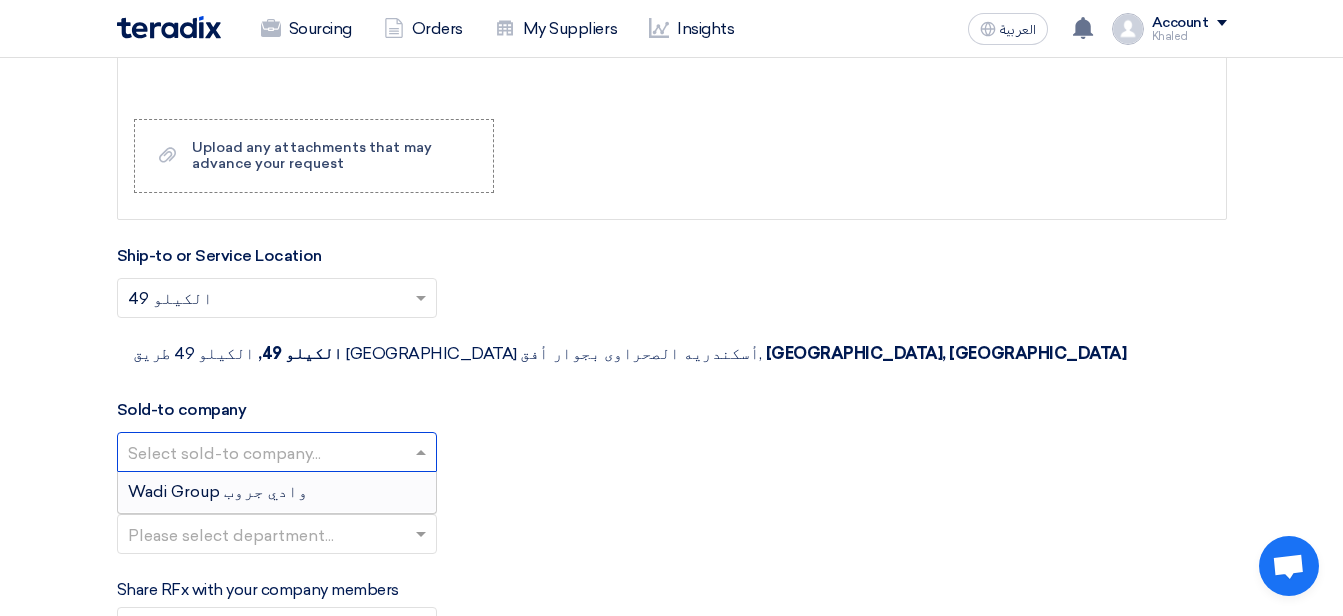 click on "Wadi Group وادي جروب" at bounding box center [277, 492] 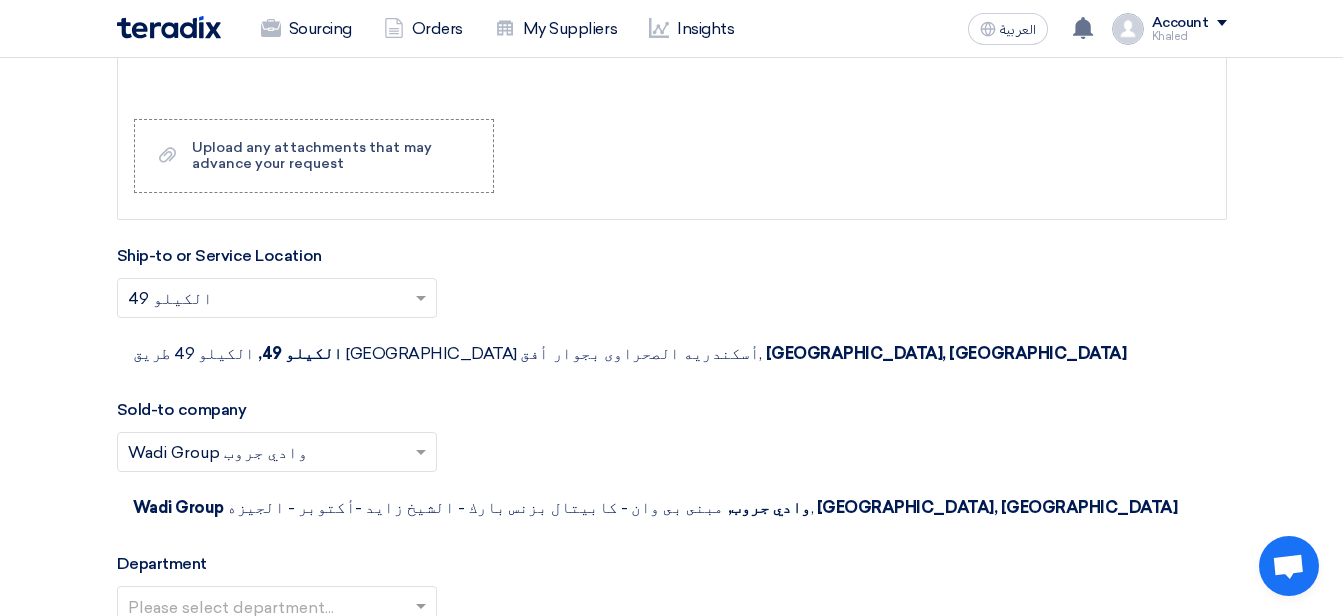 click 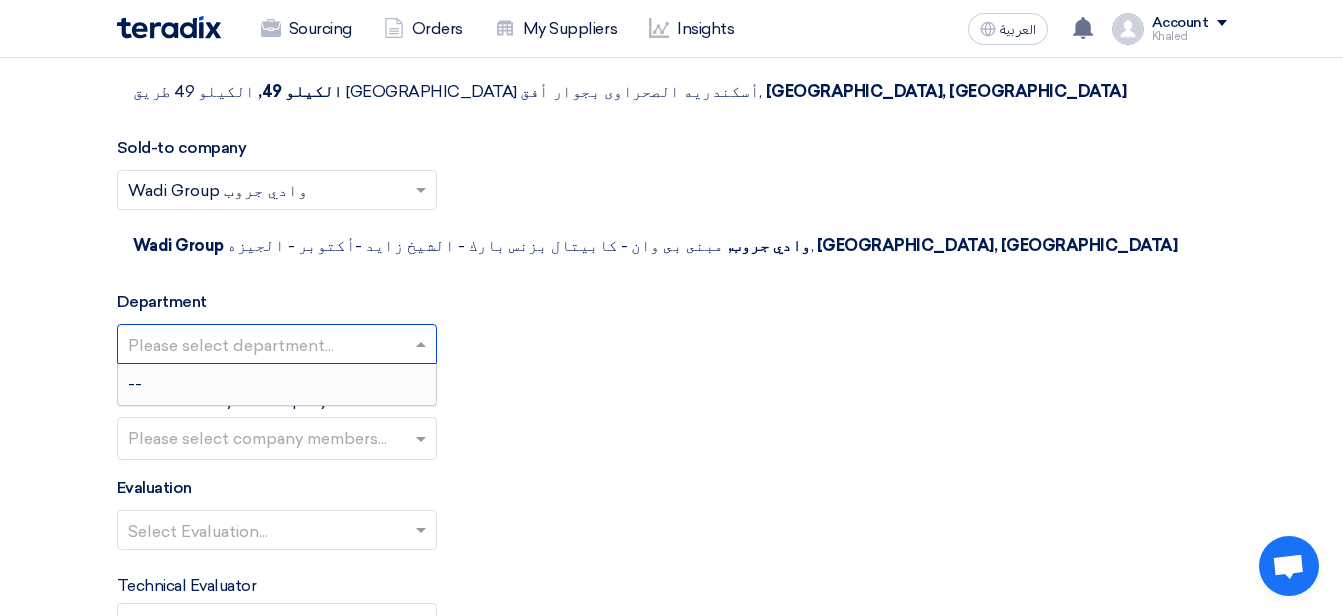 scroll, scrollTop: 2400, scrollLeft: 0, axis: vertical 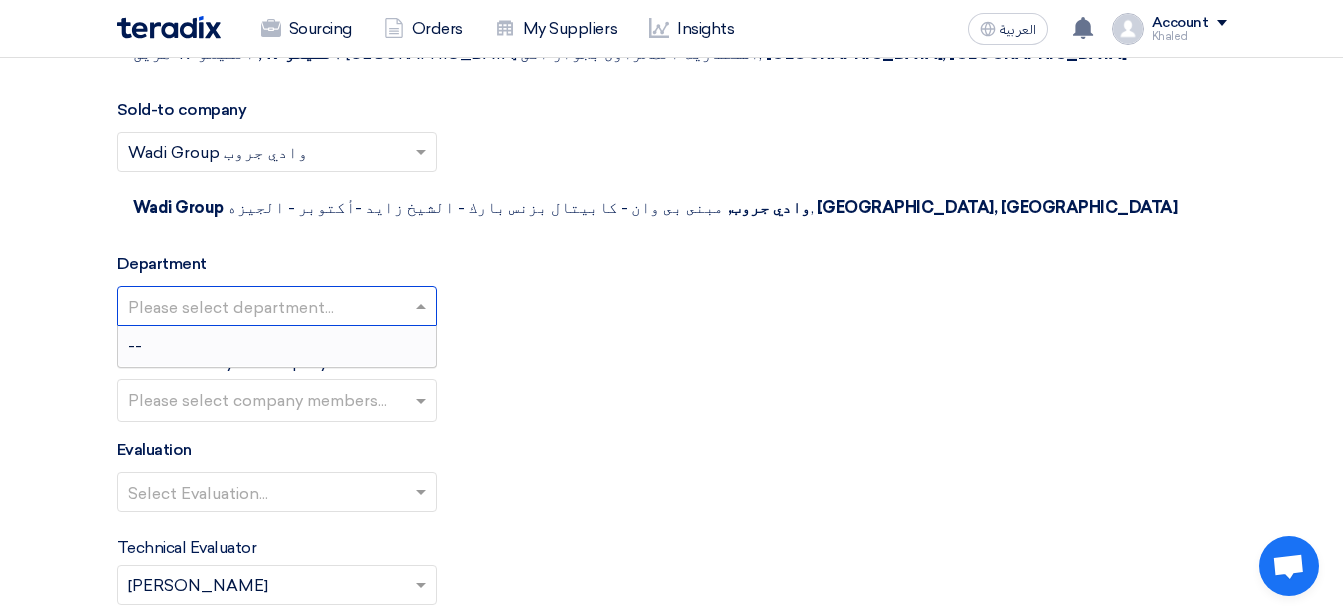 click on "--" at bounding box center (277, 346) 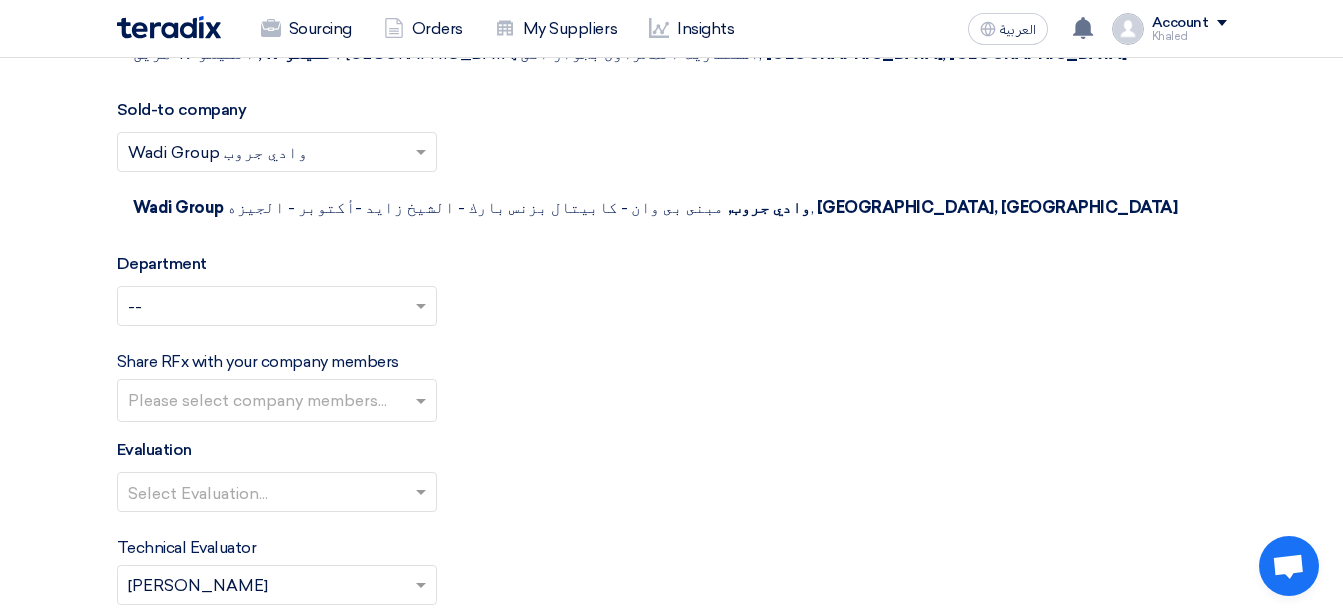 click at bounding box center [279, 402] 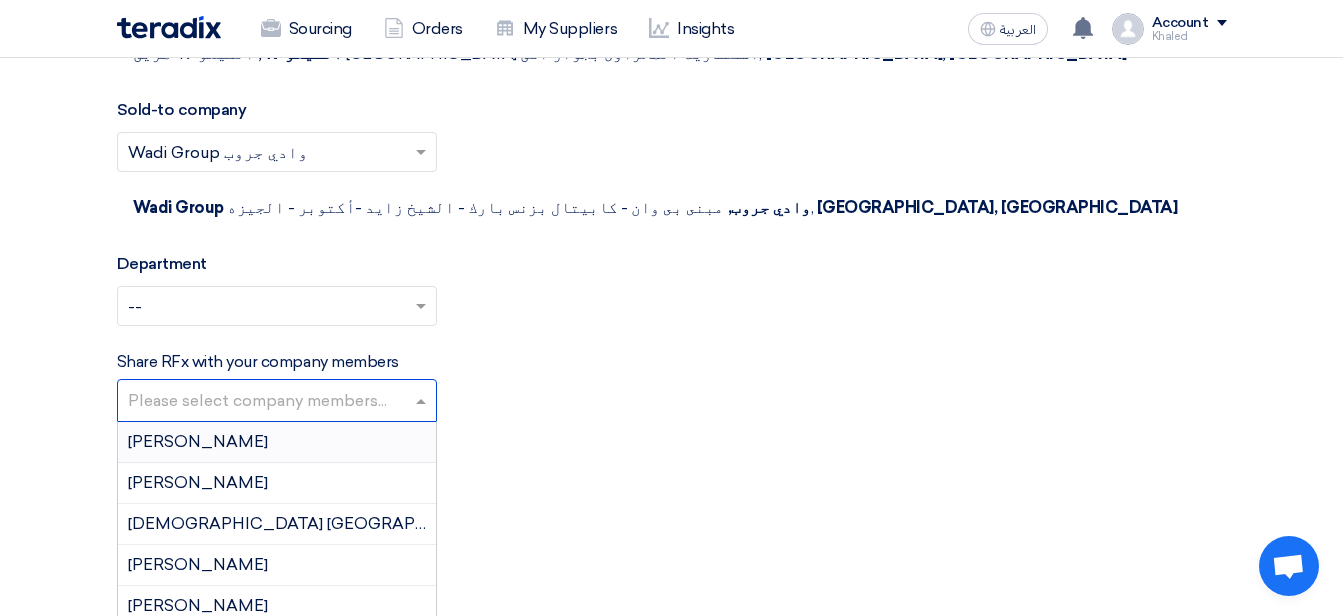 click on "Share RFx with your company members
Please select company members...
[PERSON_NAME]
[PERSON_NAME]
Adham [GEOGRAPHIC_DATA]
[PERSON_NAME]
[PERSON_NAME]
[PERSON_NAME]
[PERSON_NAME]" 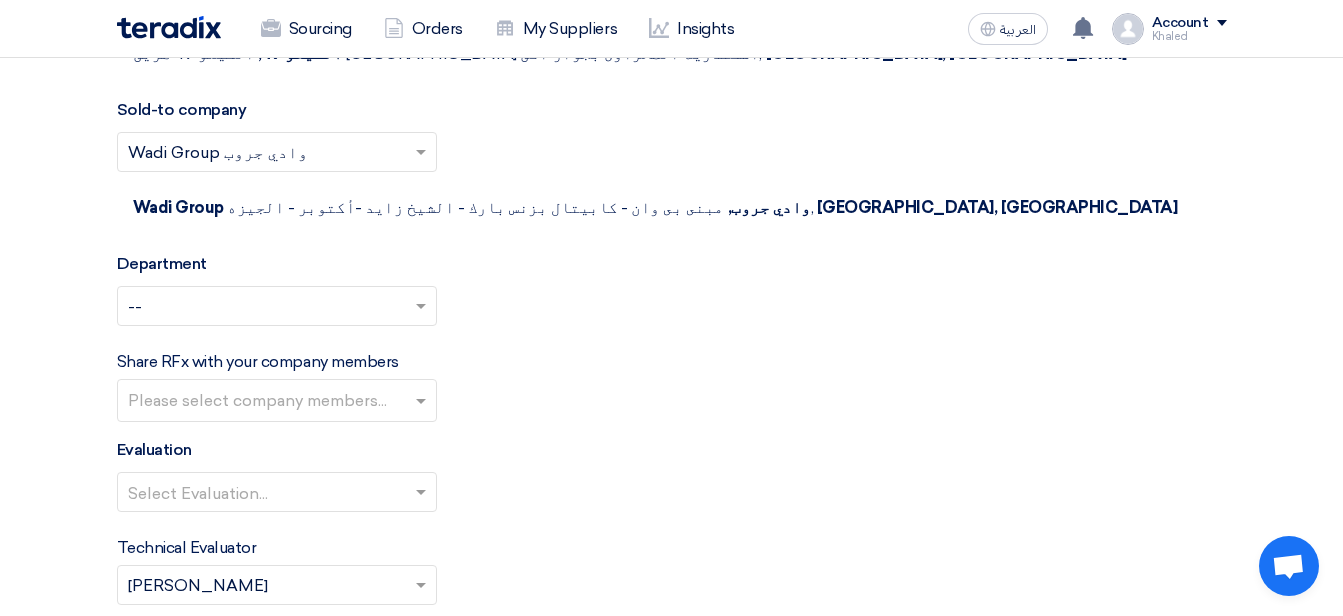click 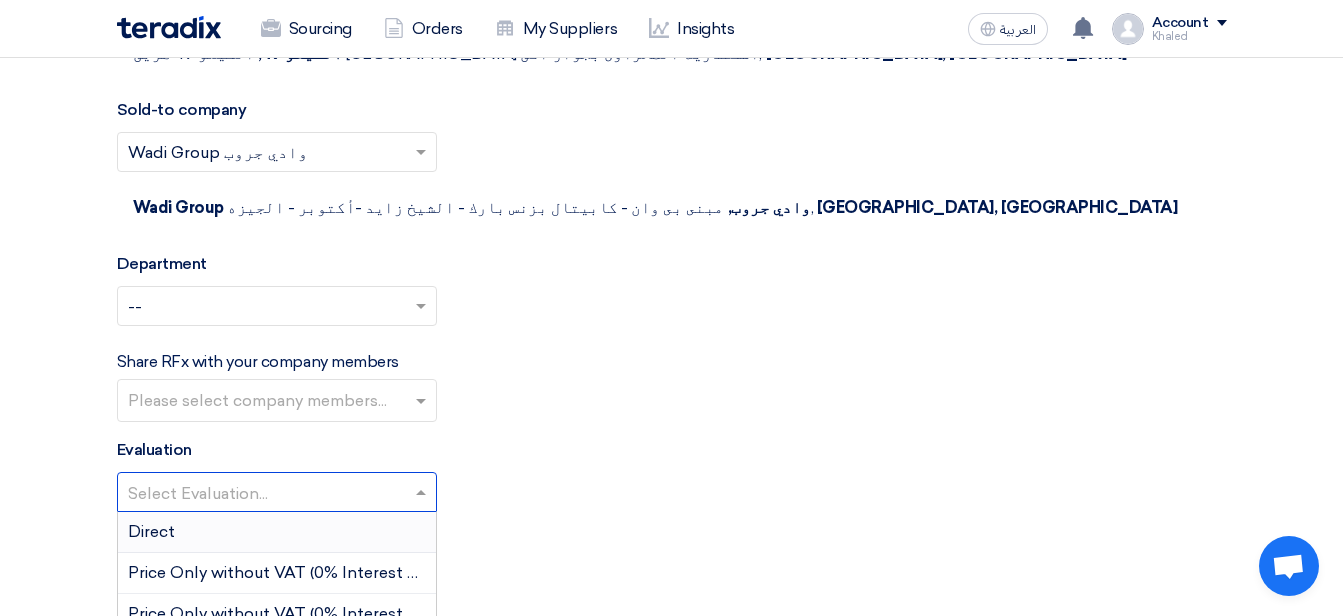 click on "Direct" at bounding box center (277, 532) 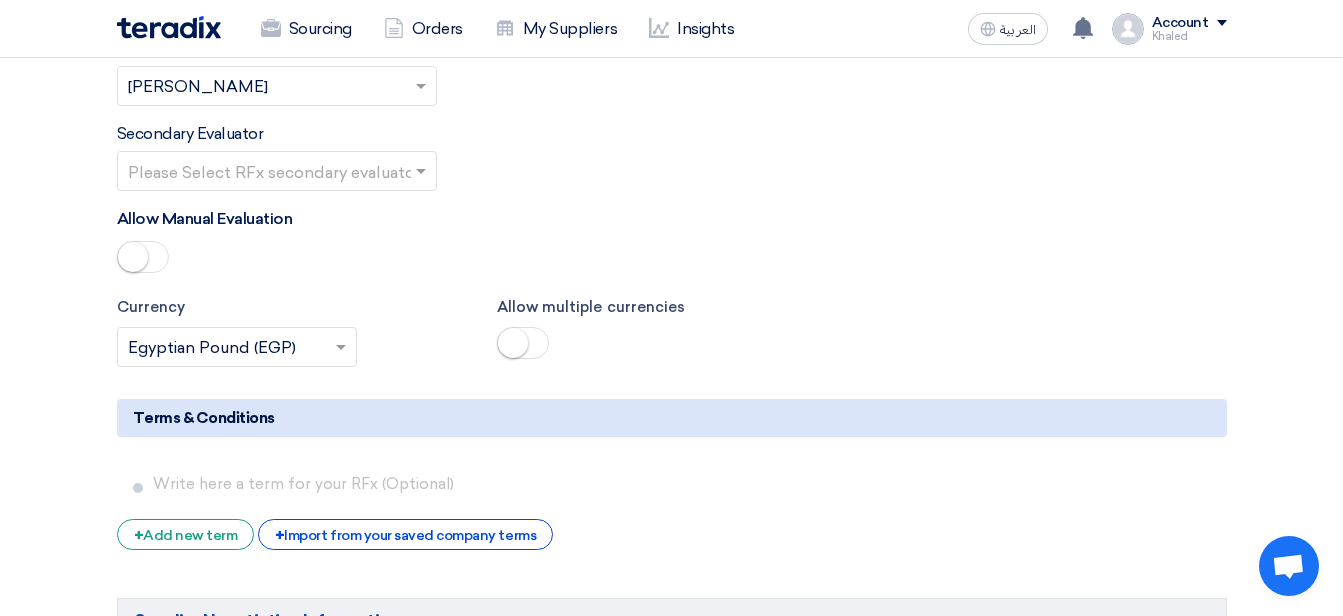 scroll, scrollTop: 2900, scrollLeft: 0, axis: vertical 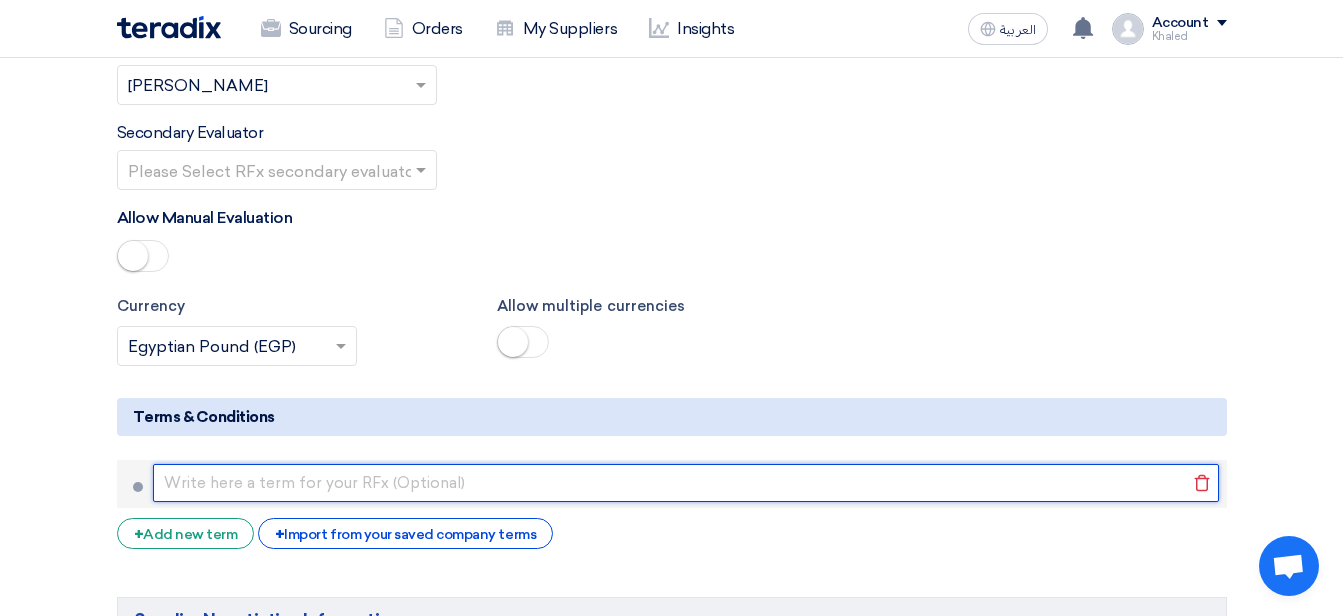 click 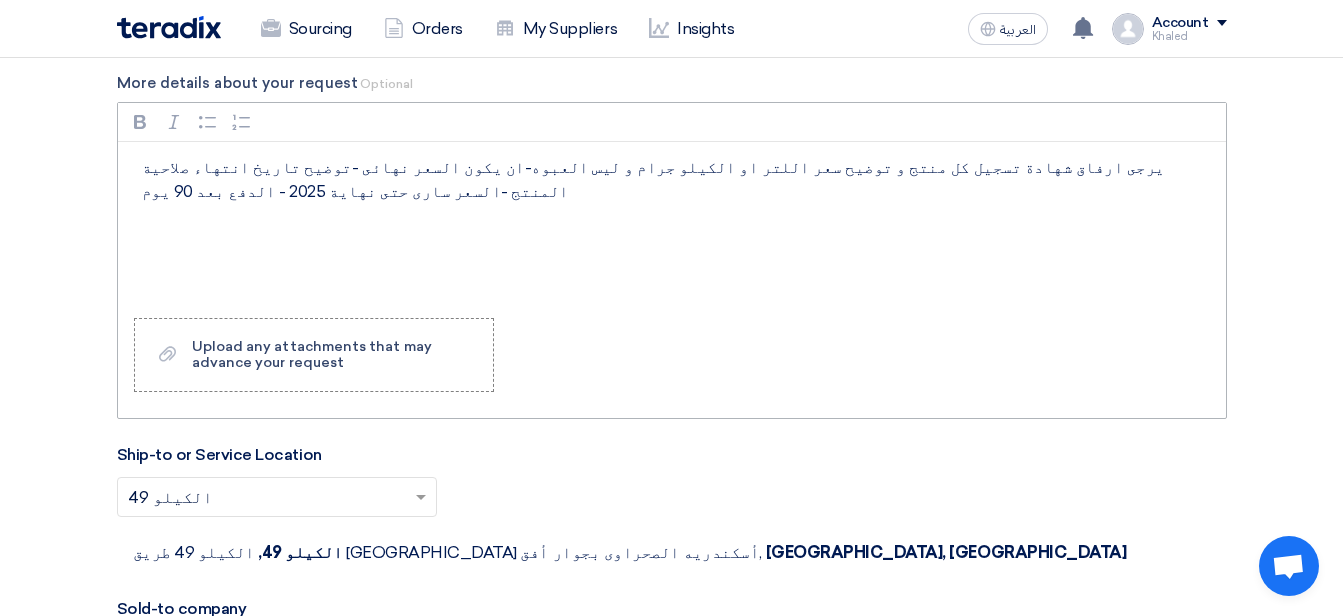 scroll, scrollTop: 1900, scrollLeft: 0, axis: vertical 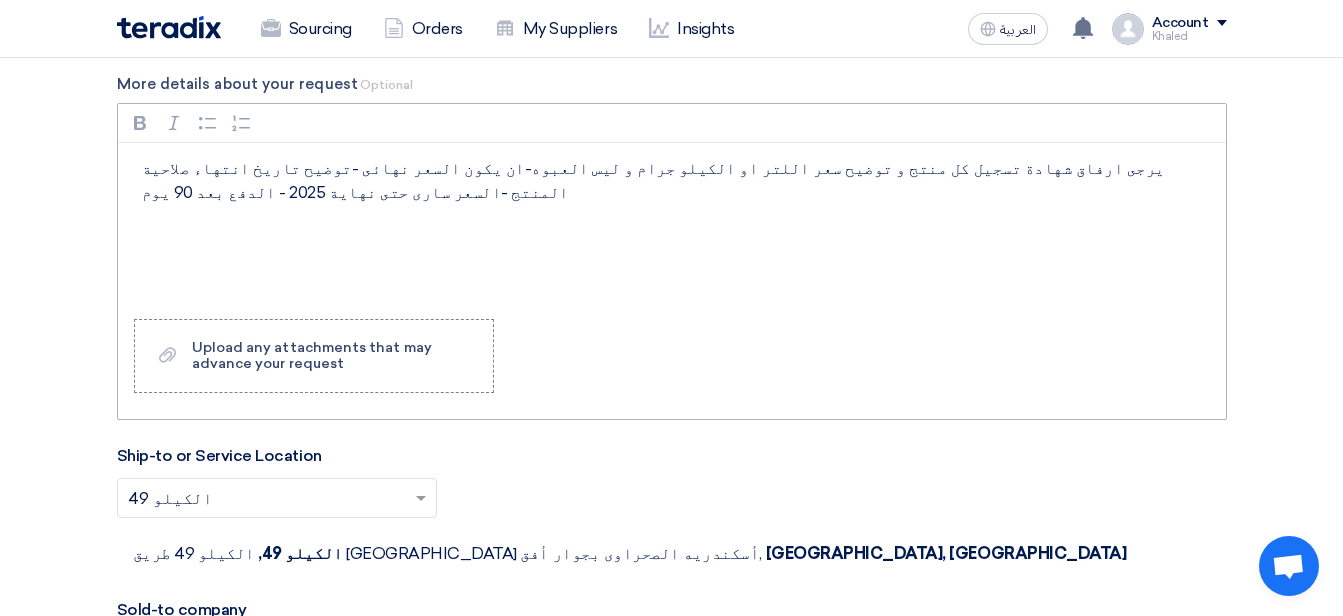 click on "يرجى ارفاق شهادة تسجيل كل منتج و توضيح سعر اللتر او الكيلو جرام و ليس العبوه-ان يكون السعر نهائى -توضيح تاريخ انتهاء صلاحية المنتج -السعر سارى حتى نهاية 2025 - الدفع بعد 90 يوم" at bounding box center (679, 181) 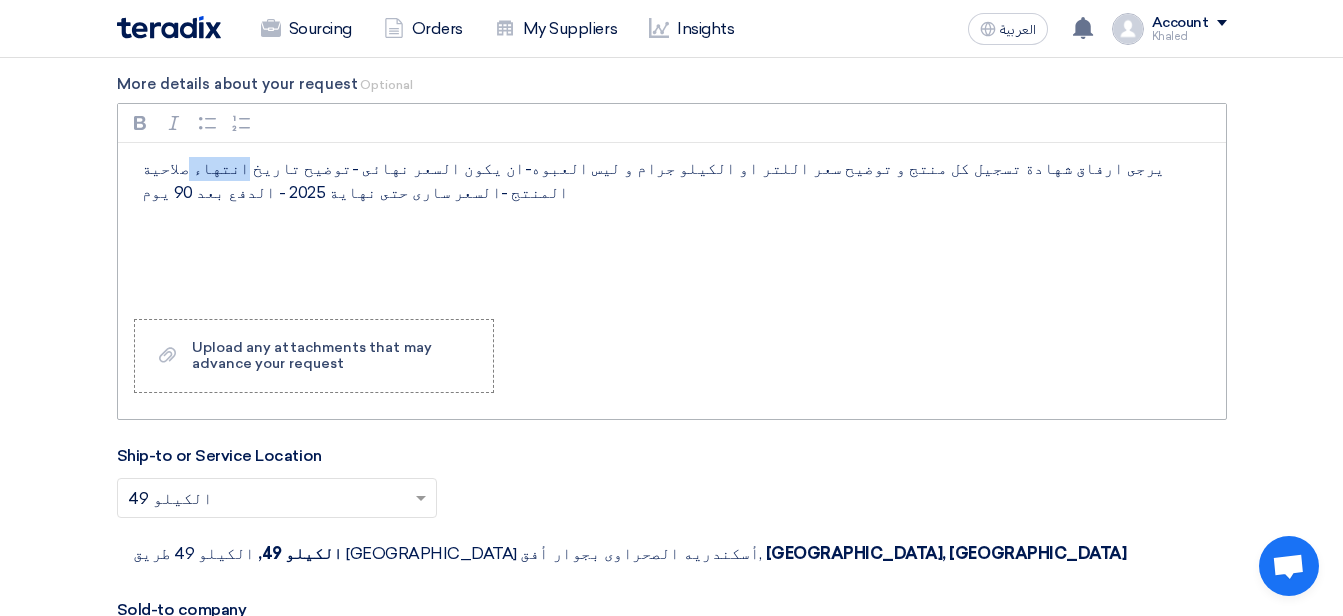 click on "يرجى ارفاق شهادة تسجيل كل منتج و توضيح سعر اللتر او الكيلو جرام و ليس العبوه-ان يكون السعر نهائى -توضيح تاريخ انتهاء صلاحية المنتج -السعر سارى حتى نهاية 2025 - الدفع بعد 90 يوم" at bounding box center [679, 181] 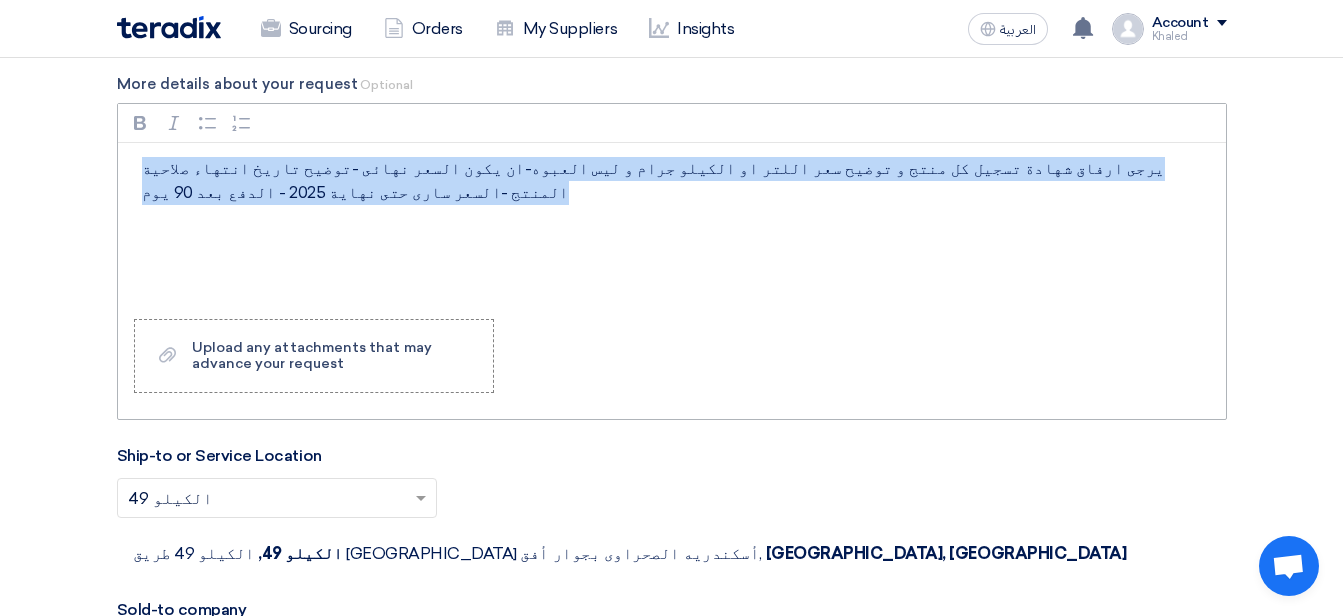 click on "يرجى ارفاق شهادة تسجيل كل منتج و توضيح سعر اللتر او الكيلو جرام و ليس العبوه-ان يكون السعر نهائى -توضيح تاريخ انتهاء صلاحية المنتج -السعر سارى حتى نهاية 2025 - الدفع بعد 90 يوم" at bounding box center (679, 181) 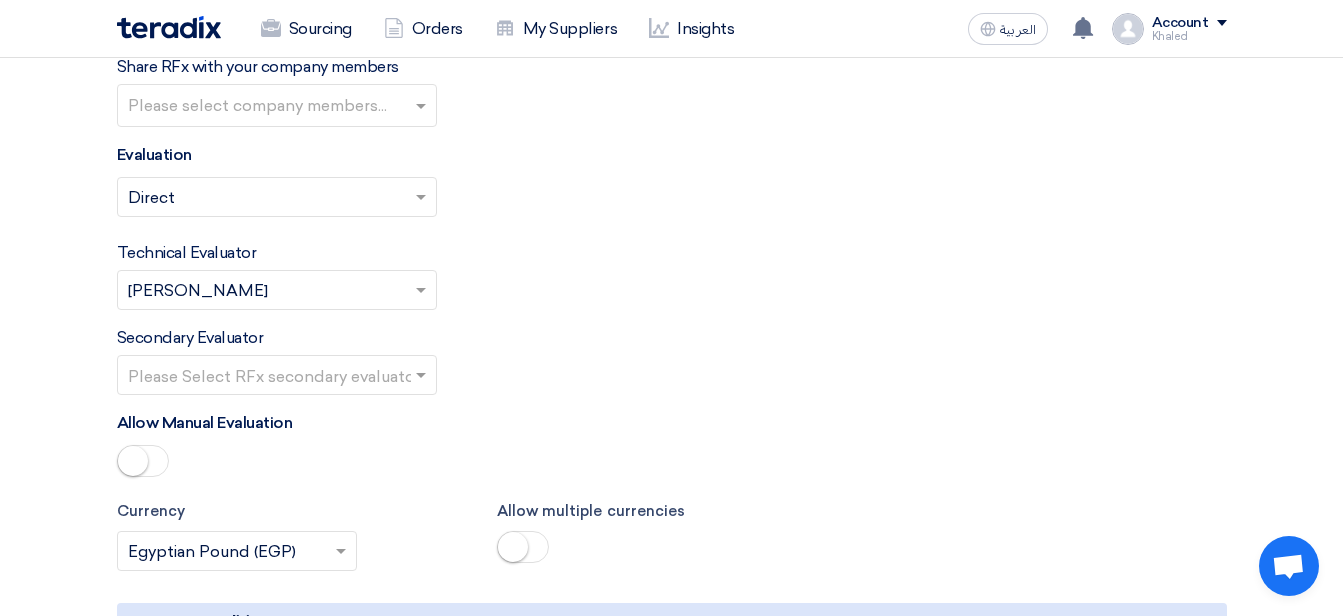 scroll, scrollTop: 2900, scrollLeft: 0, axis: vertical 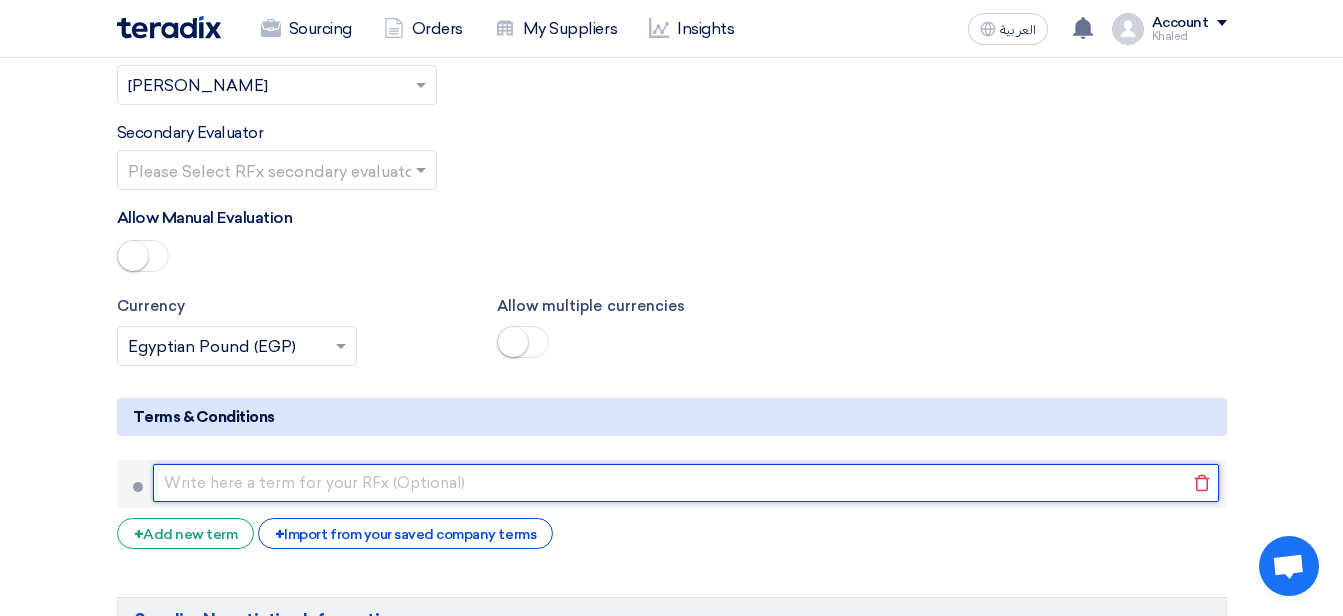 click 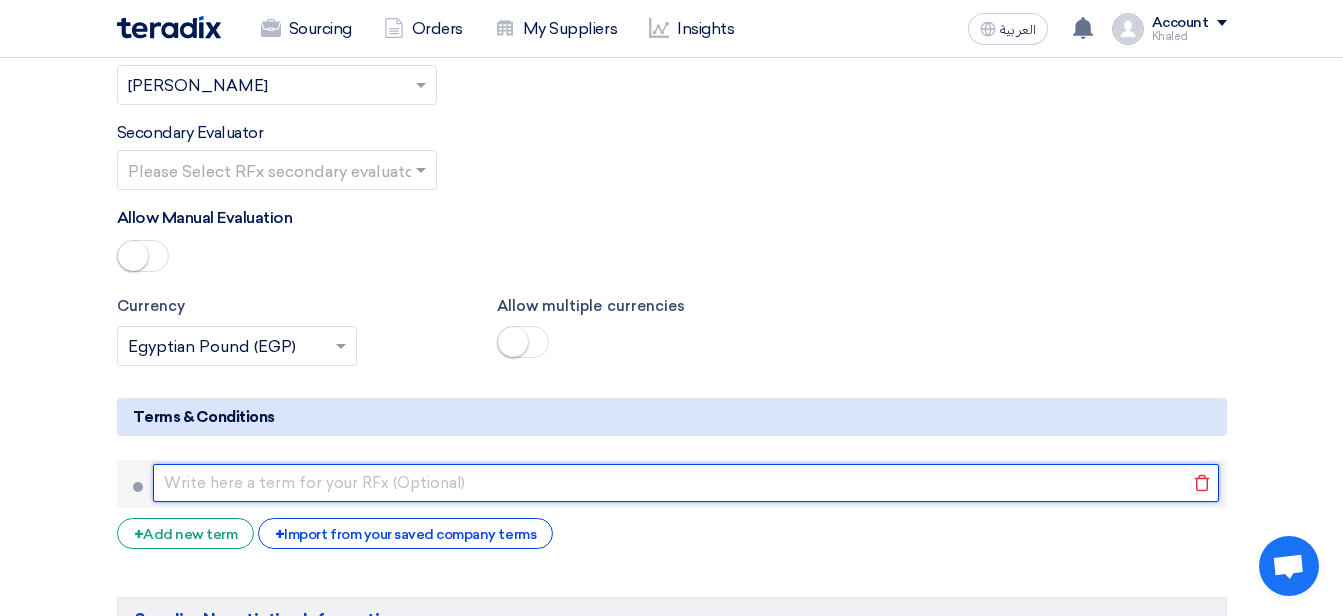 paste on "يرجى ارفاق شهادة تسجيل كل منتج و توضيح سعر اللتر او الكيلو جرام و ليس العبوه-ان يكون السعر نهائى -توضيح تاريخ انتهاء صلاحية المنتج -السعر سارى حتى نهاية 2025 - الدفع بعد 90 يوم" 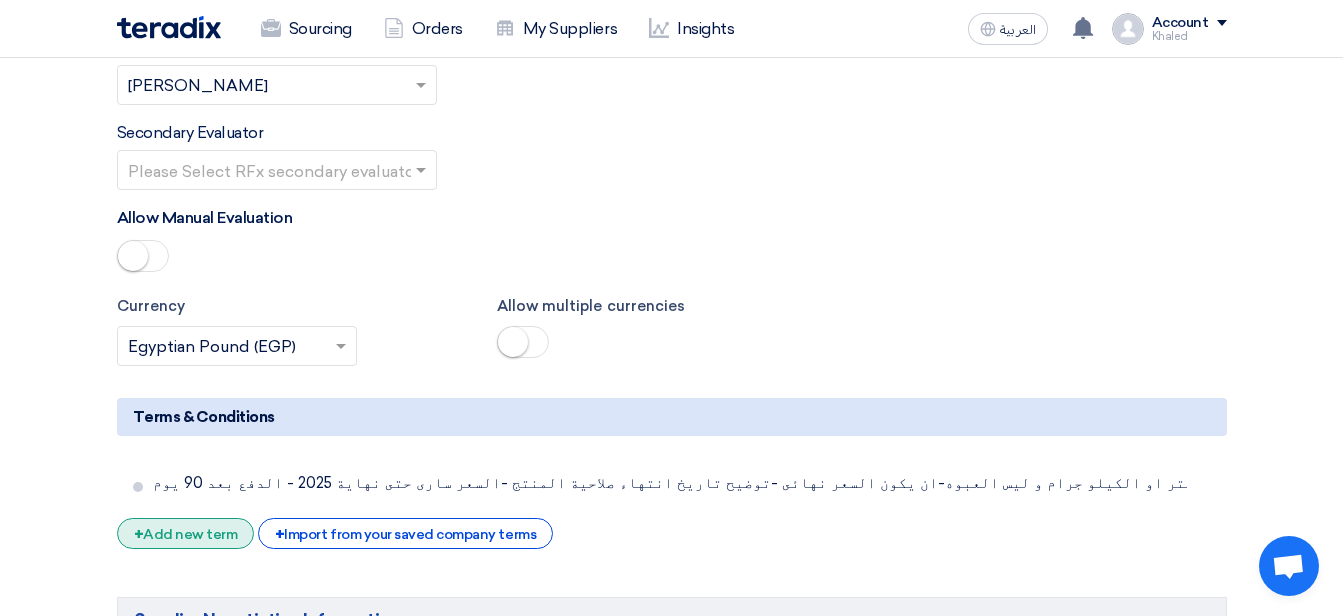 click on "+
Add new term" 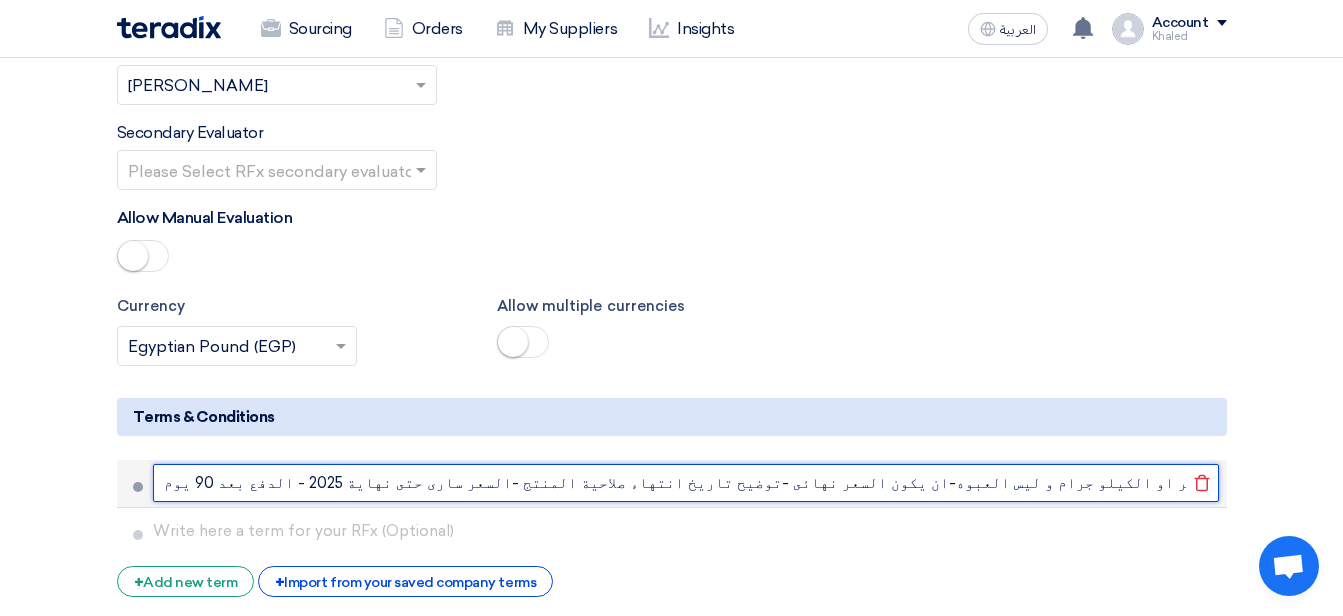 click on "يرجى ارفاق شهادة تسجيل كل منتج و توضيح سعر اللتر او الكيلو جرام و ليس العبوه-ان يكون السعر نهائى -توضيح تاريخ انتهاء صلاحية المنتج -السعر سارى حتى نهاية 2025 - الدفع بعد 90 يوم" 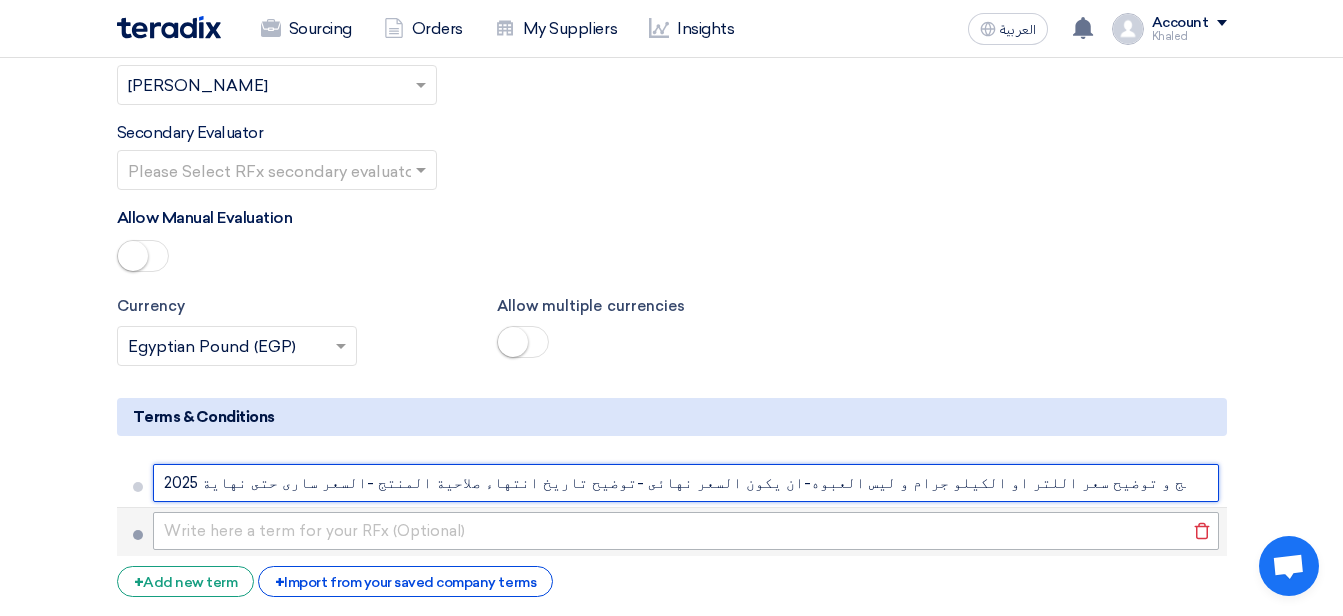 type on "يرجى ارفاق شهادة تسجيل كل منتج و توضيح سعر اللتر او الكيلو جرام و ليس العبوه-ان يكون السعر نهائى -توضيح تاريخ انتهاء صلاحية المنتج -السعر سارى حتى نهاية 2025" 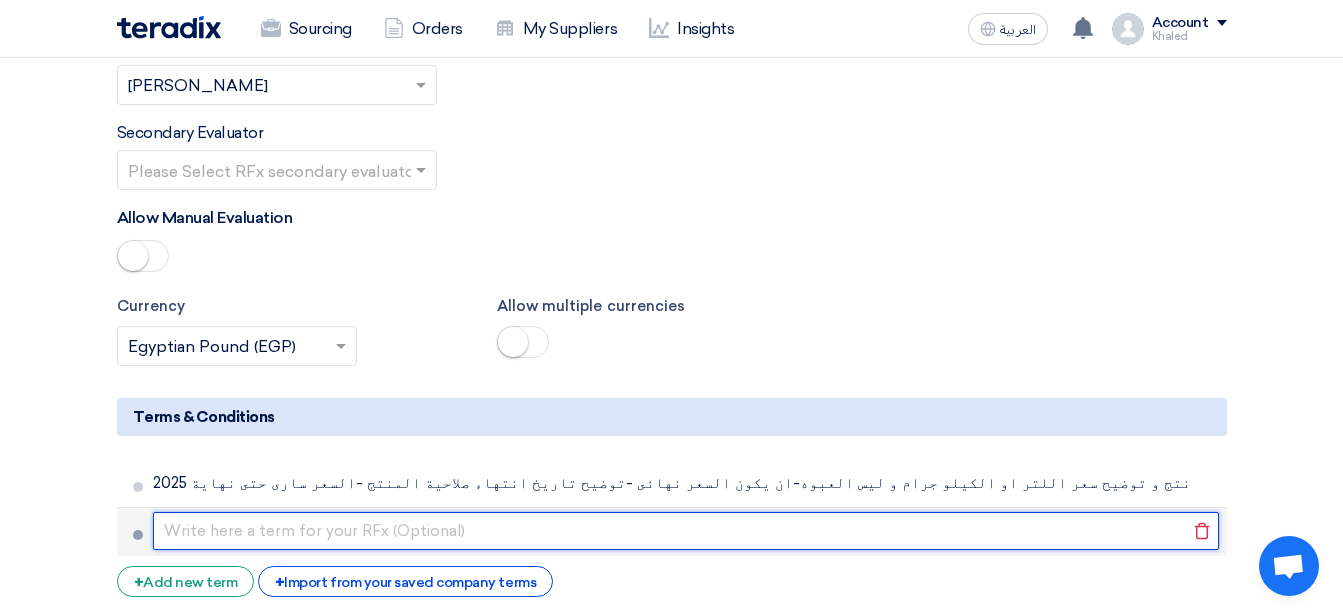 click 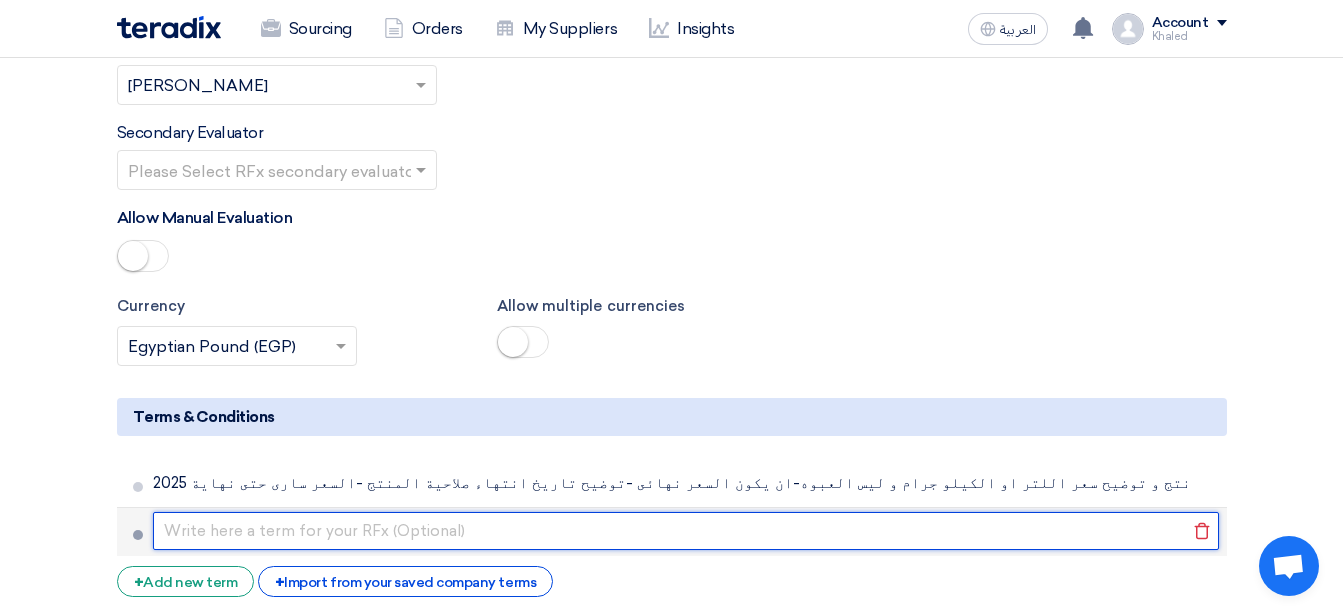 paste on "- الدفع بعد 90 يوم" 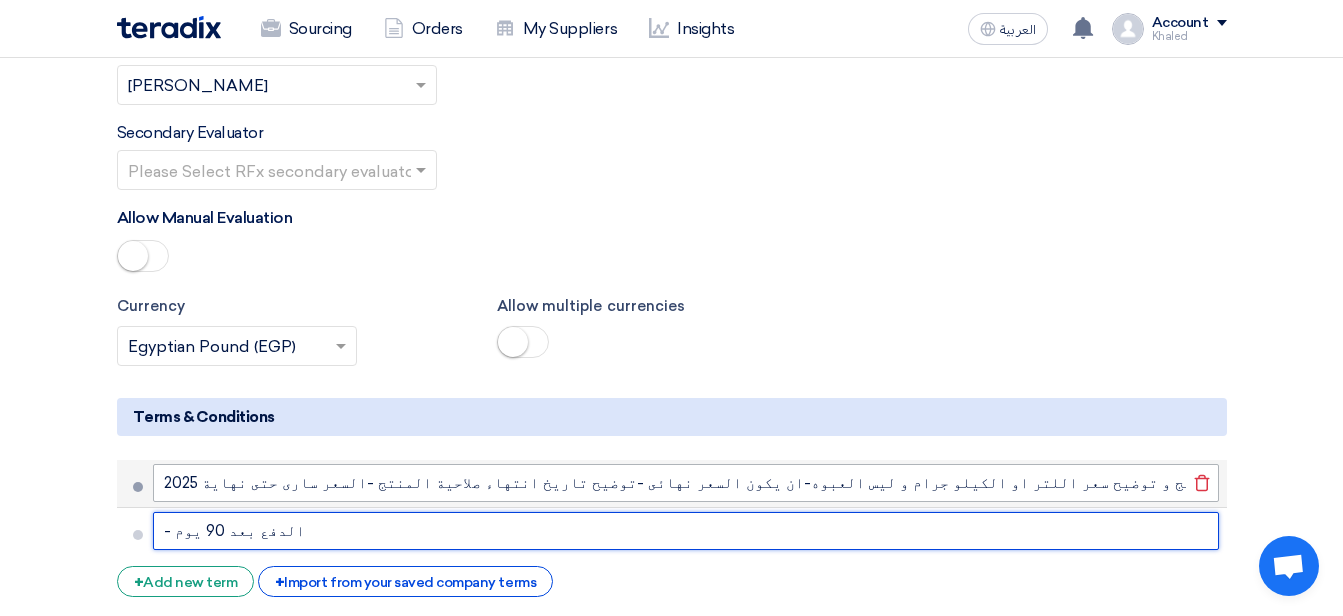 type on "- الدفع بعد 90 يوم" 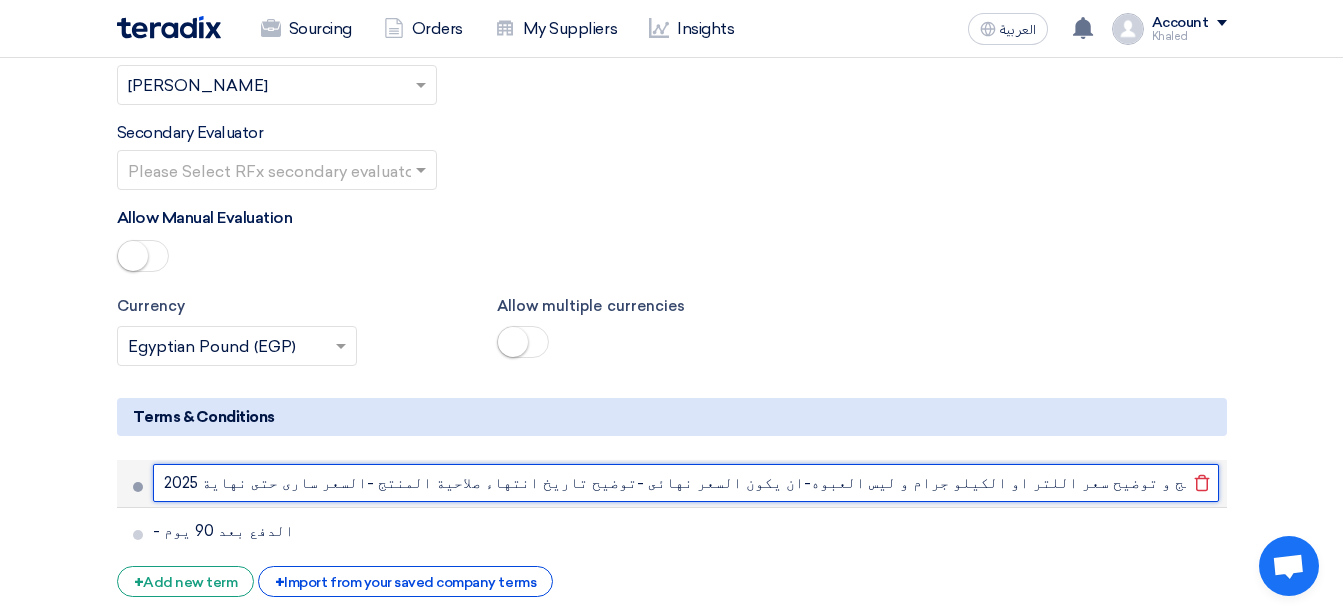 click on "يرجى ارفاق شهادة تسجيل كل منتج و توضيح سعر اللتر او الكيلو جرام و ليس العبوه-ان يكون السعر نهائى -توضيح تاريخ انتهاء صلاحية المنتج -السعر سارى حتى نهاية 2025" 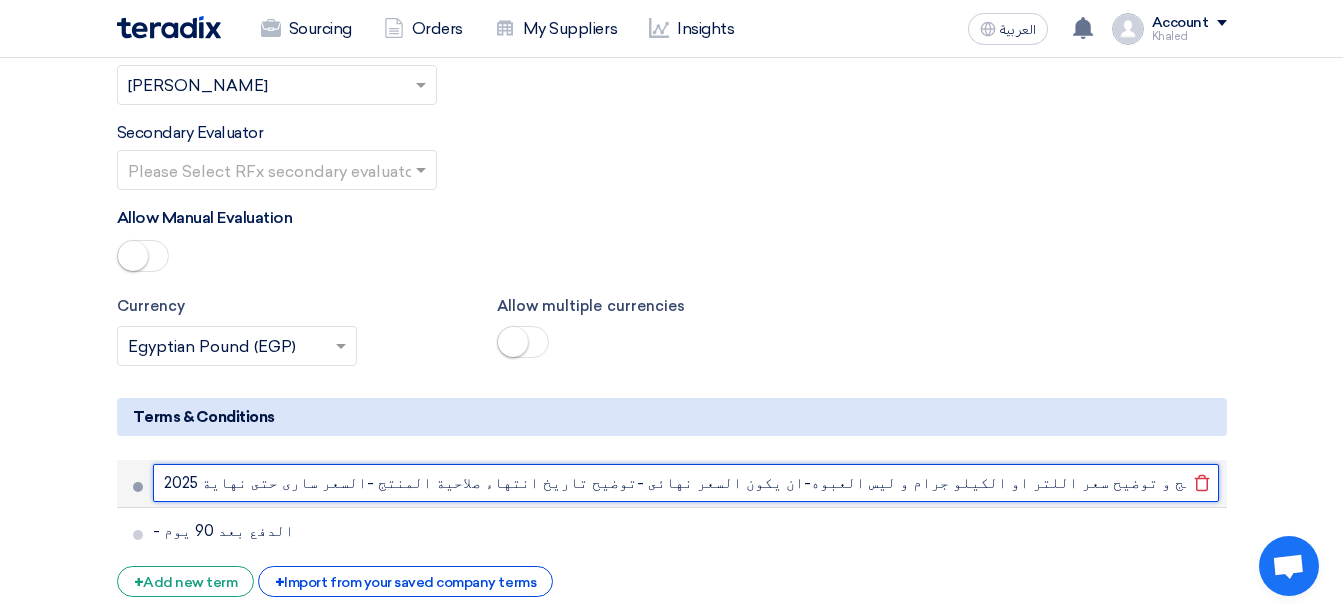 drag, startPoint x: 973, startPoint y: 388, endPoint x: 858, endPoint y: 391, distance: 115.03912 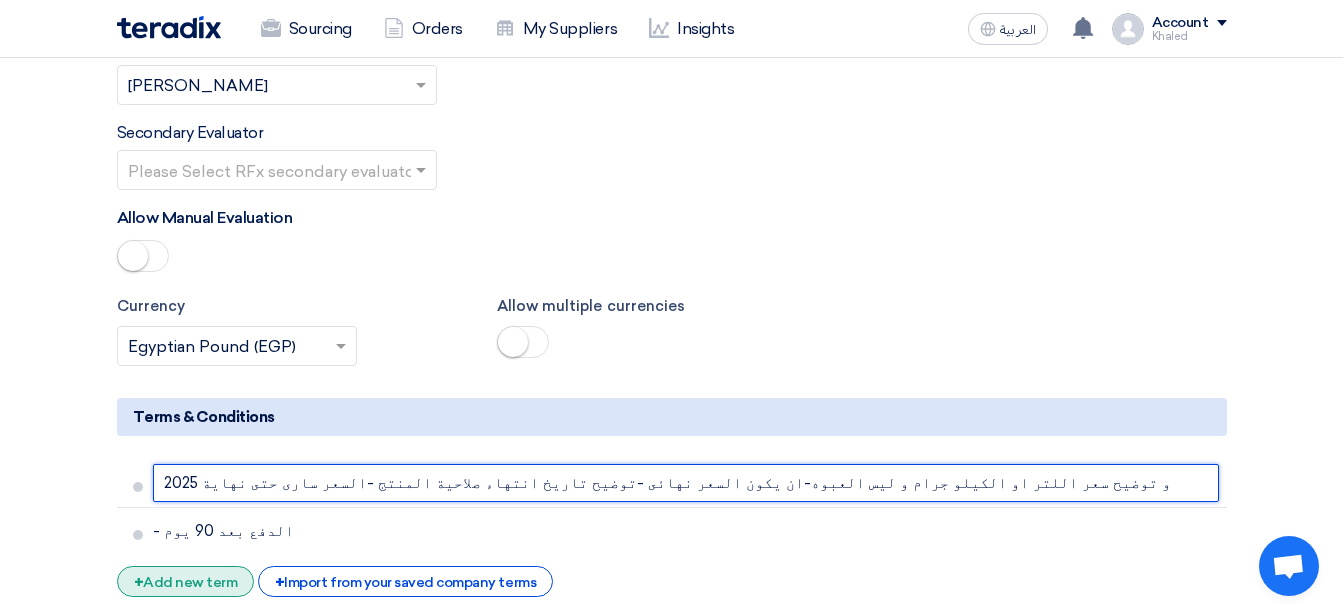 type on "و توضيح سعر اللتر او الكيلو جرام و ليس العبوه-ان يكون السعر نهائى -توضيح تاريخ انتهاء صلاحية المنتج -السعر سارى حتى نهاية 2025" 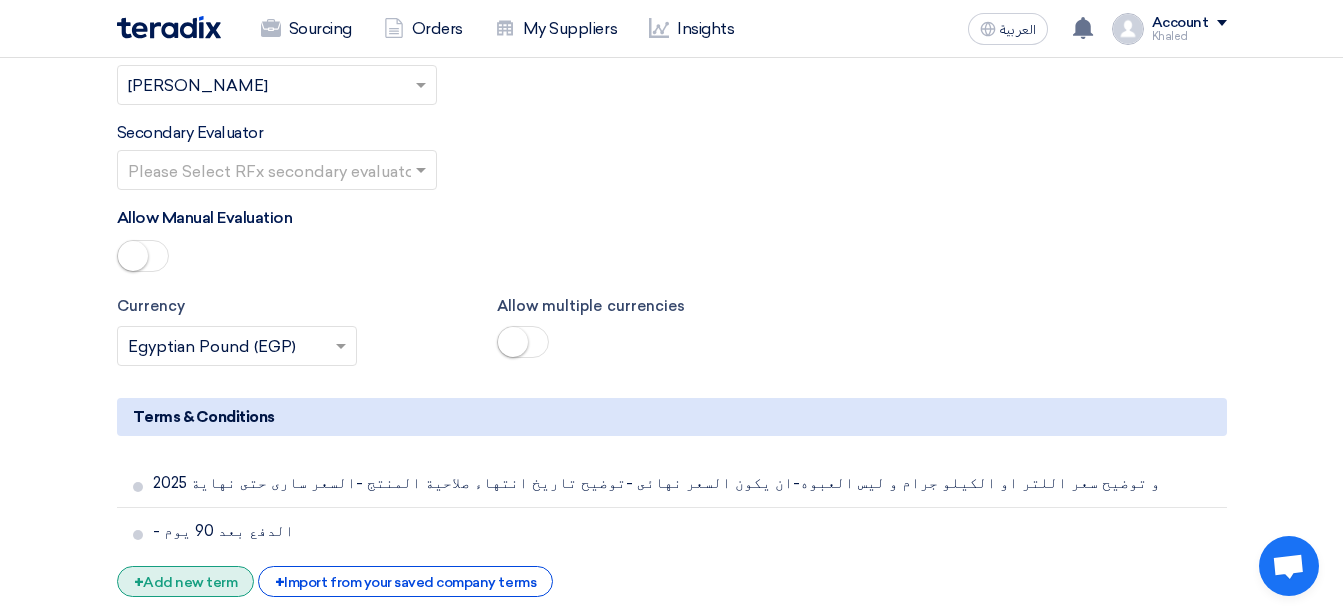 click on "+
Add new term" 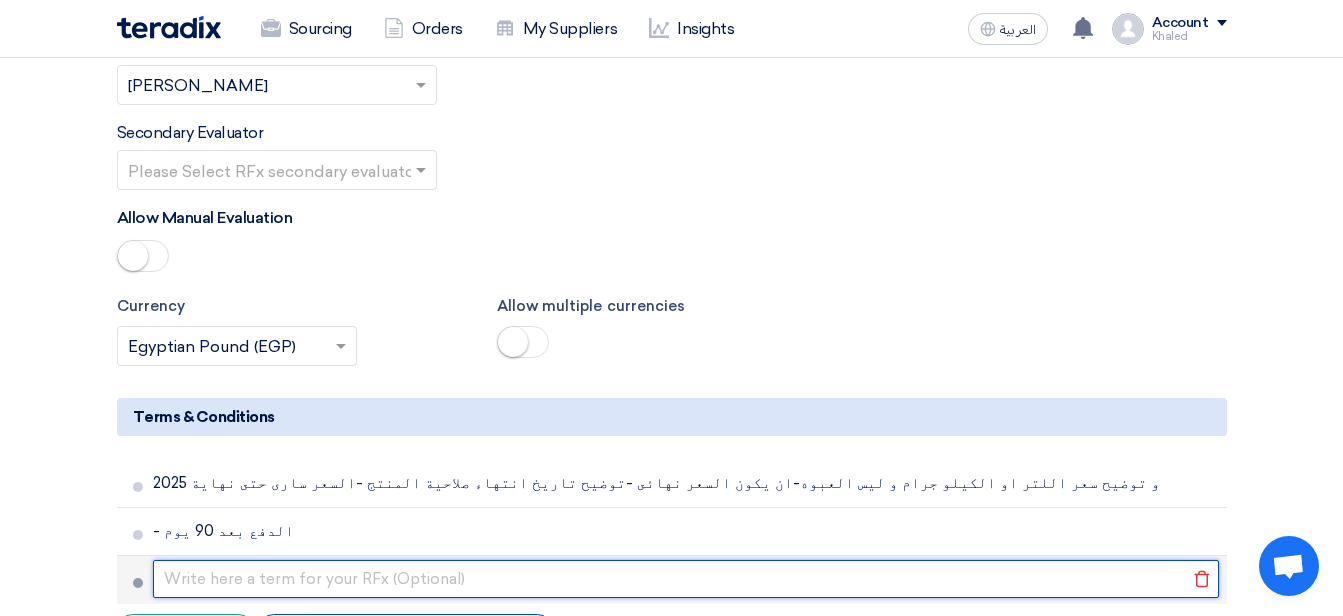 click 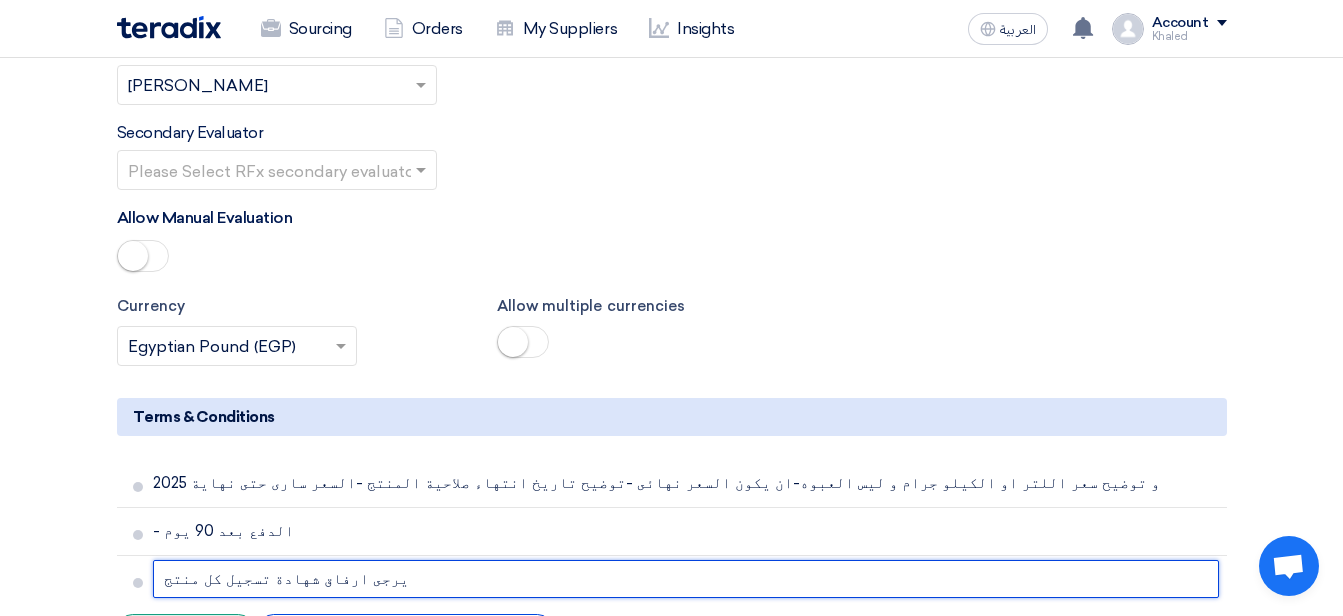 type on "يرجى ارفاق شهادة تسجيل كل منتج" 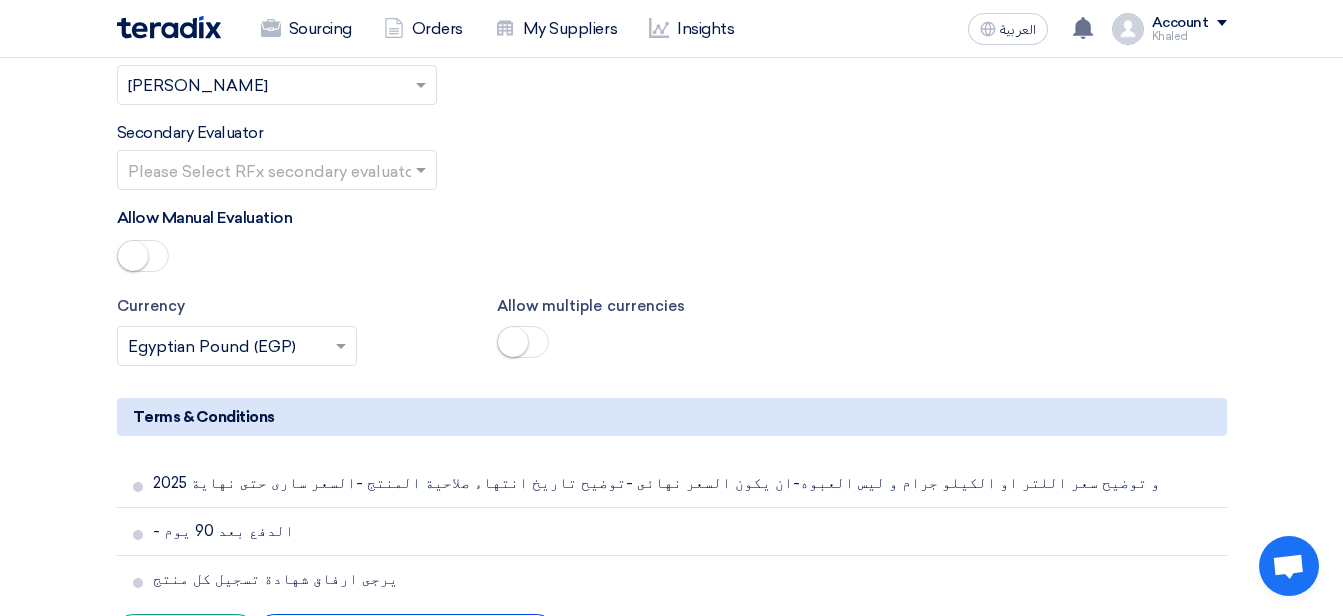 click on "+
Add new term" 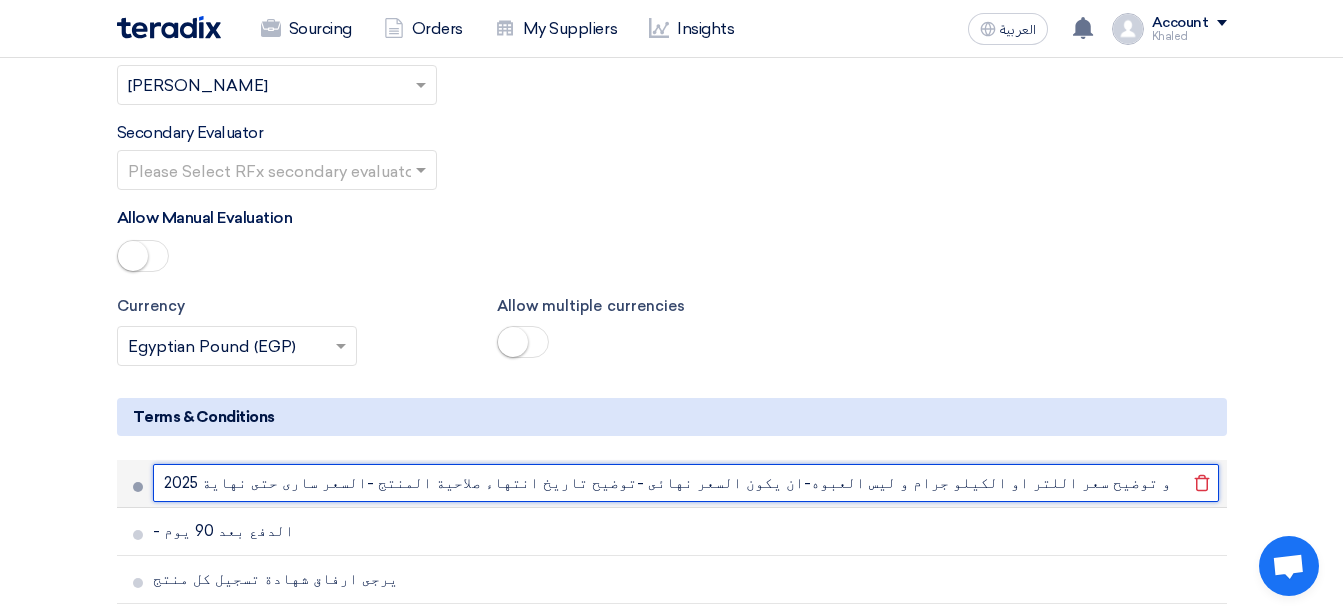 drag, startPoint x: 159, startPoint y: 388, endPoint x: 299, endPoint y: 388, distance: 140 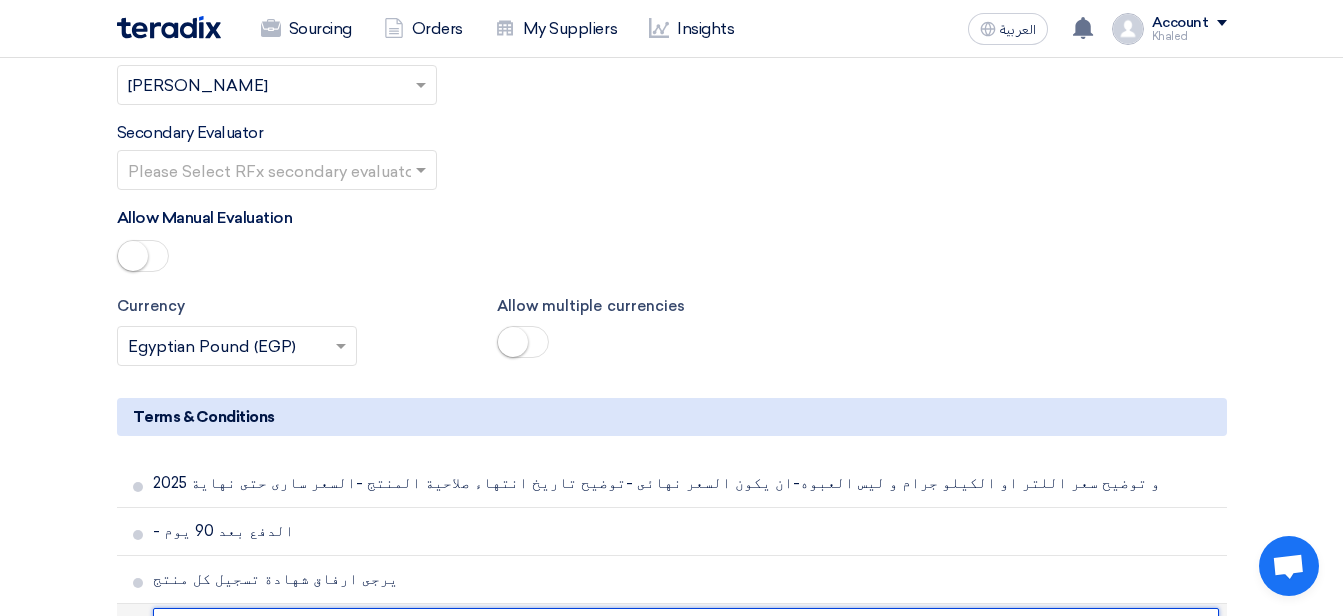 click 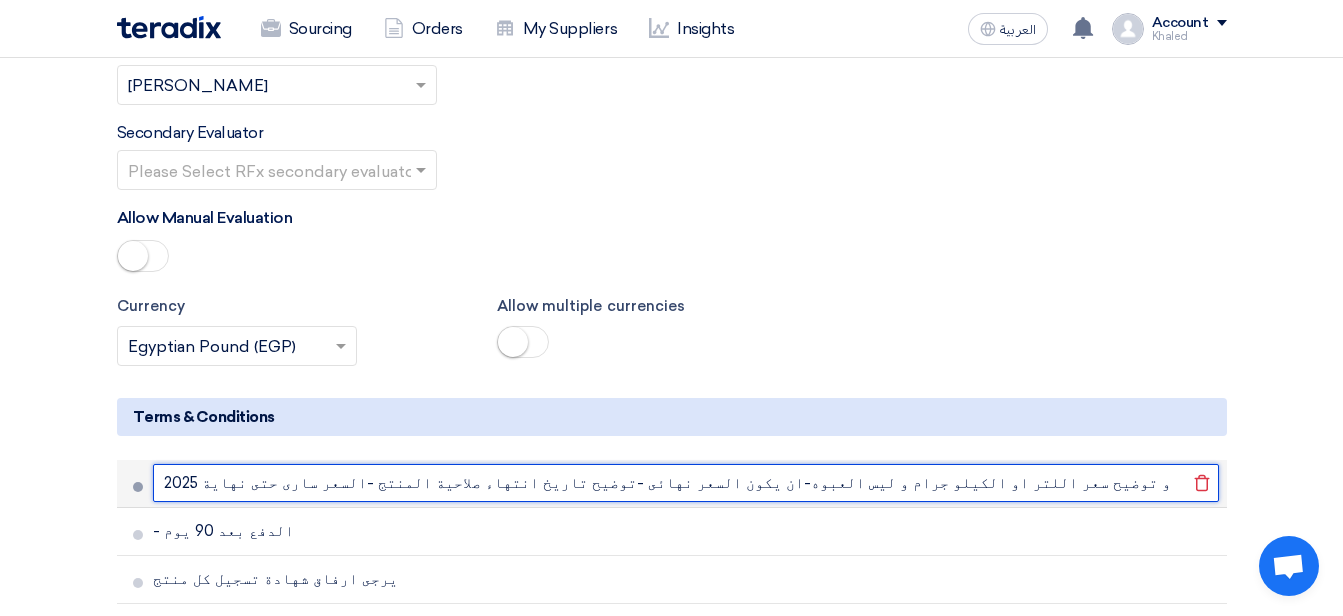 drag, startPoint x: 797, startPoint y: 386, endPoint x: 629, endPoint y: 388, distance: 168.0119 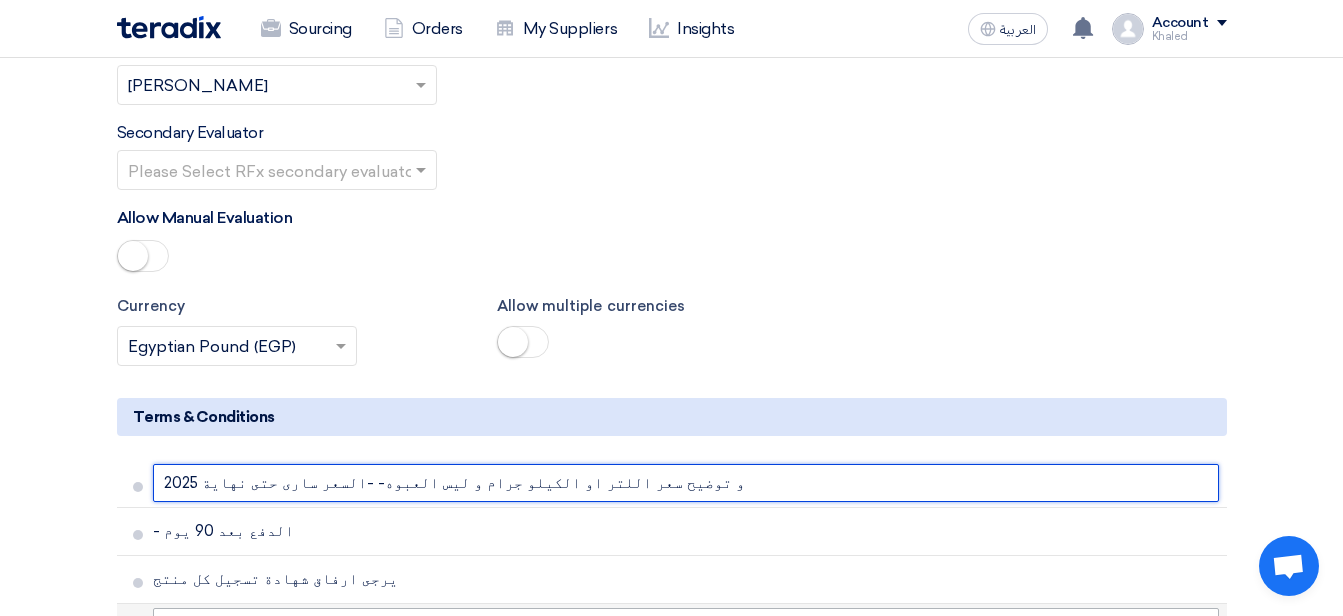 type on "و توضيح سعر اللتر او الكيلو جرام و ليس العبوه- -السعر سارى حتى نهاية 2025" 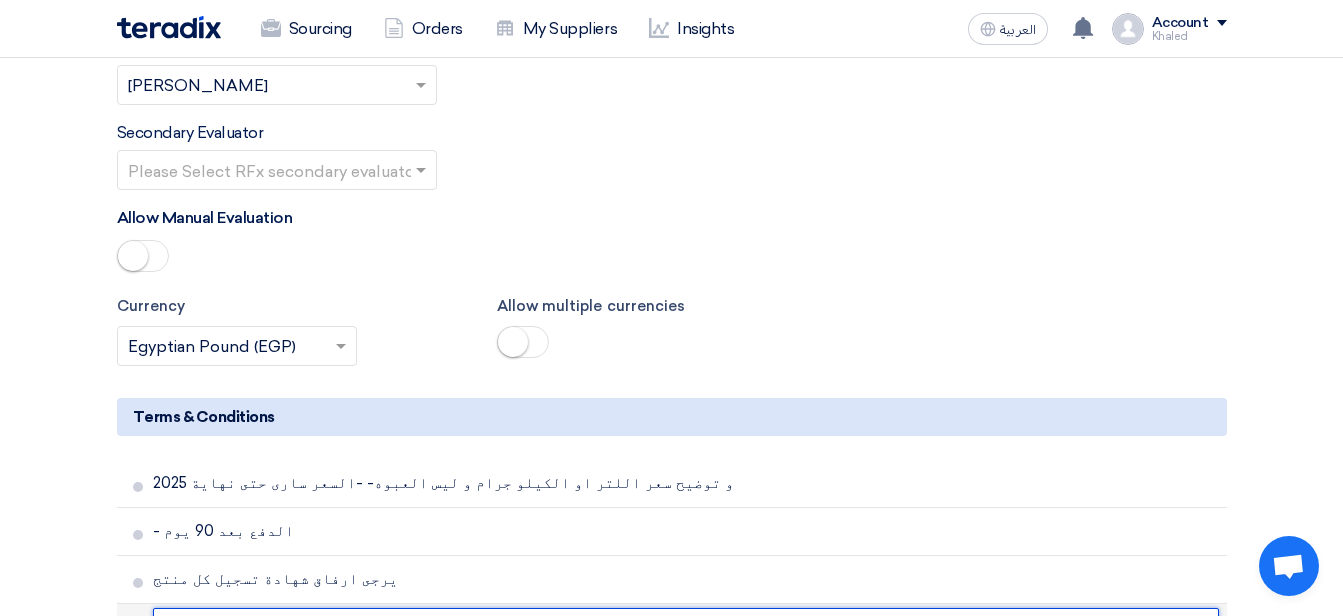 click 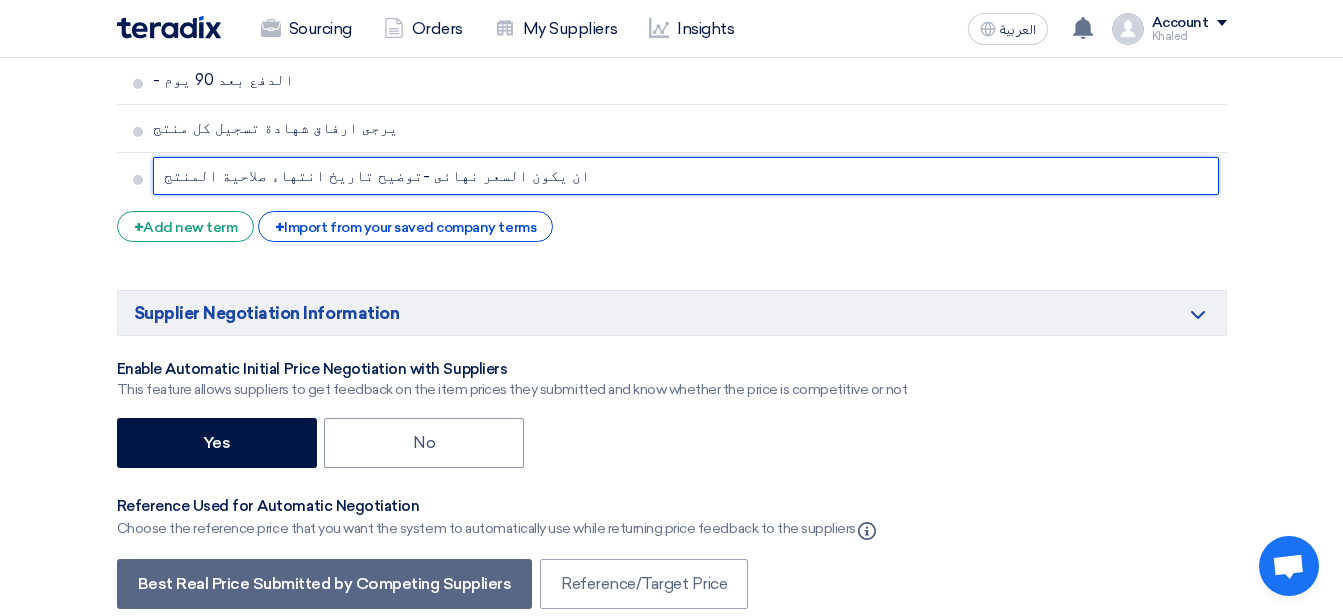 scroll, scrollTop: 3400, scrollLeft: 0, axis: vertical 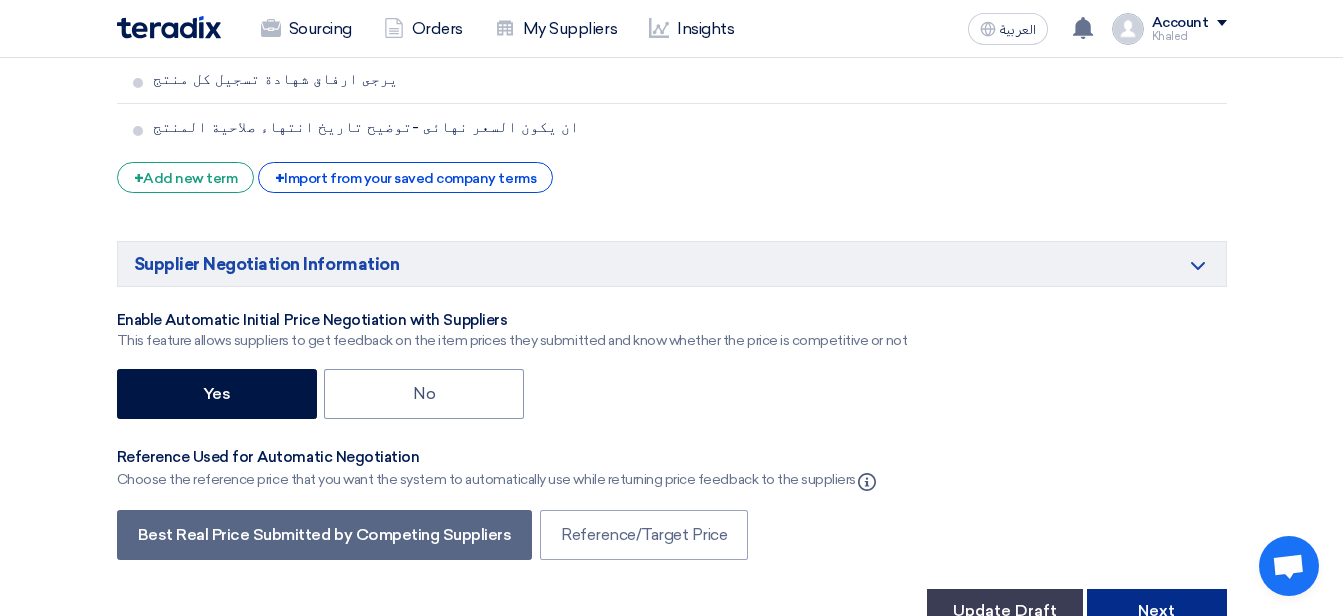 click on "Next" 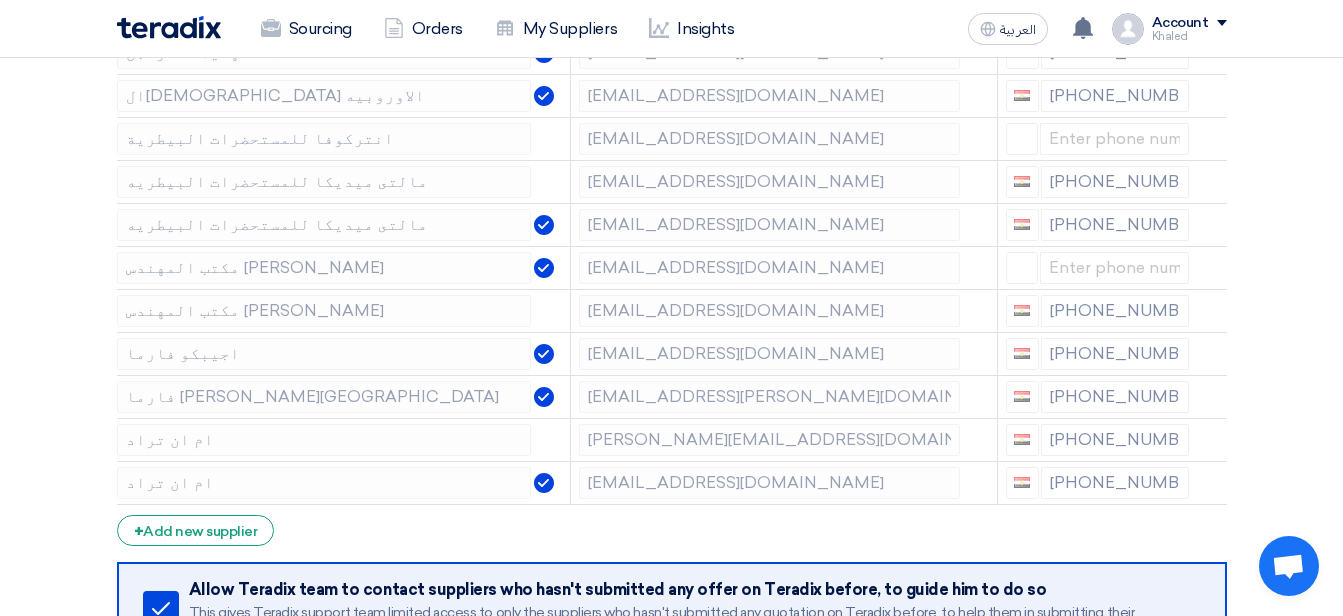 scroll, scrollTop: 3700, scrollLeft: 0, axis: vertical 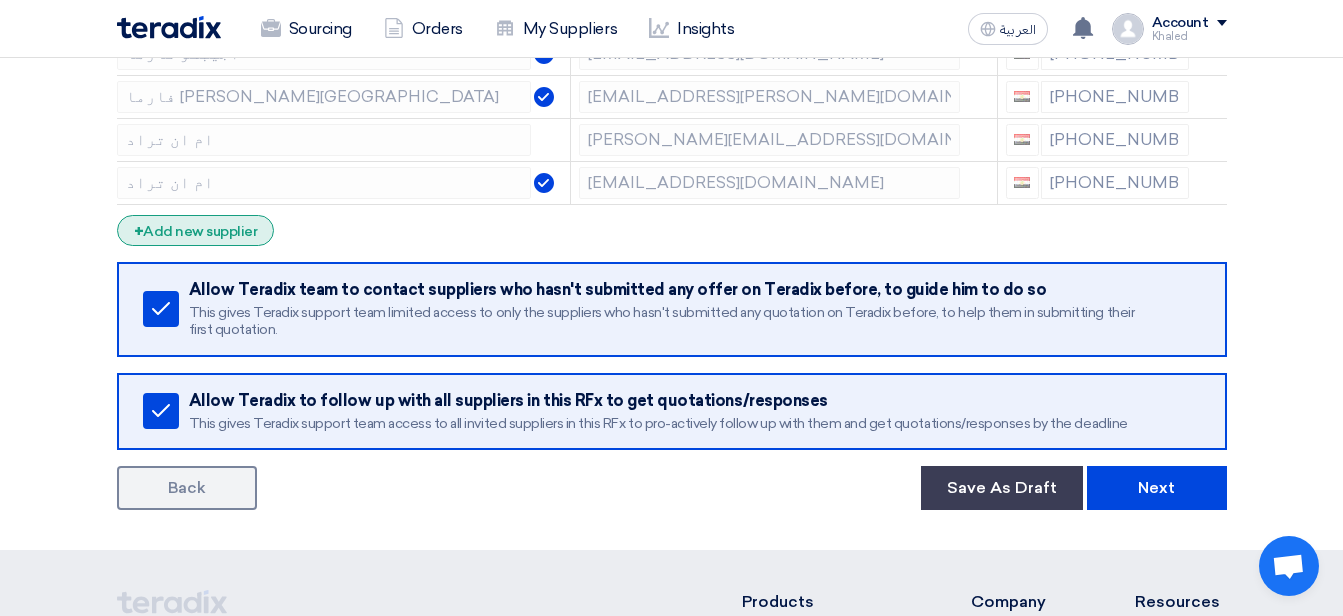 click on "+
Add new supplier" 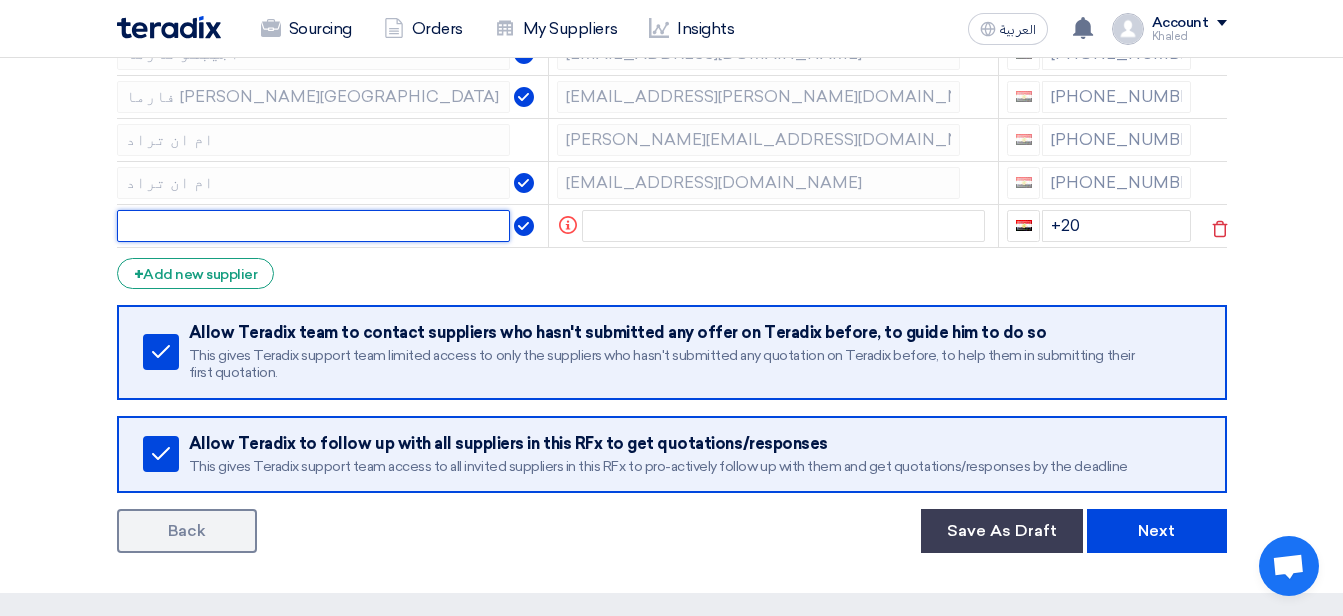 click 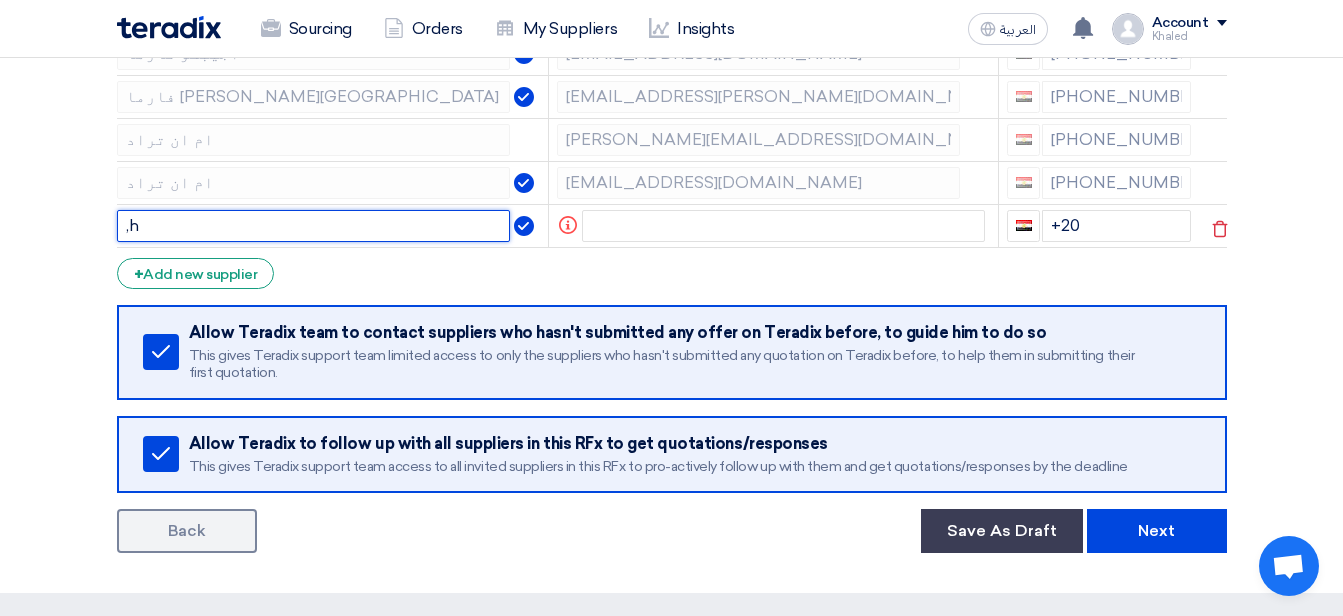 type on "," 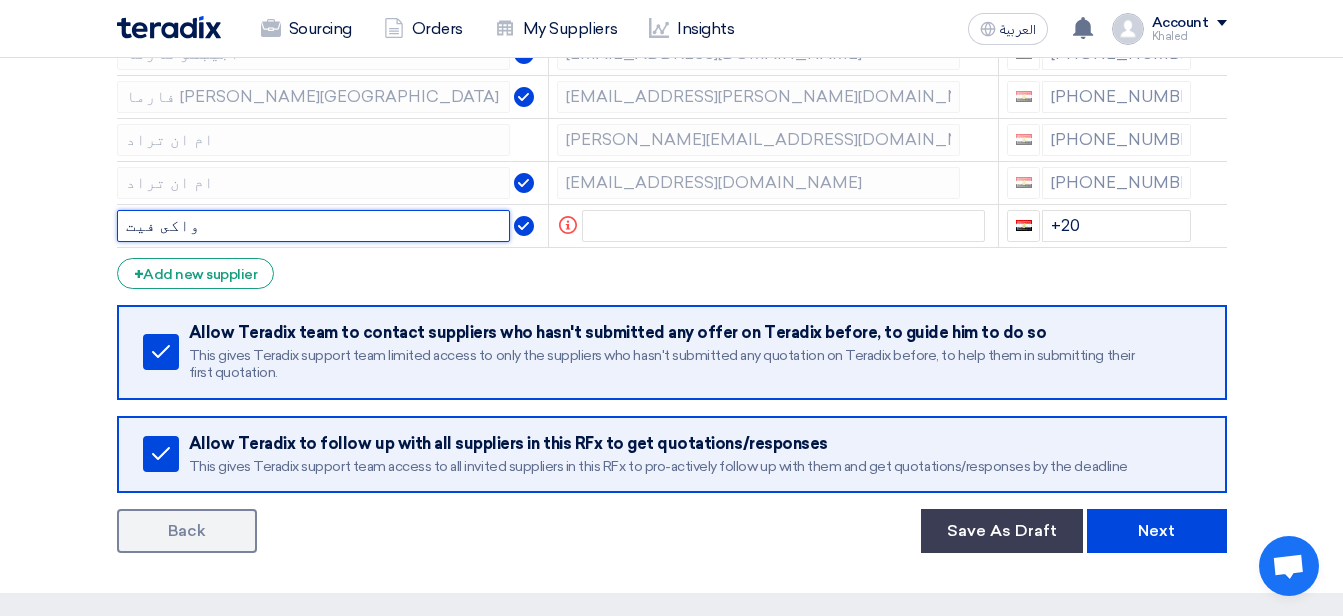 type on "واكى فيت" 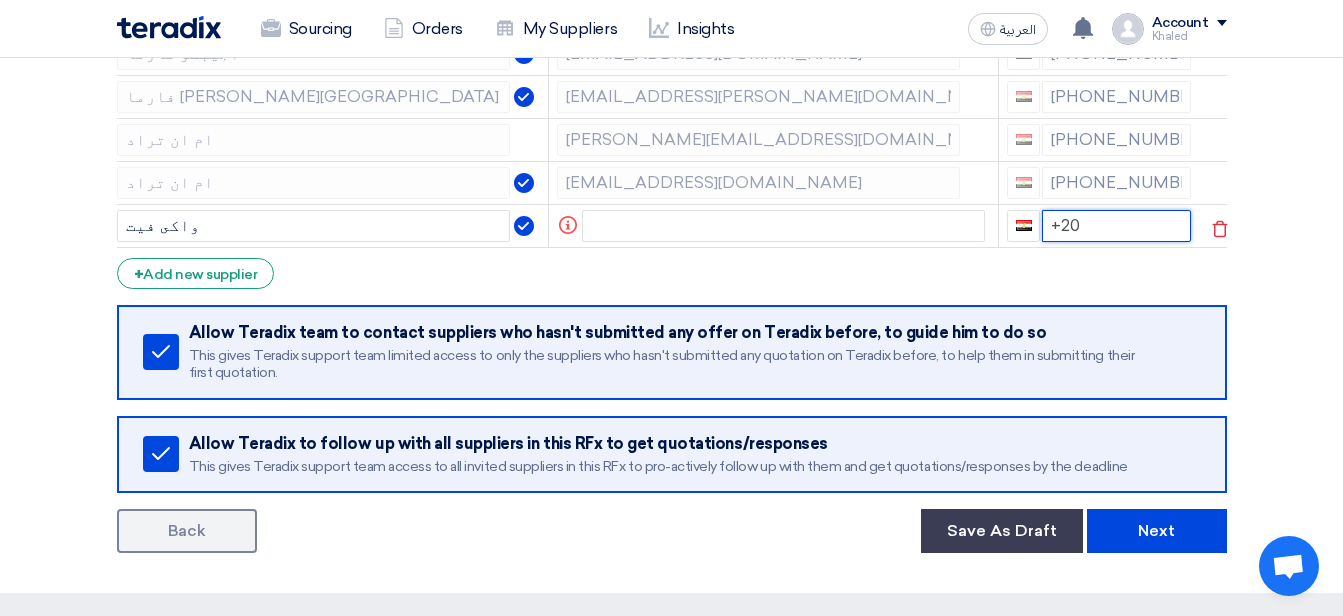 click on "+20" 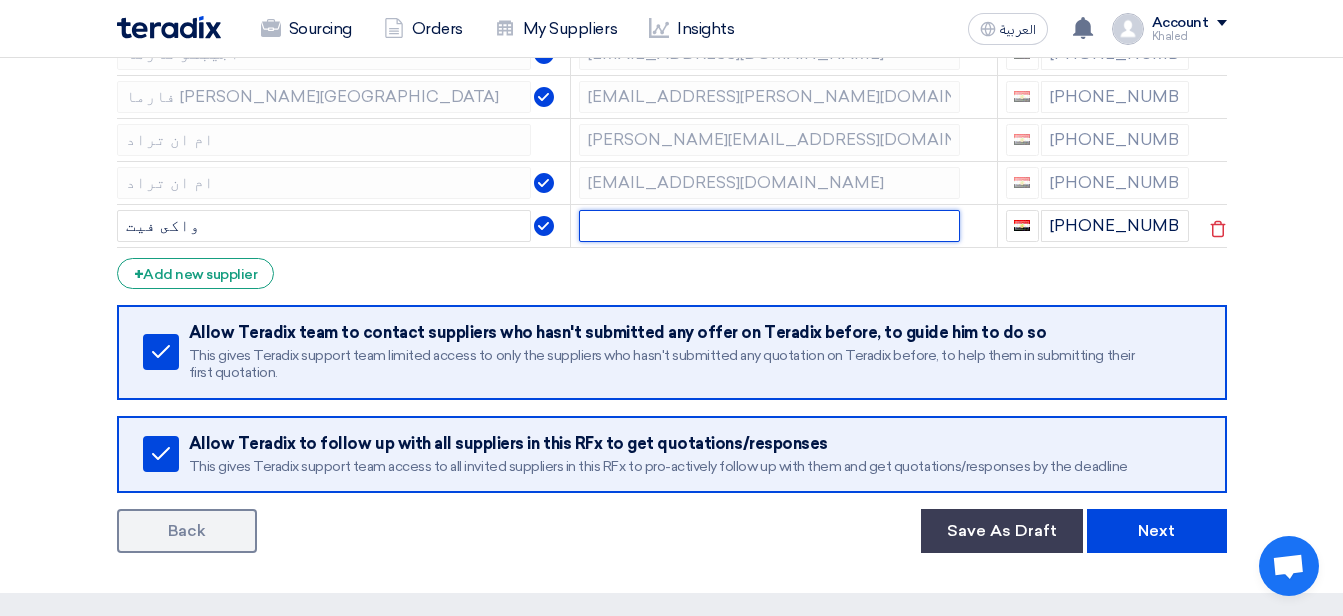click 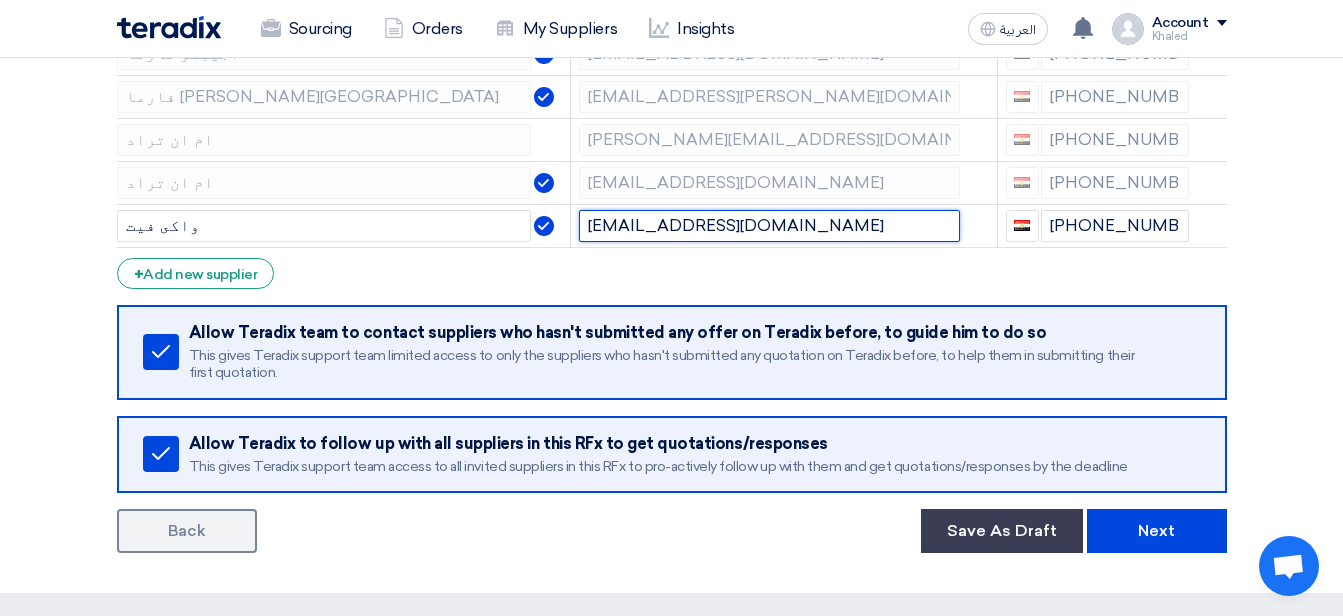 type on "[EMAIL_ADDRESS][DOMAIN_NAME]" 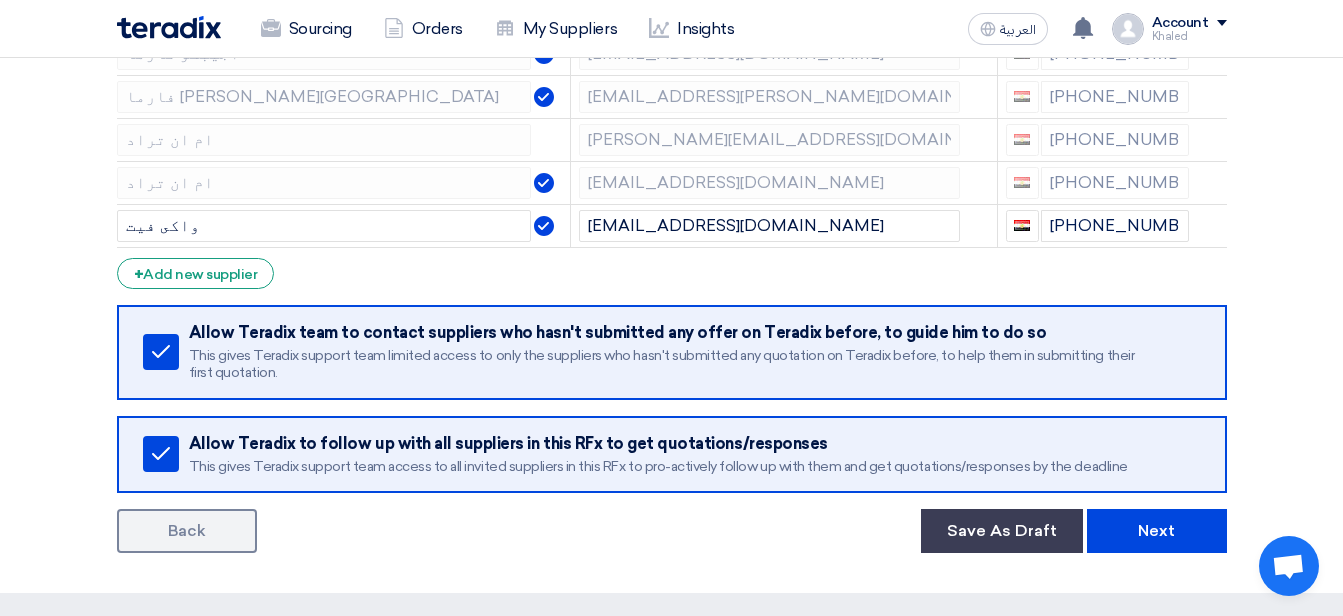 click on "Supplier Management
Minimize/Maximize Category
Invite your suppliers
Excel file
Reset
Import From My Supplier Lists
Supplier's Company Name
Email
Mobile
بيراميدز
[EMAIL_ADDRESS][DOMAIN_NAME]
[PHONE_NUMBER]
بيراميدز" 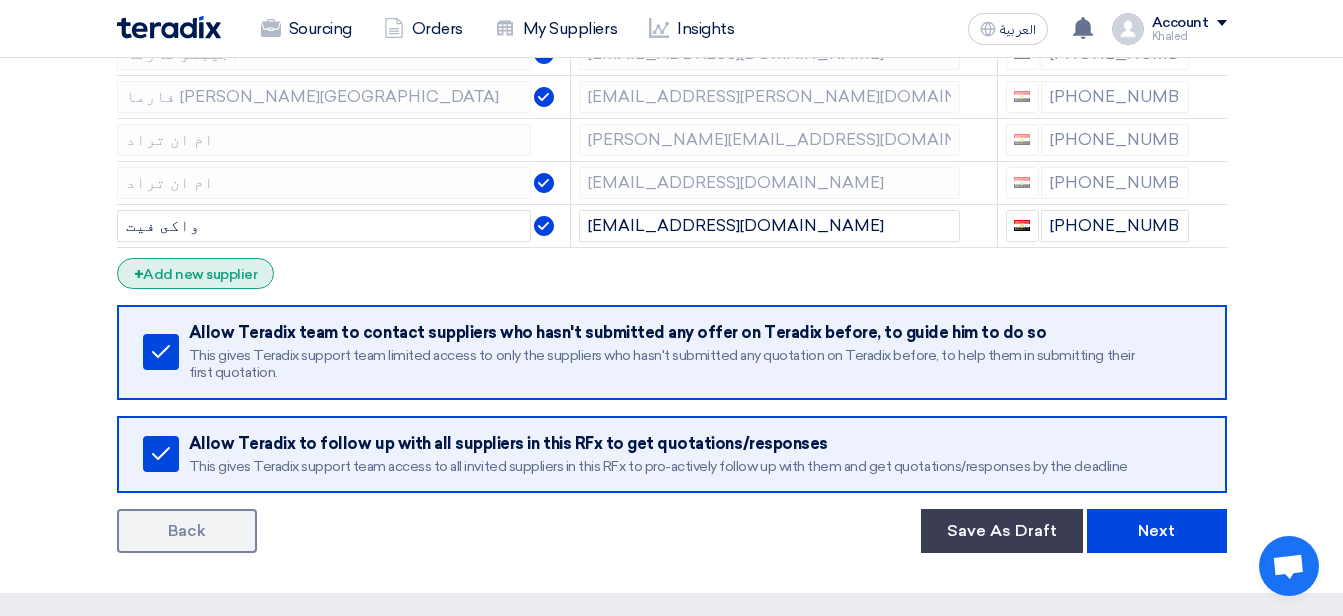 click on "+
Add new supplier" 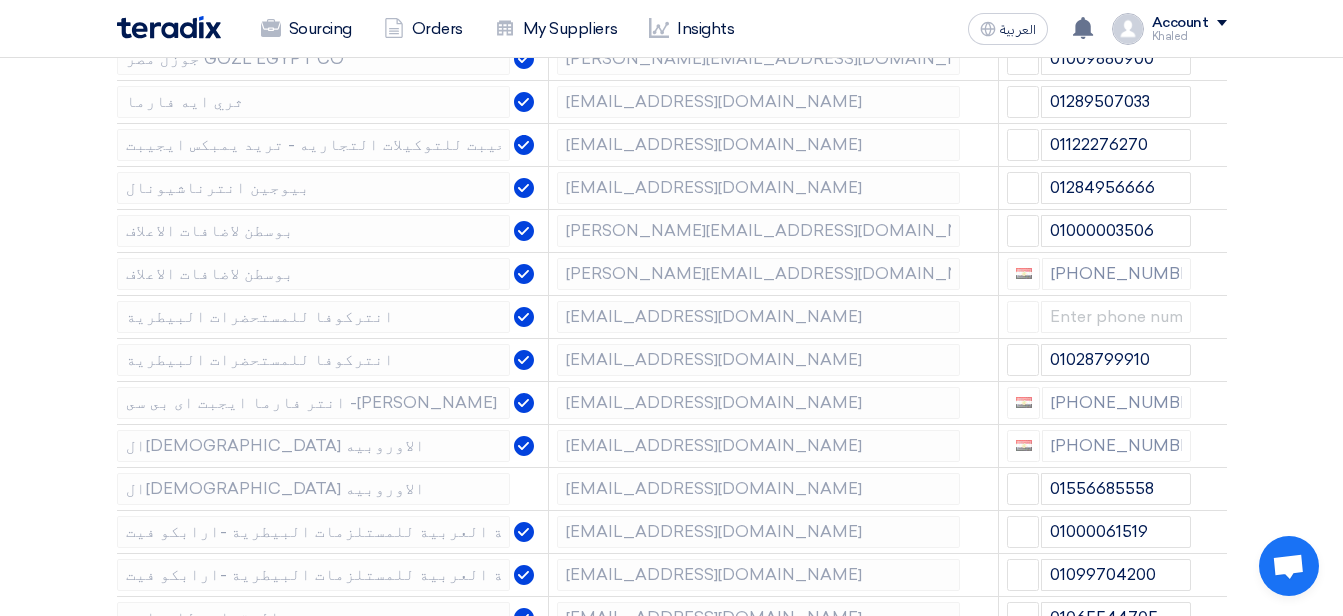 scroll, scrollTop: 0, scrollLeft: 0, axis: both 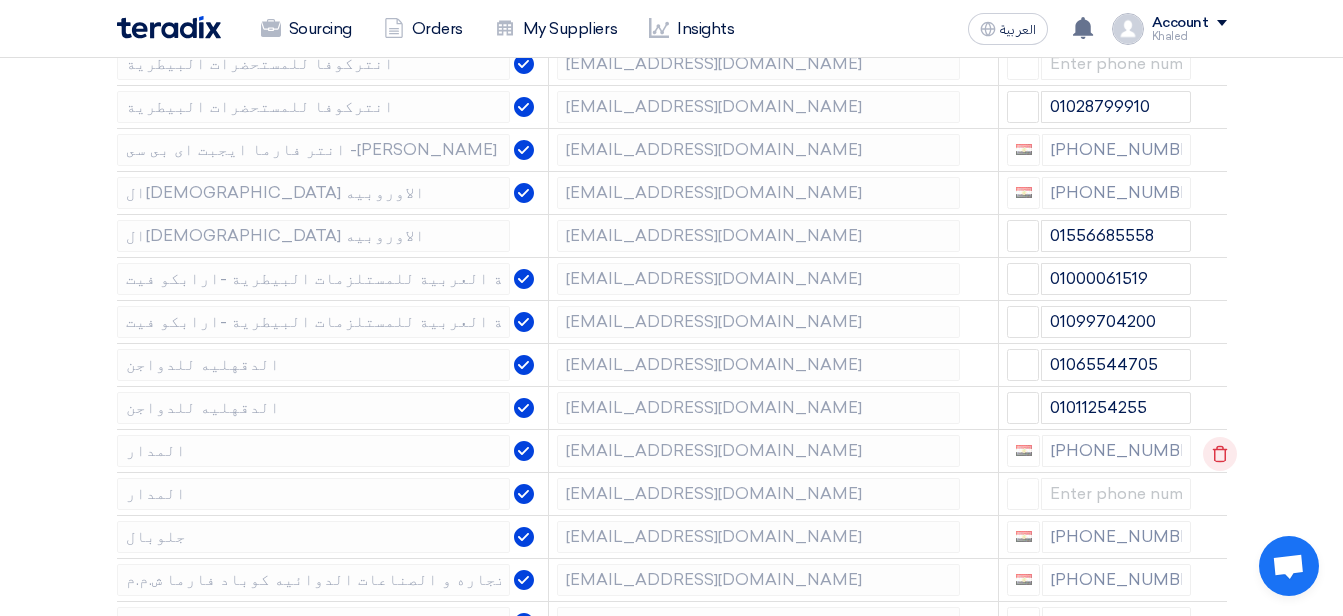 click 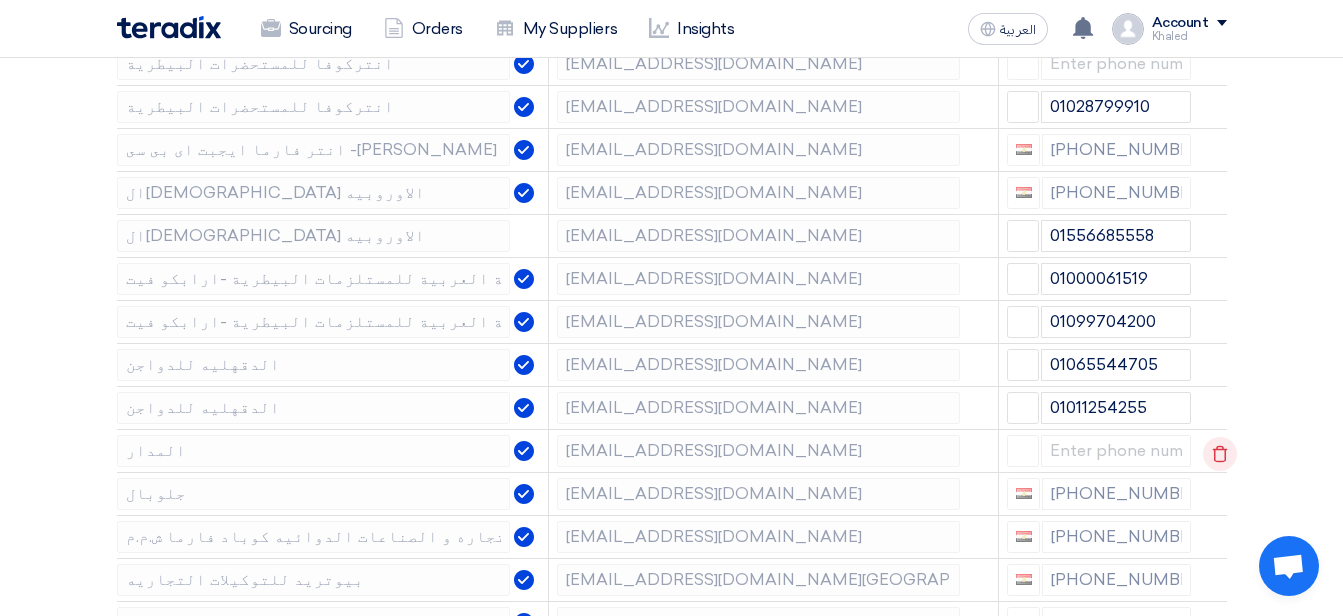click 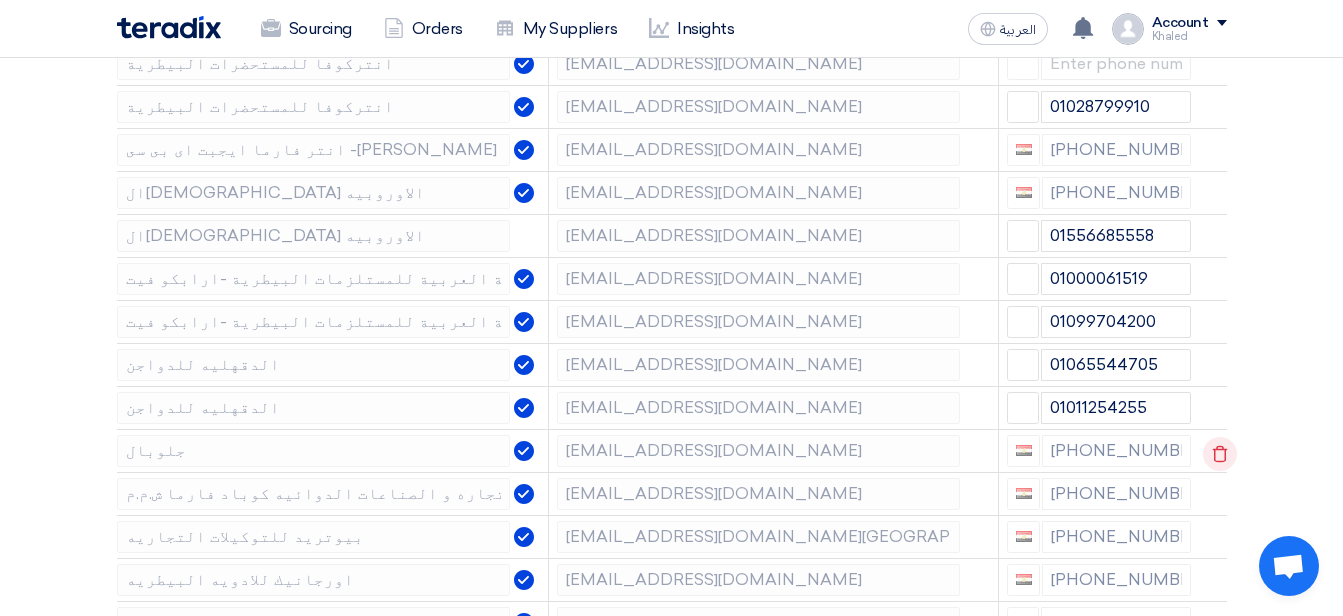 click 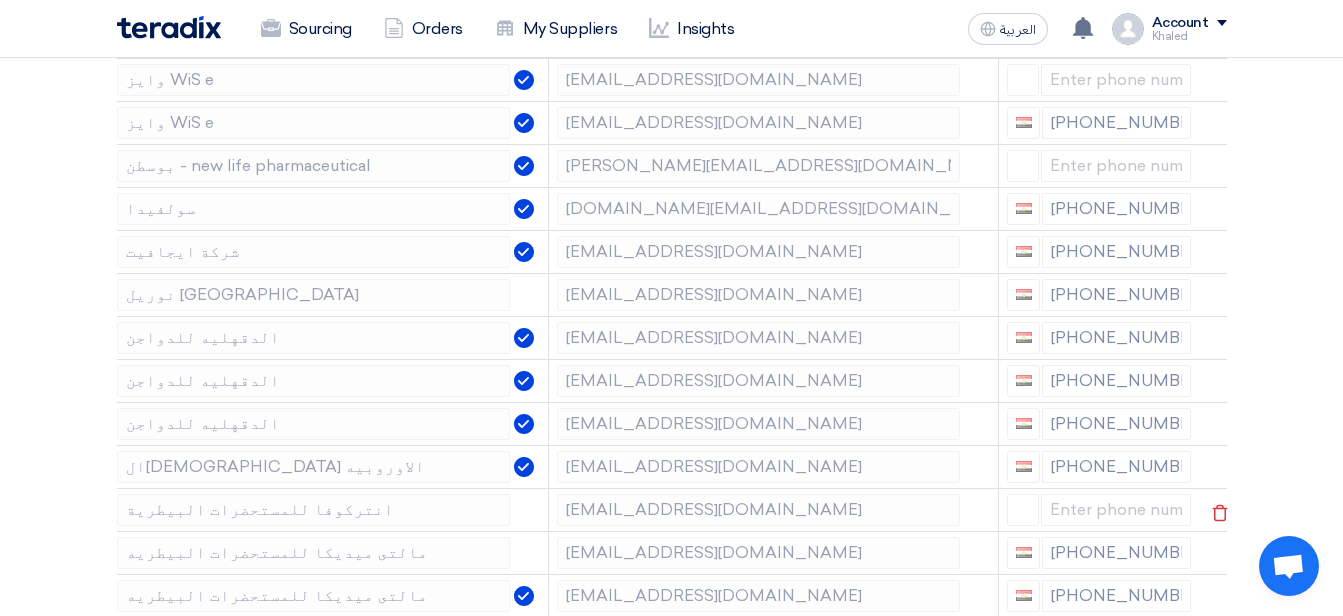 scroll, scrollTop: 3000, scrollLeft: 0, axis: vertical 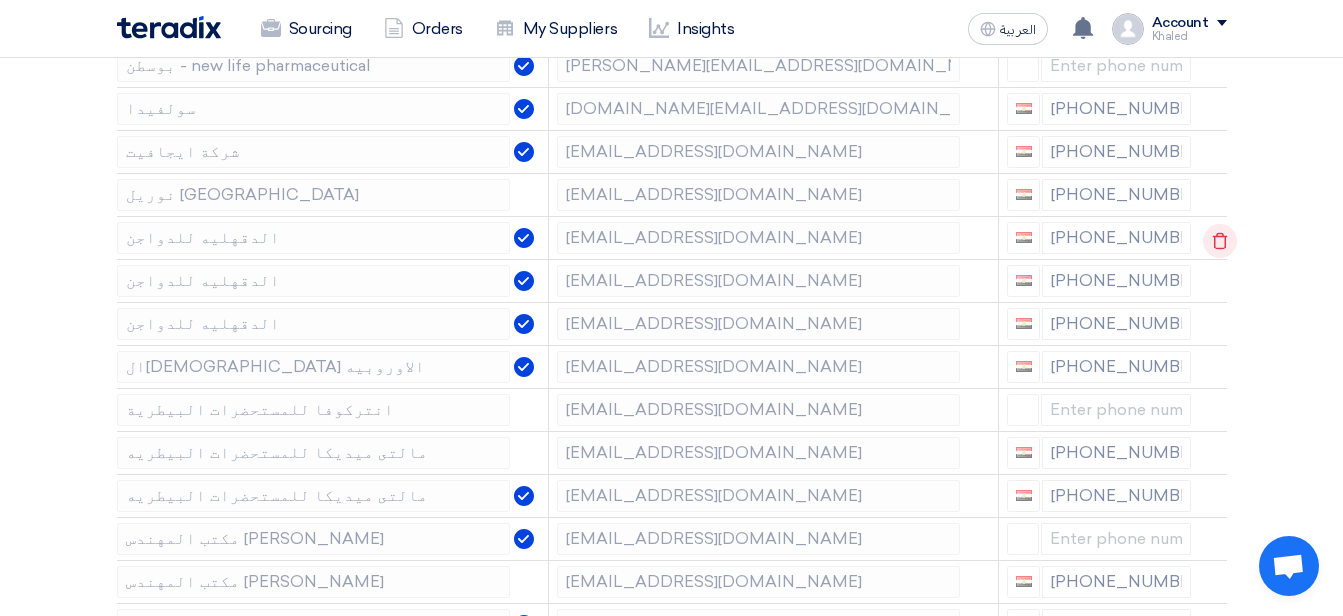 click 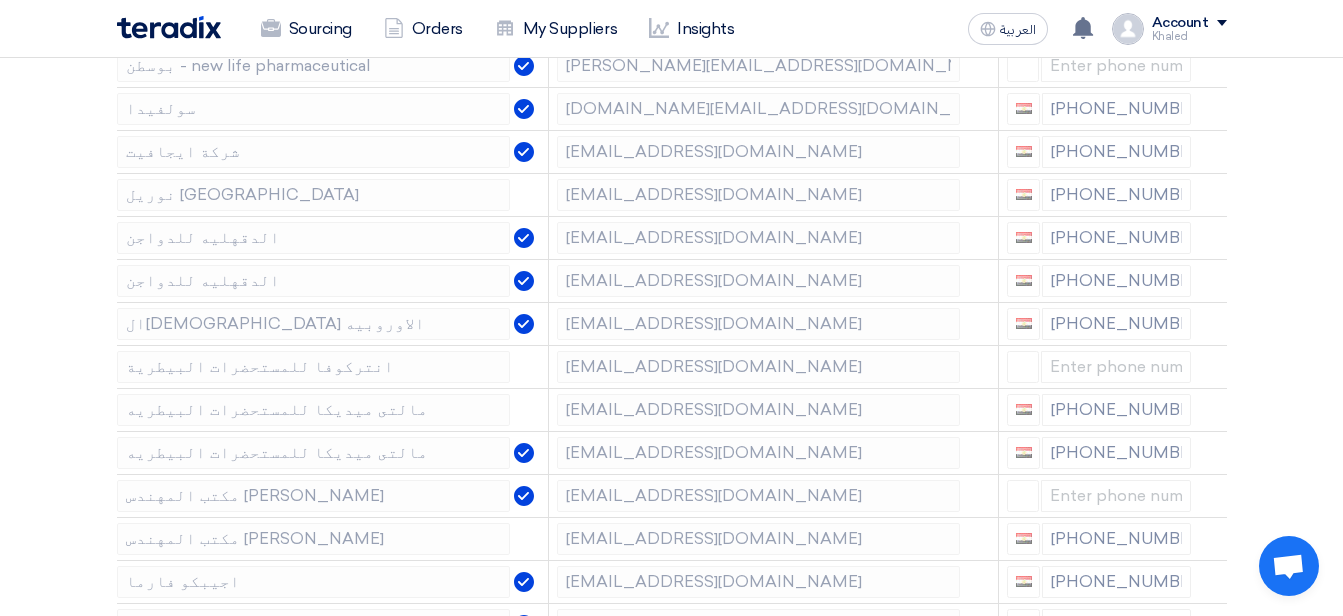 click 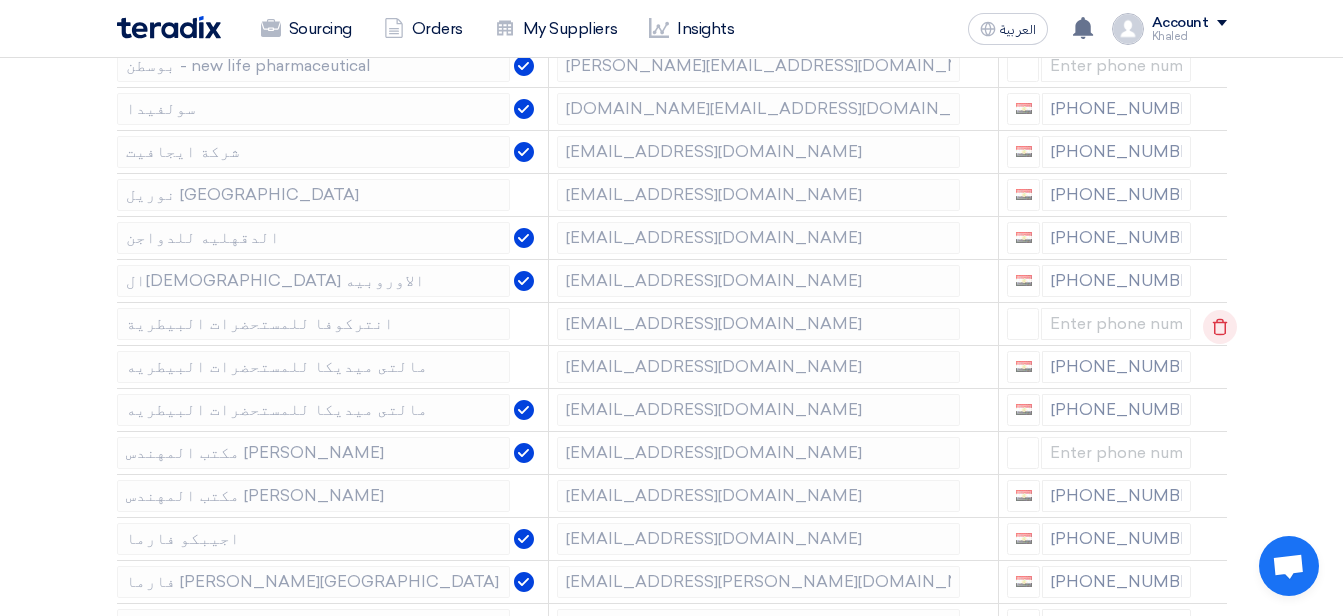 click 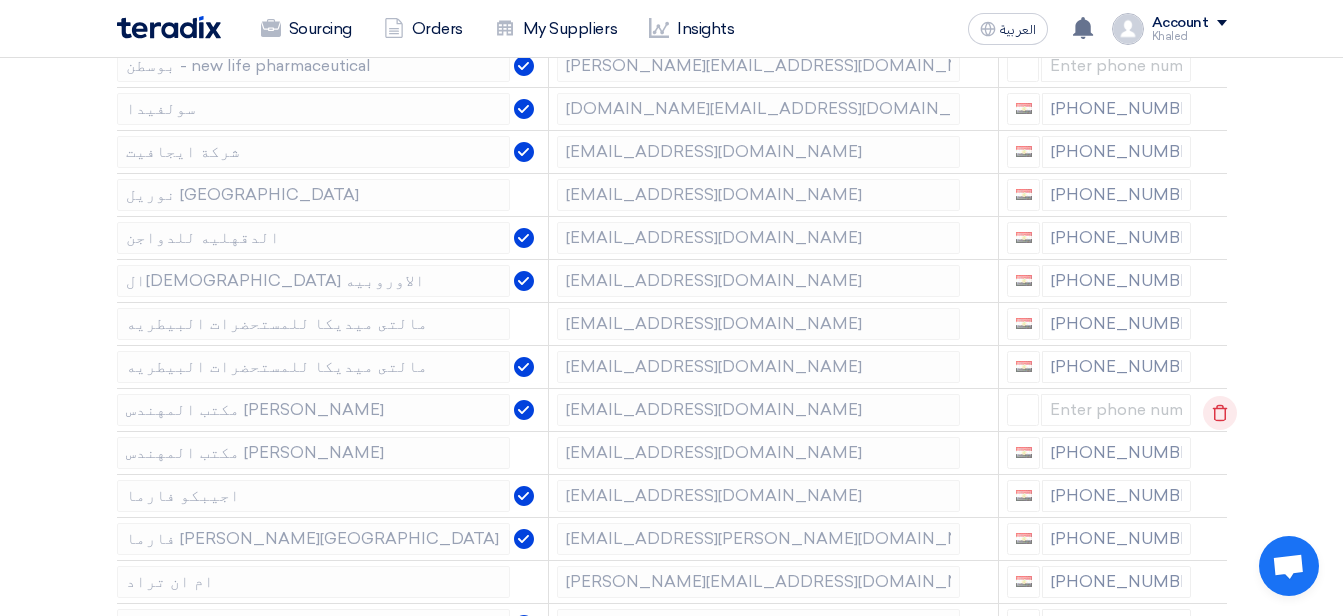 click 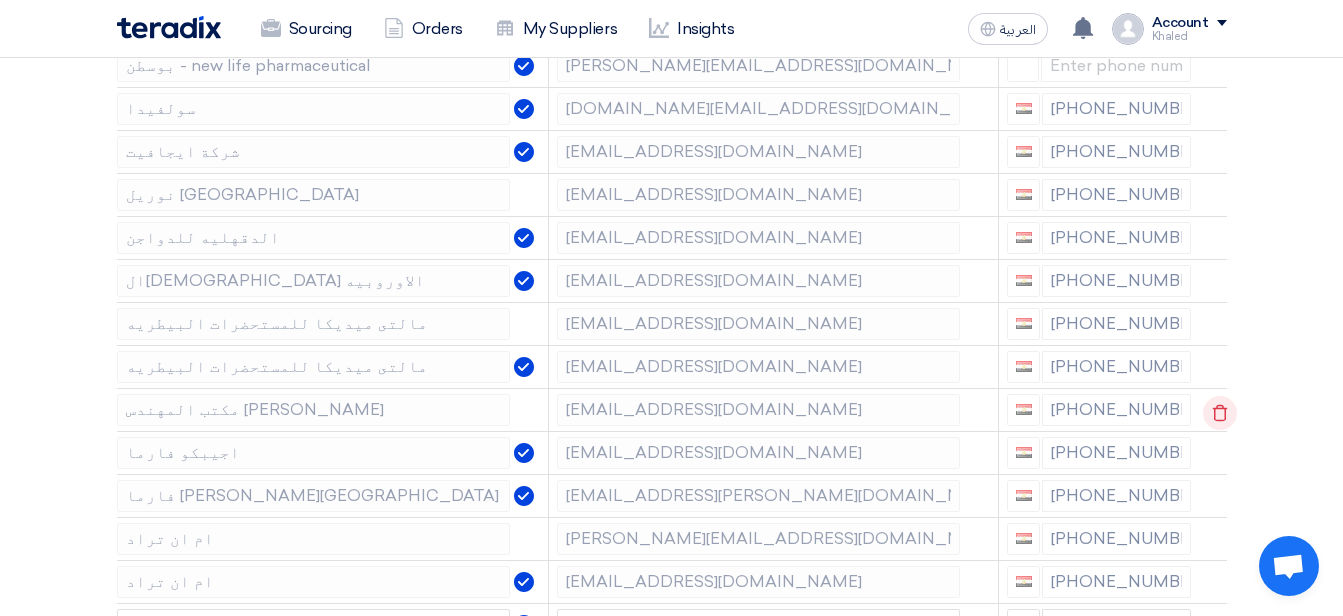 click 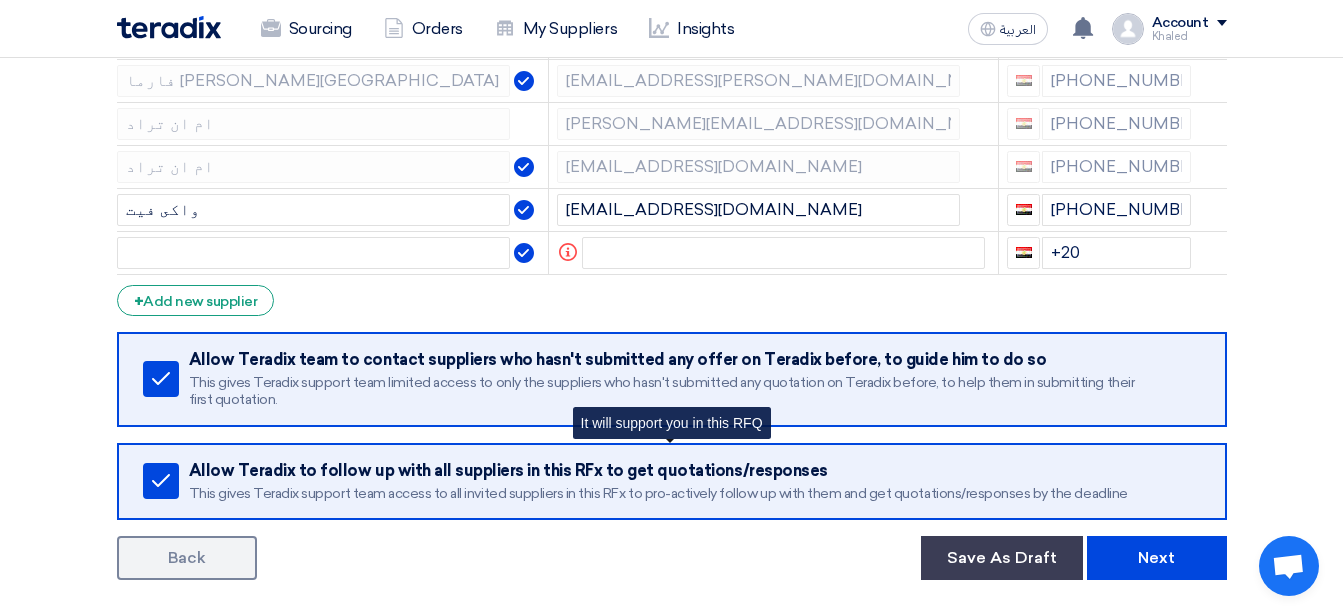 scroll, scrollTop: 3400, scrollLeft: 0, axis: vertical 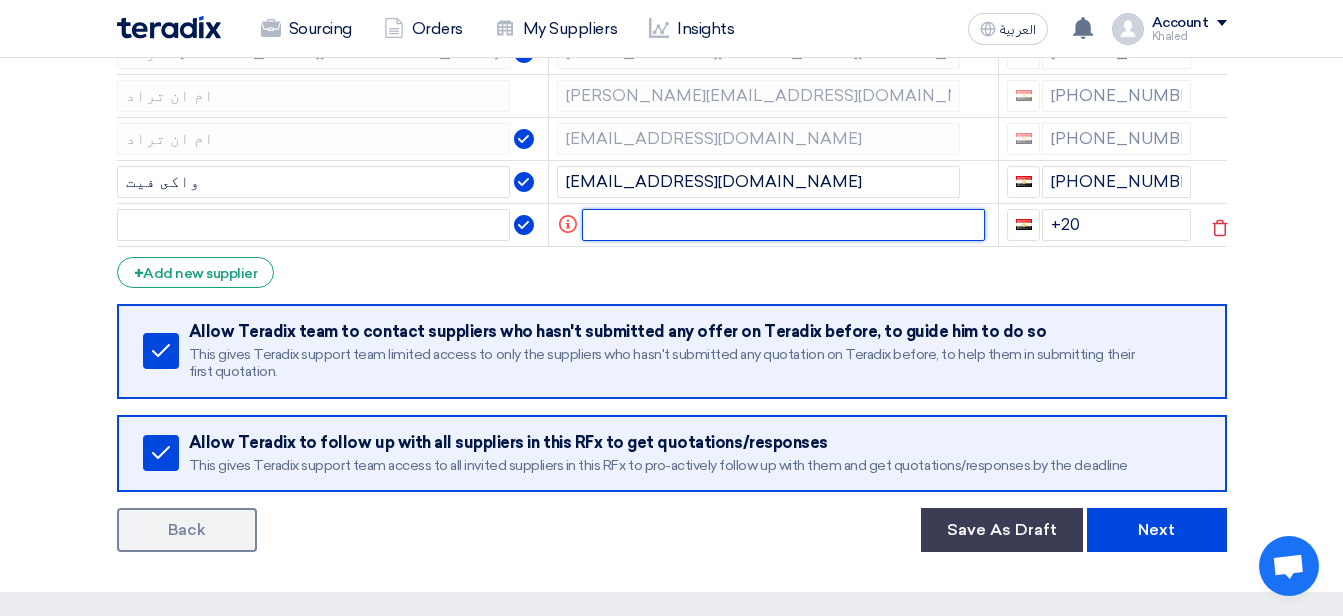 click 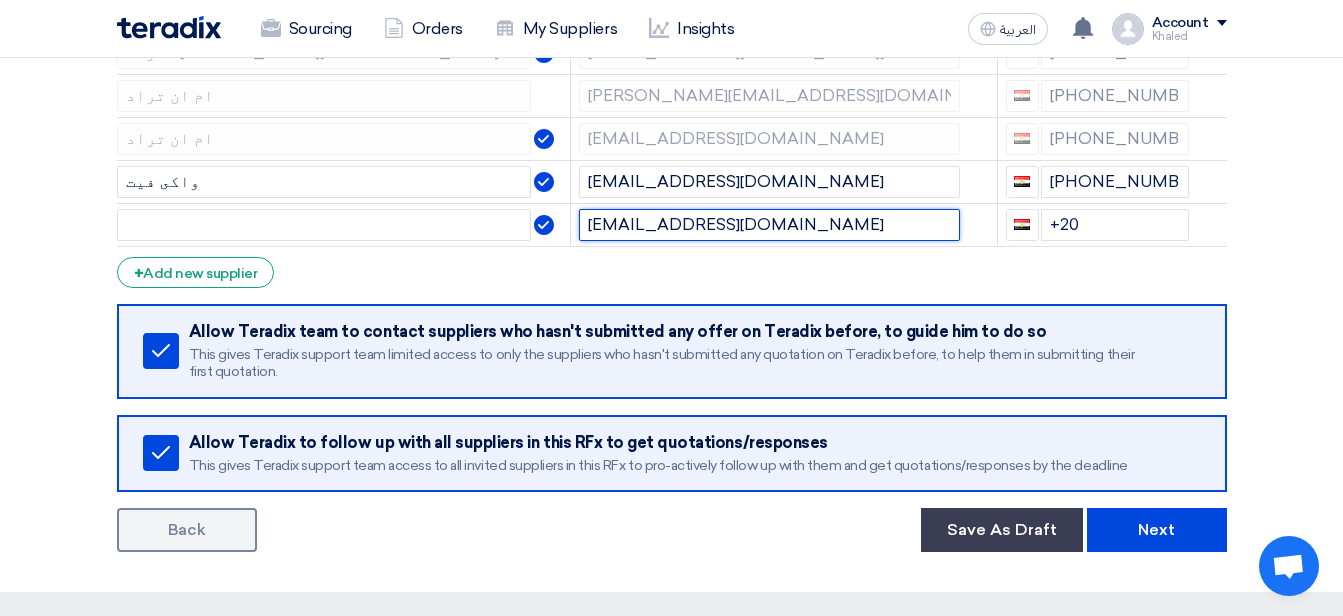 scroll, scrollTop: 3100, scrollLeft: 0, axis: vertical 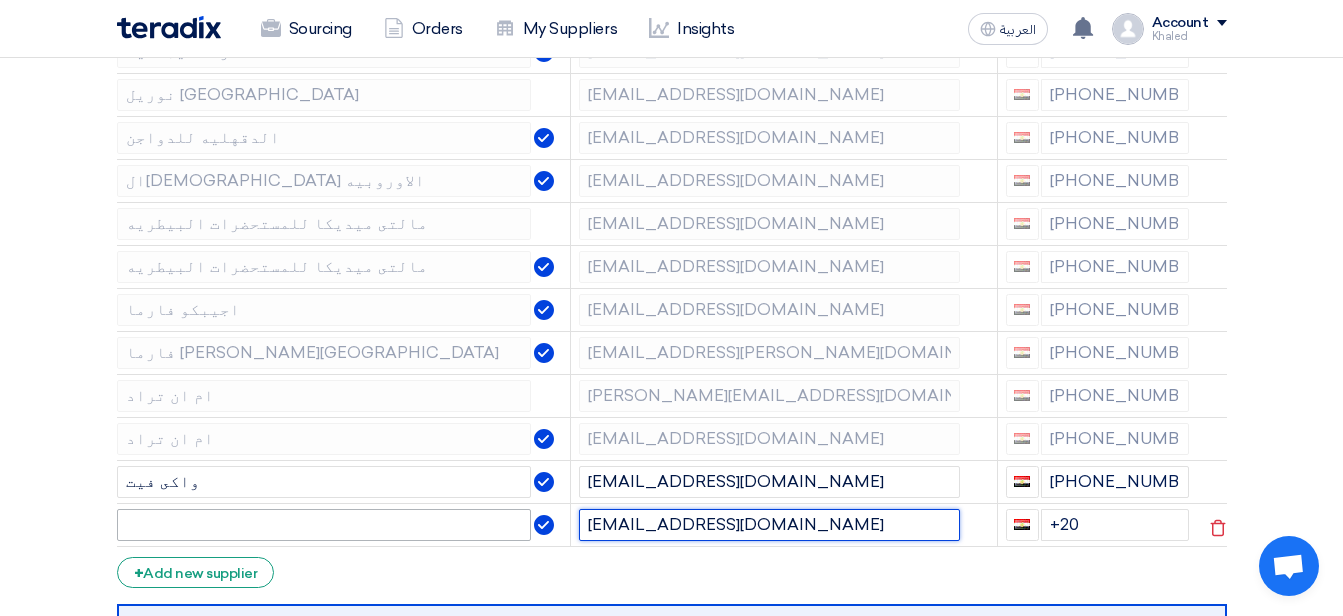 type on "[EMAIL_ADDRESS][DOMAIN_NAME]" 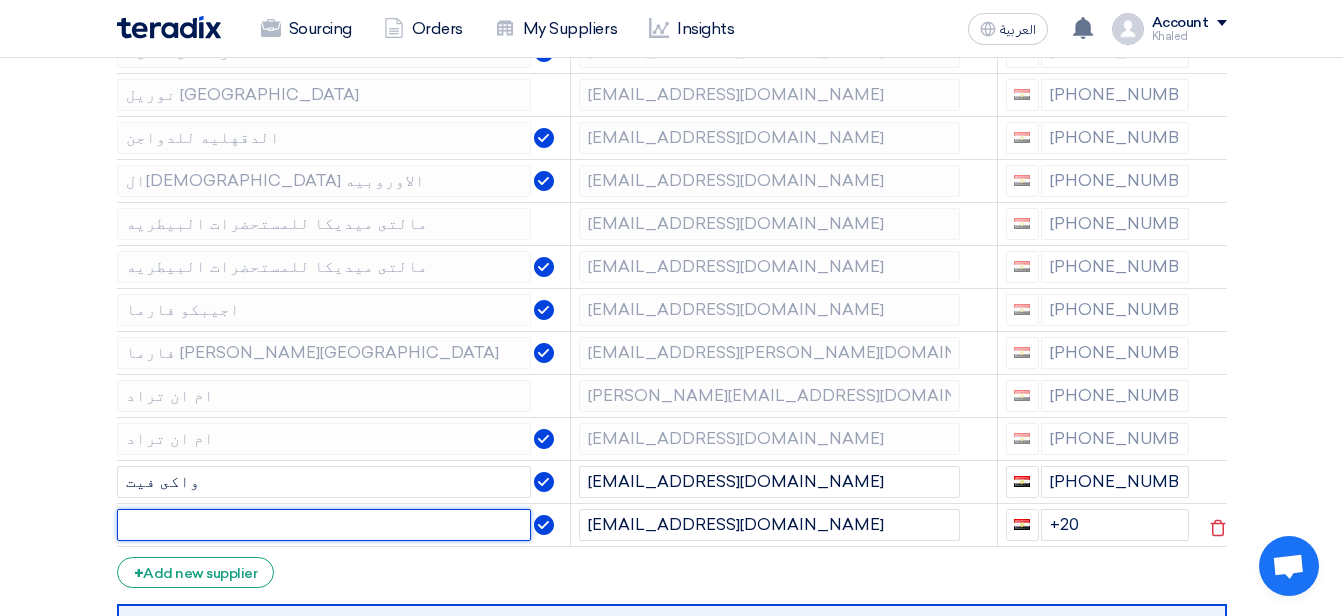 click 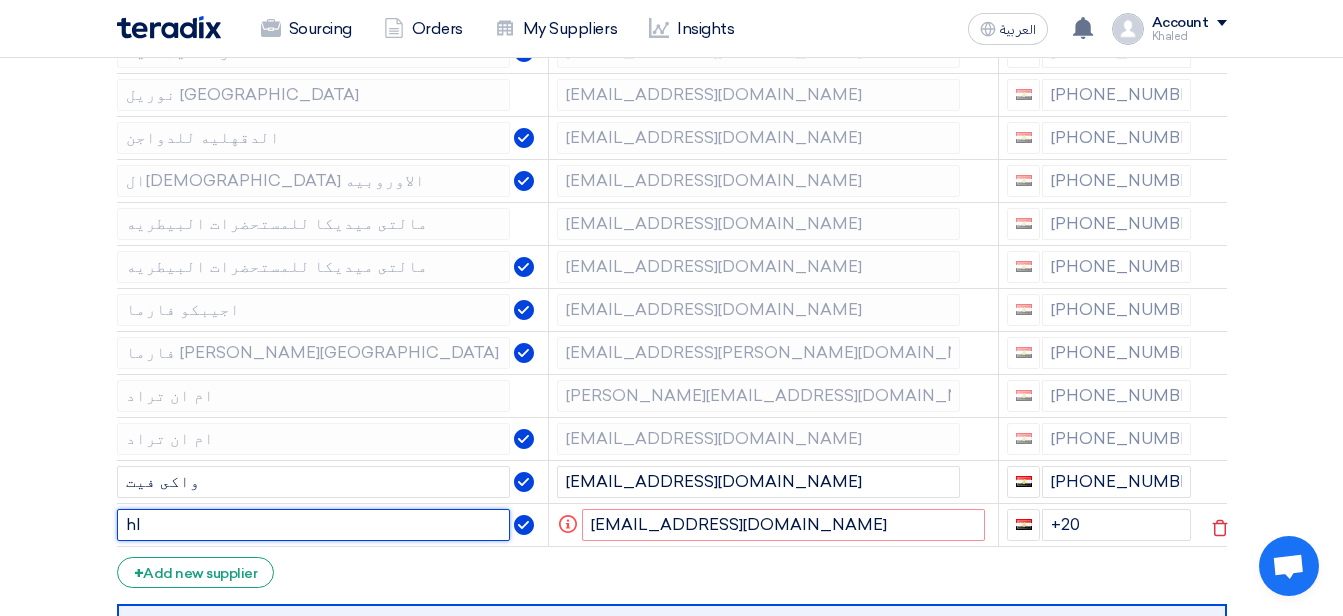 type on "h" 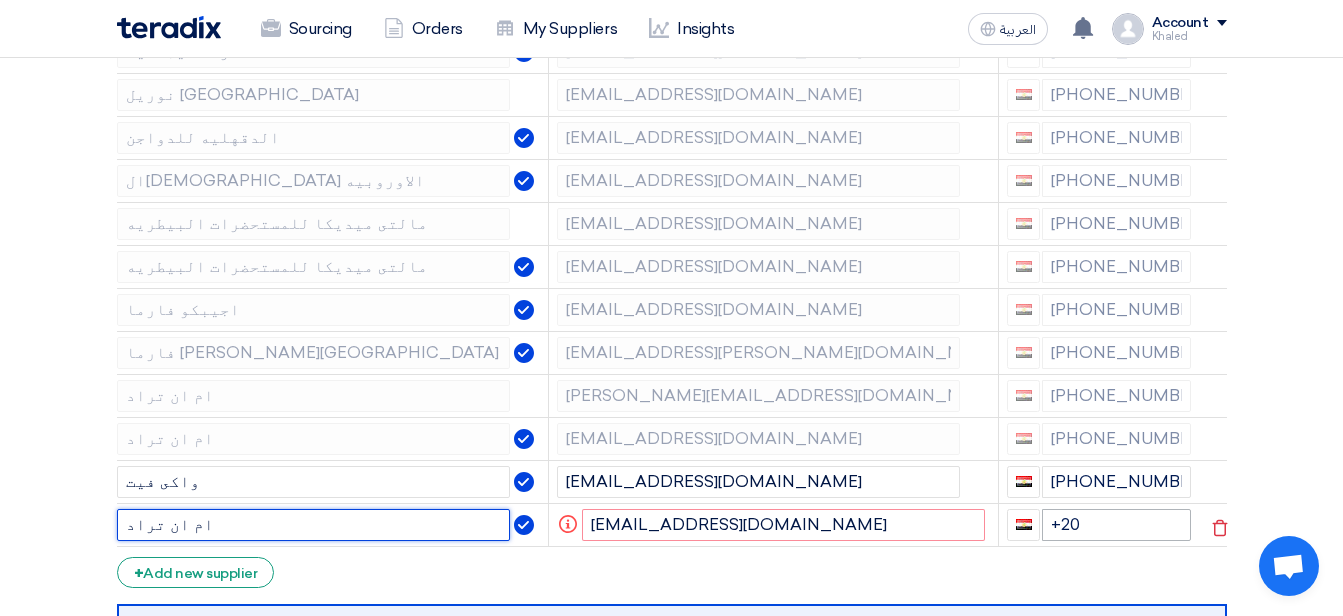 type on "ام ان تراد" 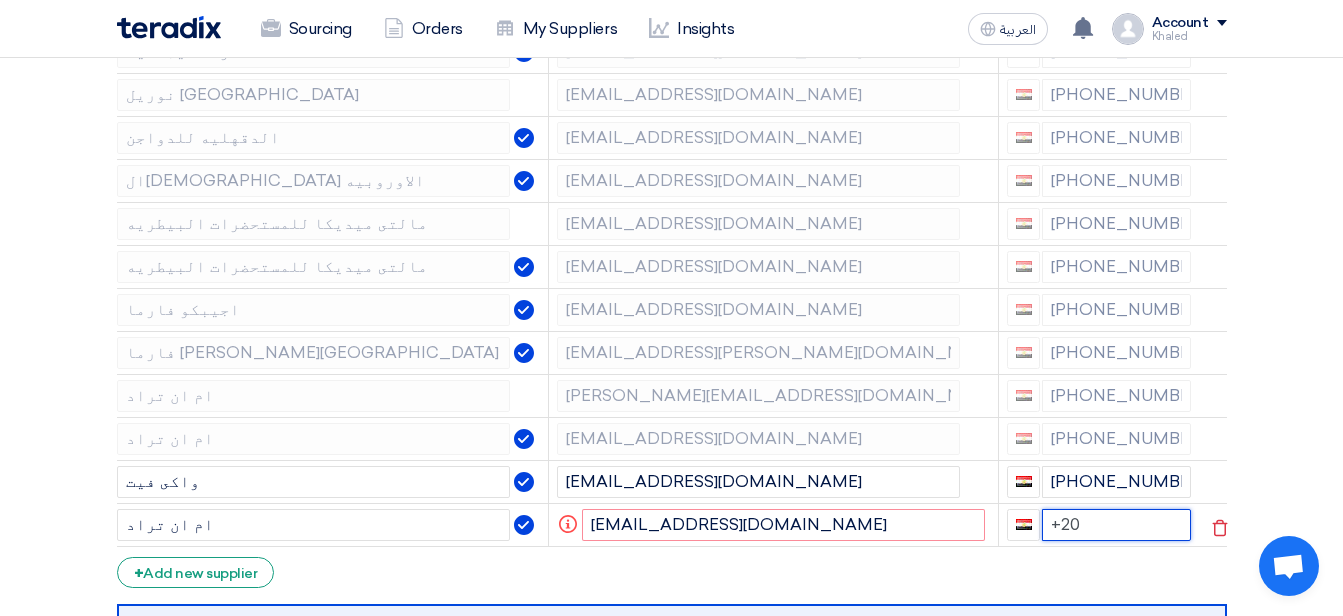 click on "+20" 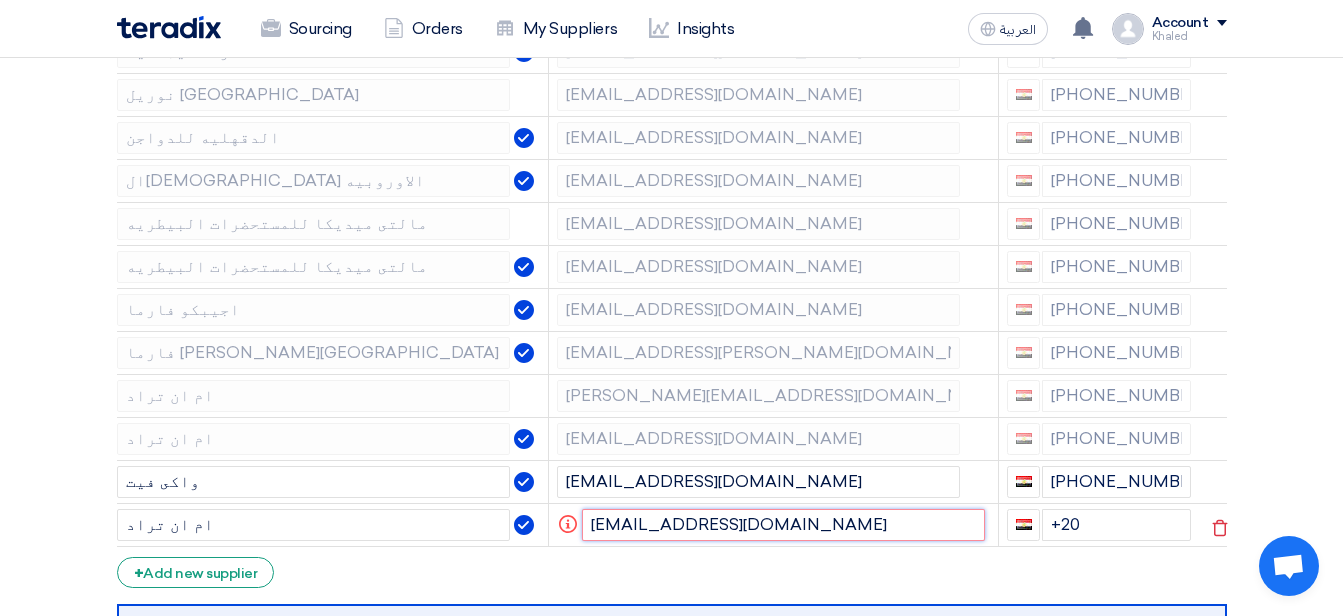 click on "[EMAIL_ADDRESS][DOMAIN_NAME]" 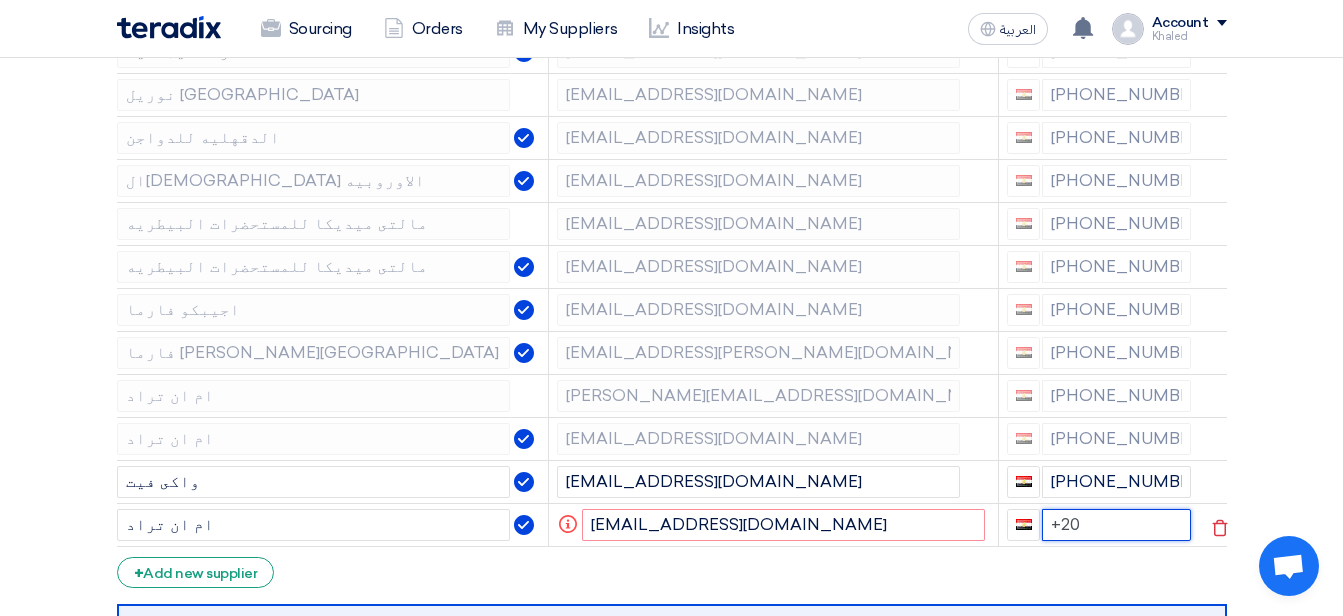 click on "+20" 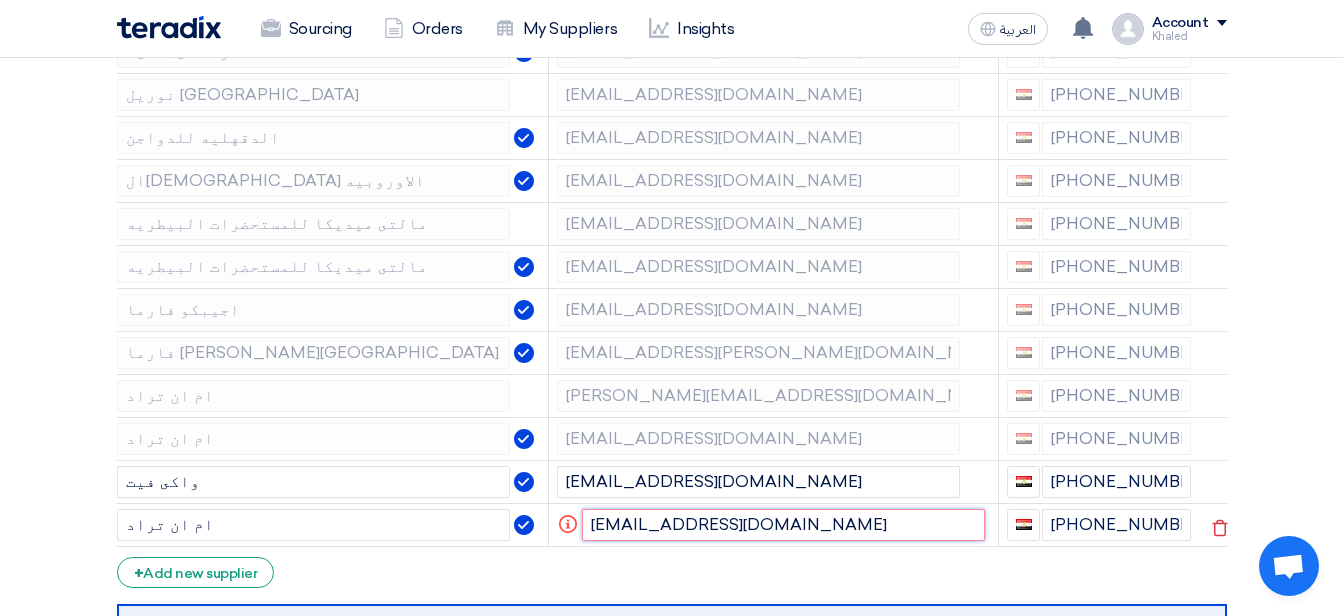 click on "[EMAIL_ADDRESS][DOMAIN_NAME]" 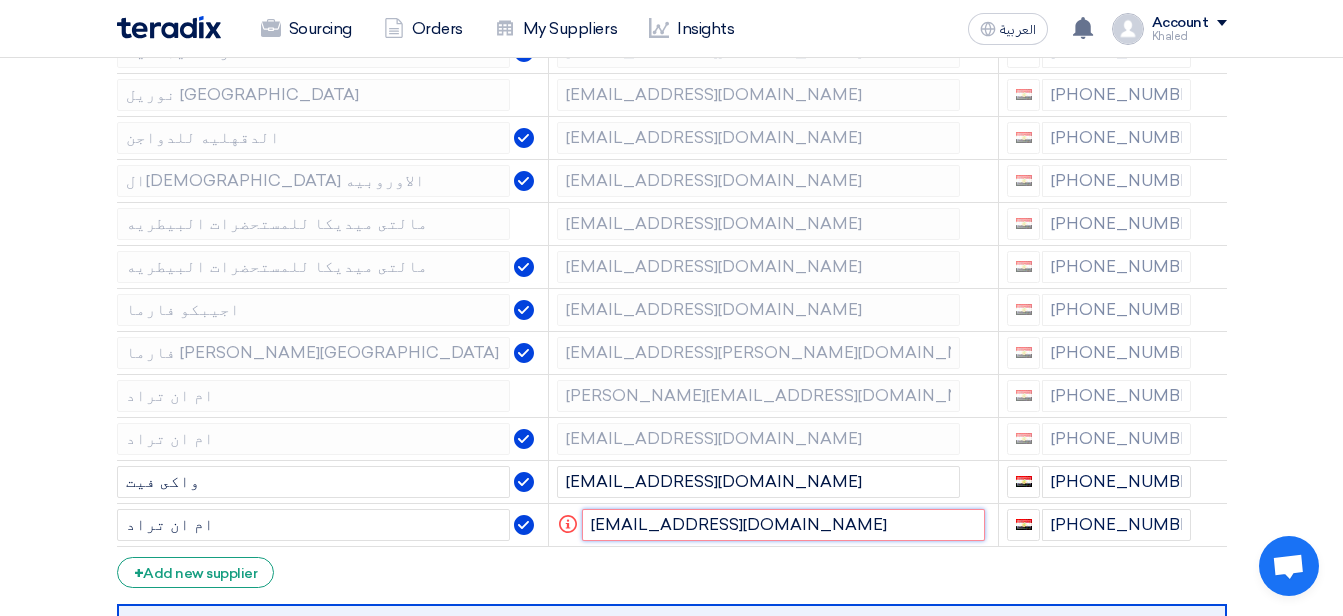 drag, startPoint x: 590, startPoint y: 530, endPoint x: 605, endPoint y: 556, distance: 30.016663 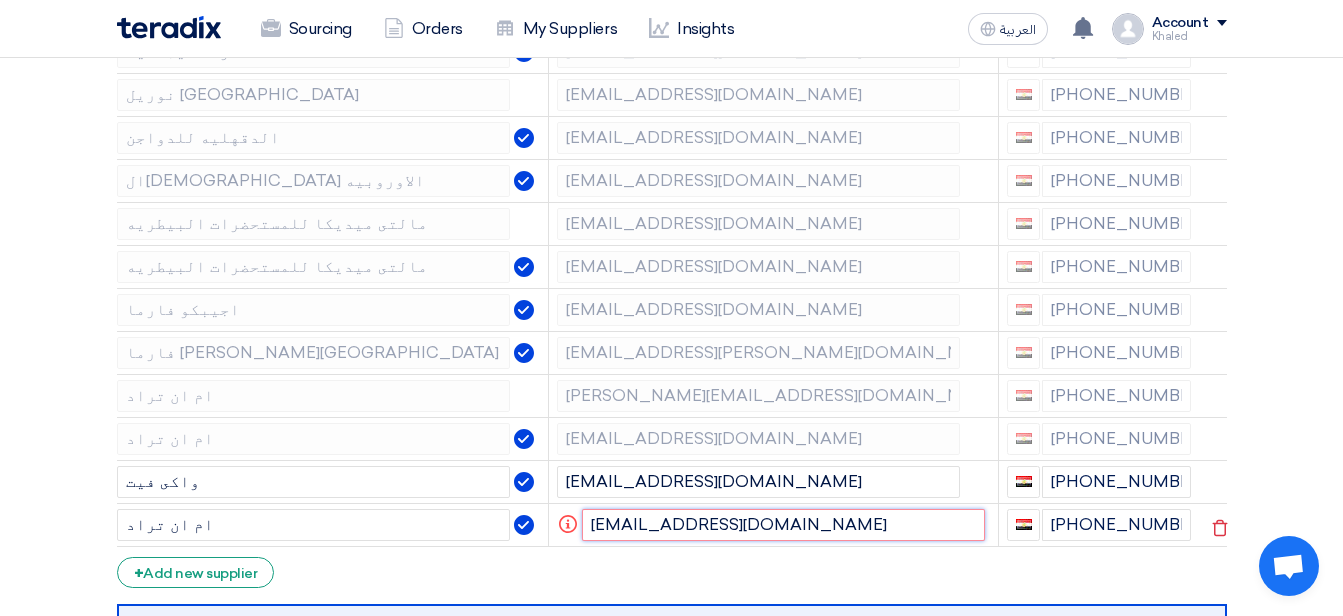 click on "[EMAIL_ADDRESS][DOMAIN_NAME]" 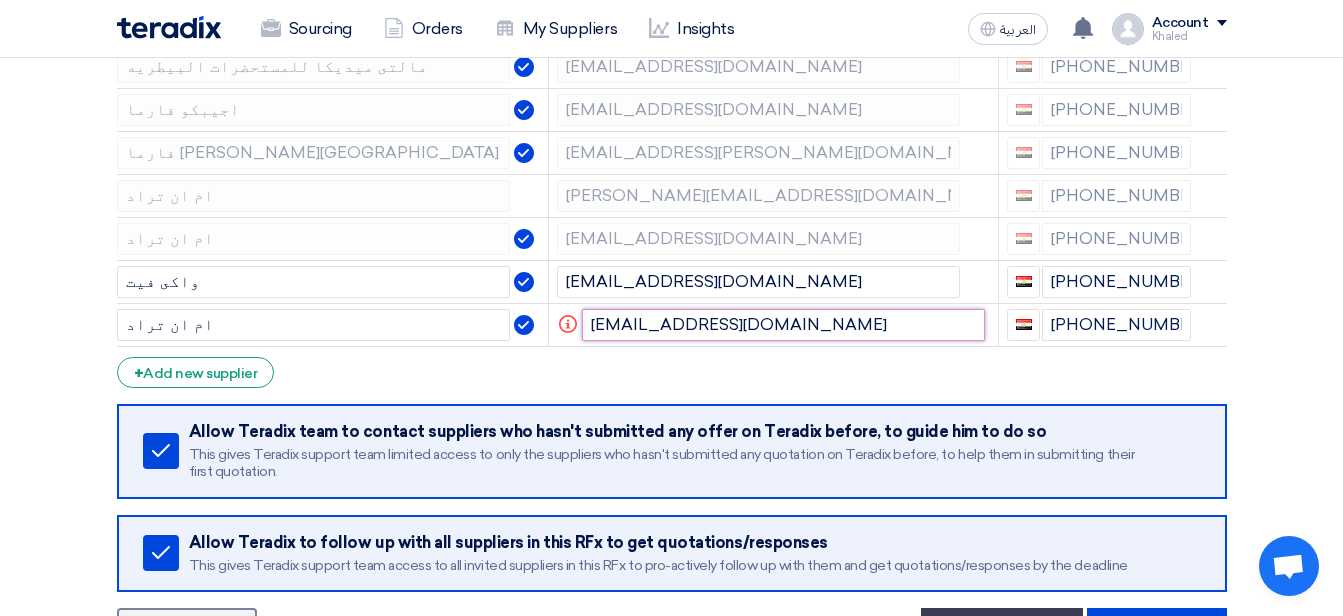 scroll, scrollTop: 3400, scrollLeft: 0, axis: vertical 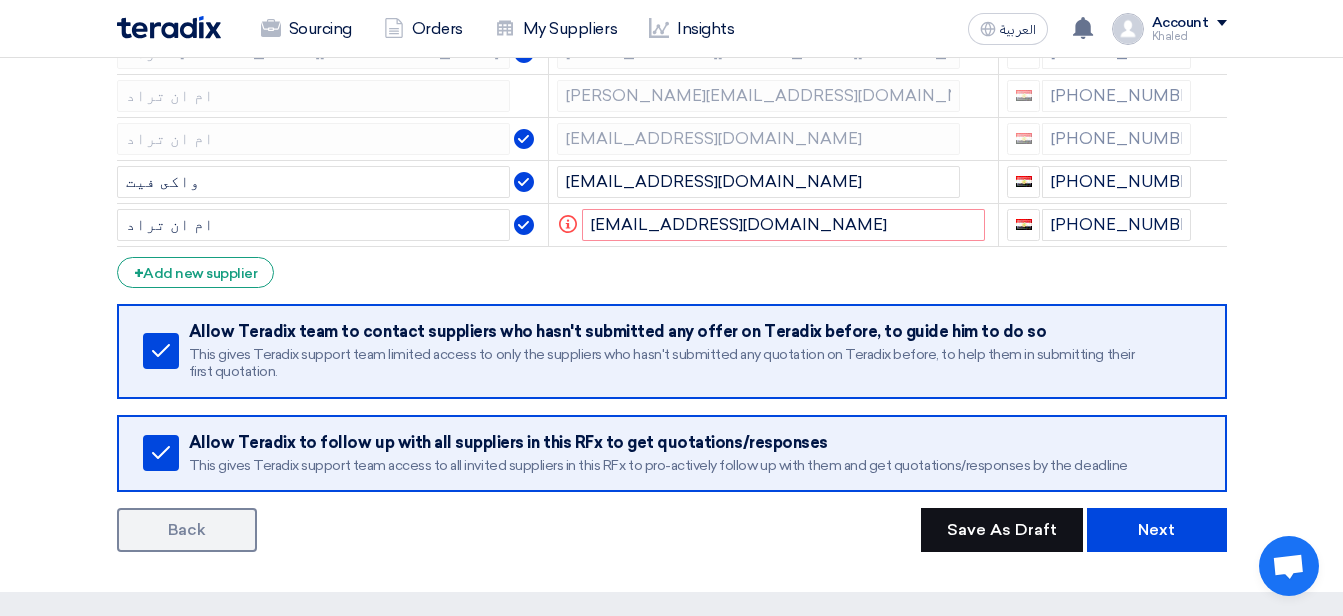 click on "Save As Draft" 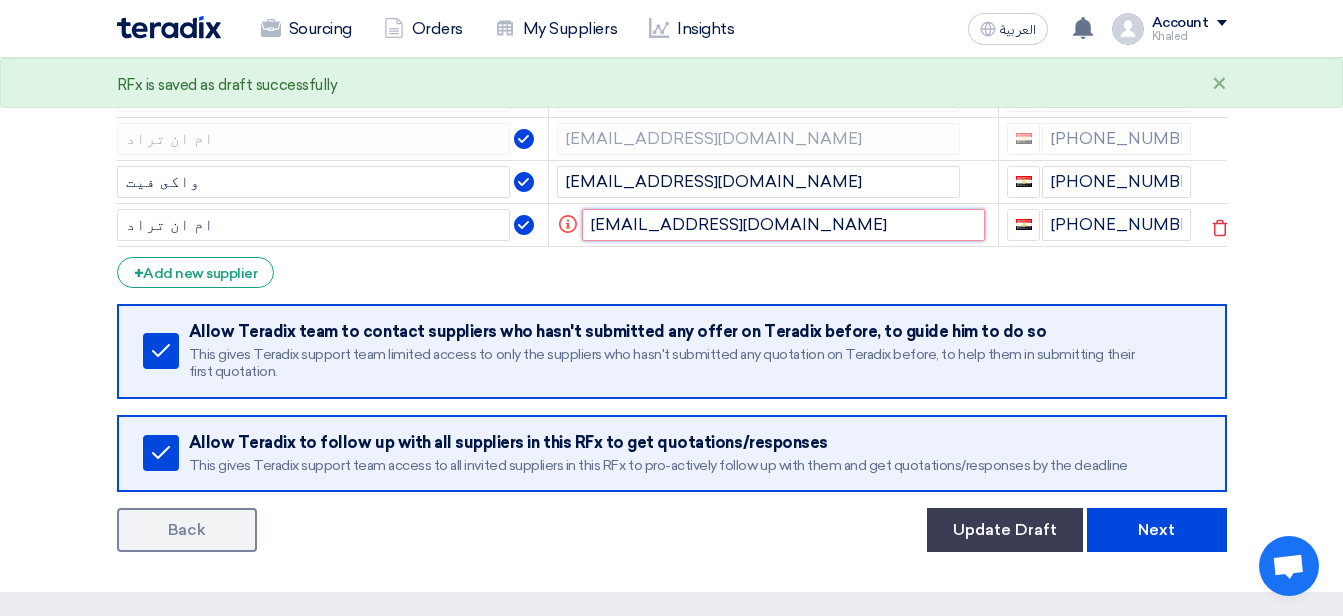 click on "[EMAIL_ADDRESS][DOMAIN_NAME]" 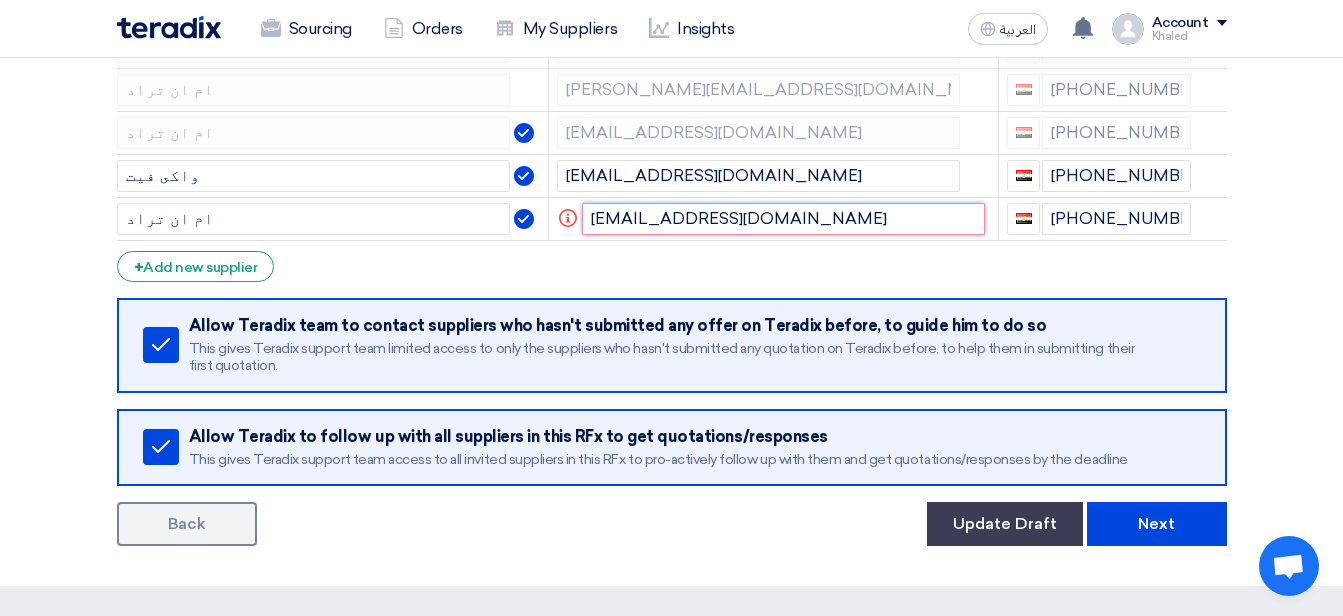 scroll, scrollTop: 3400, scrollLeft: 0, axis: vertical 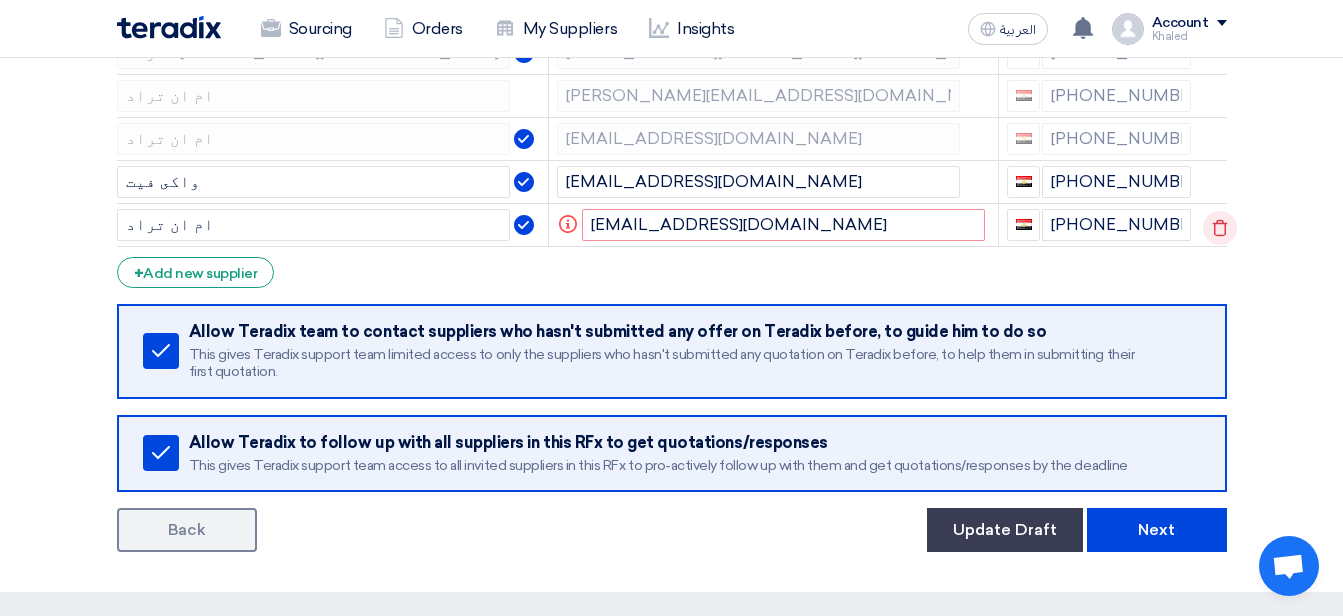 click 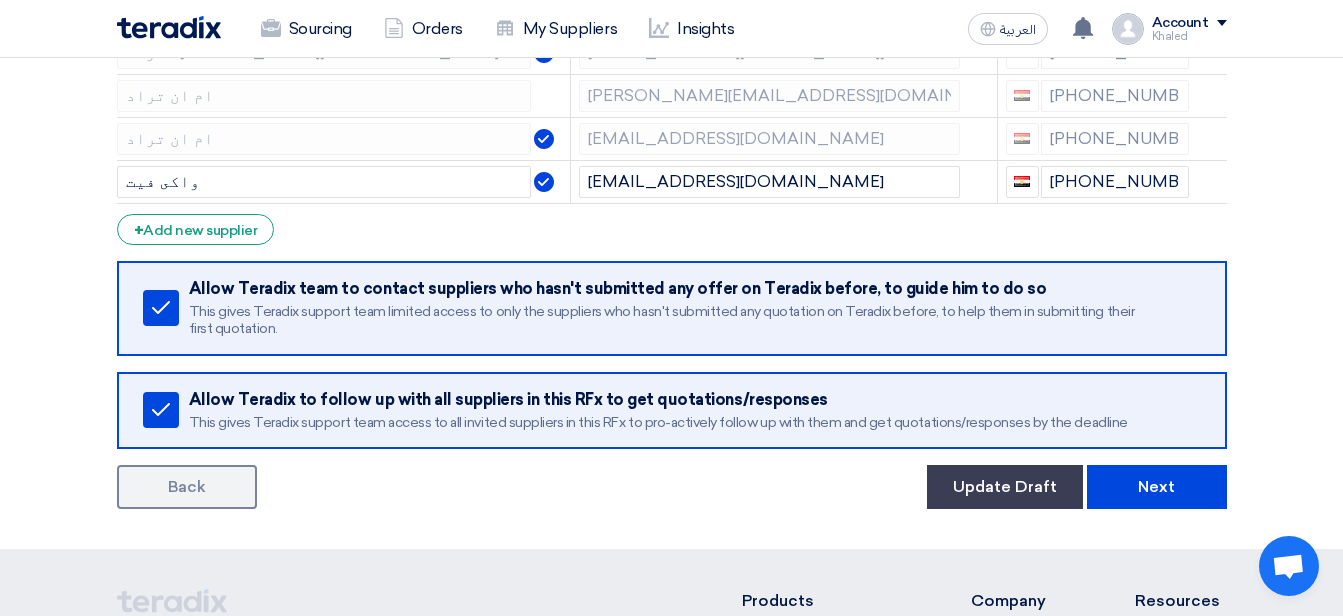 scroll, scrollTop: 3300, scrollLeft: 0, axis: vertical 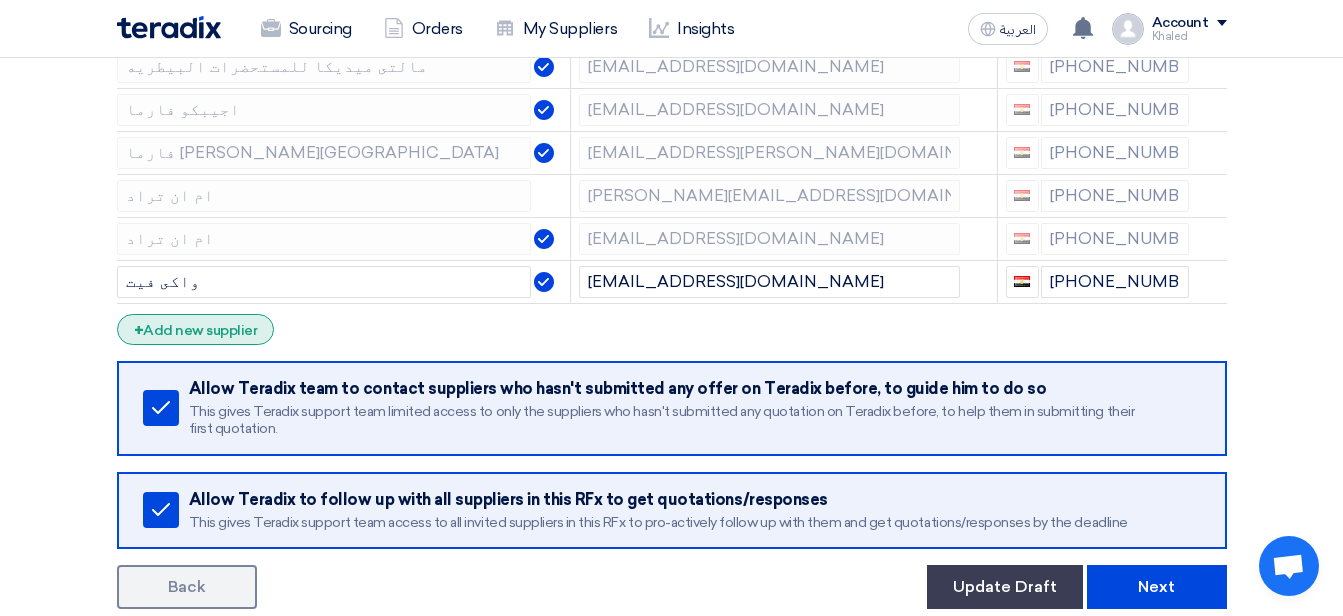 click on "+
Add new supplier" 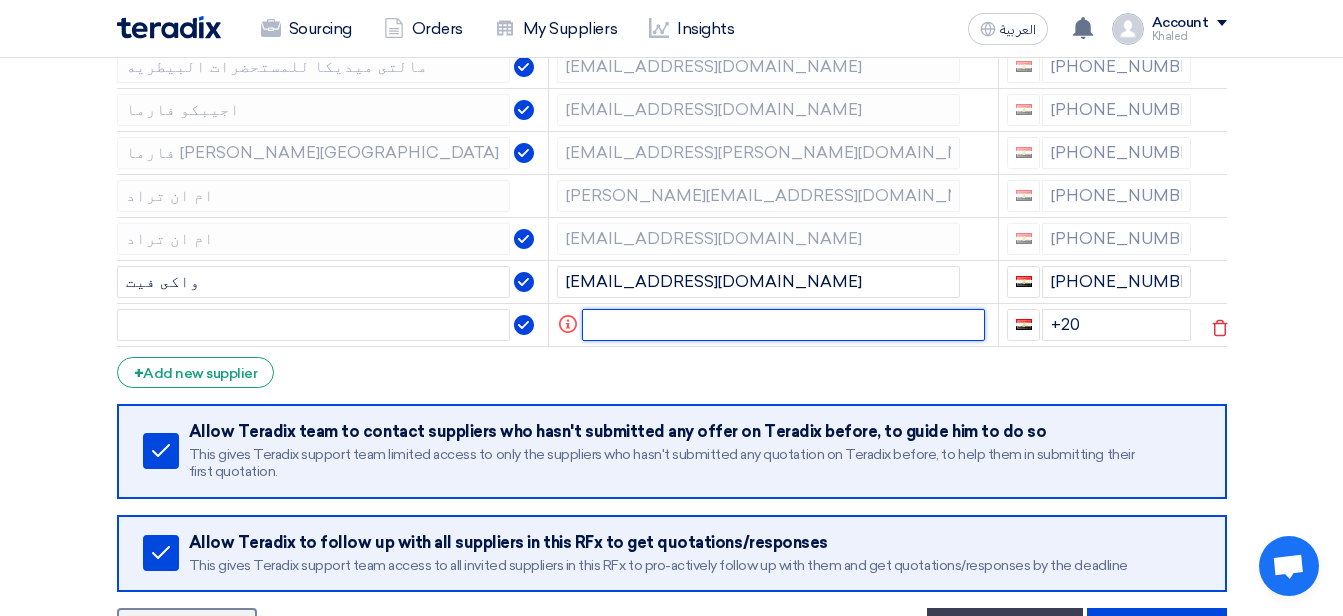 click 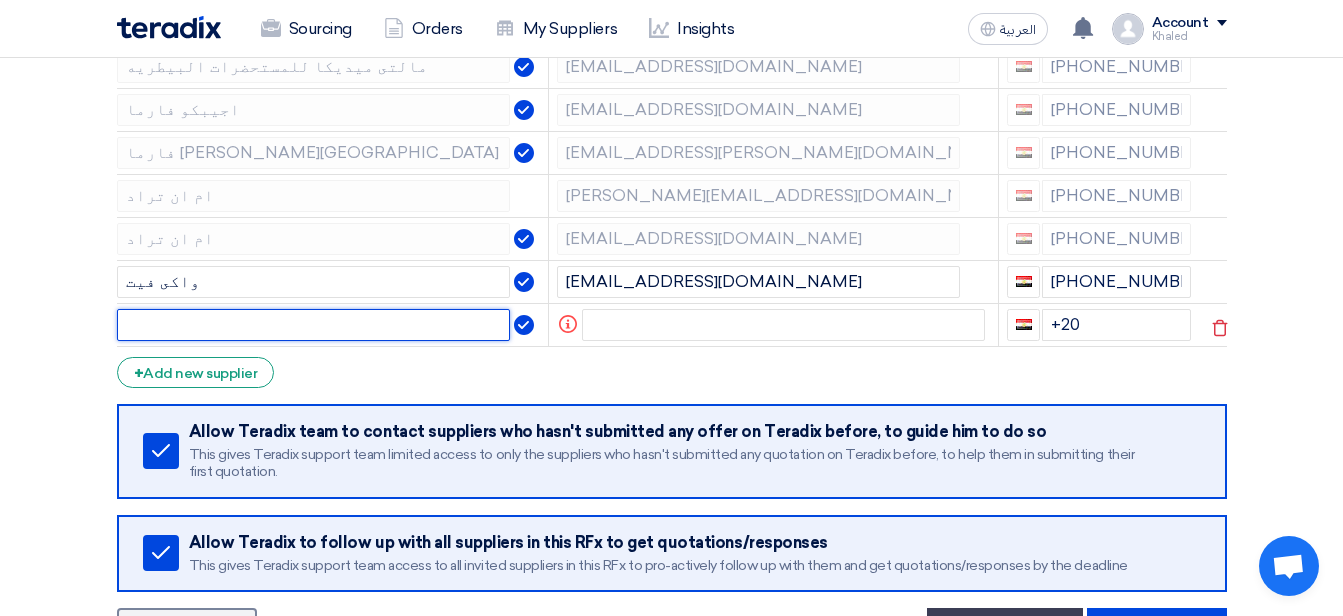 click 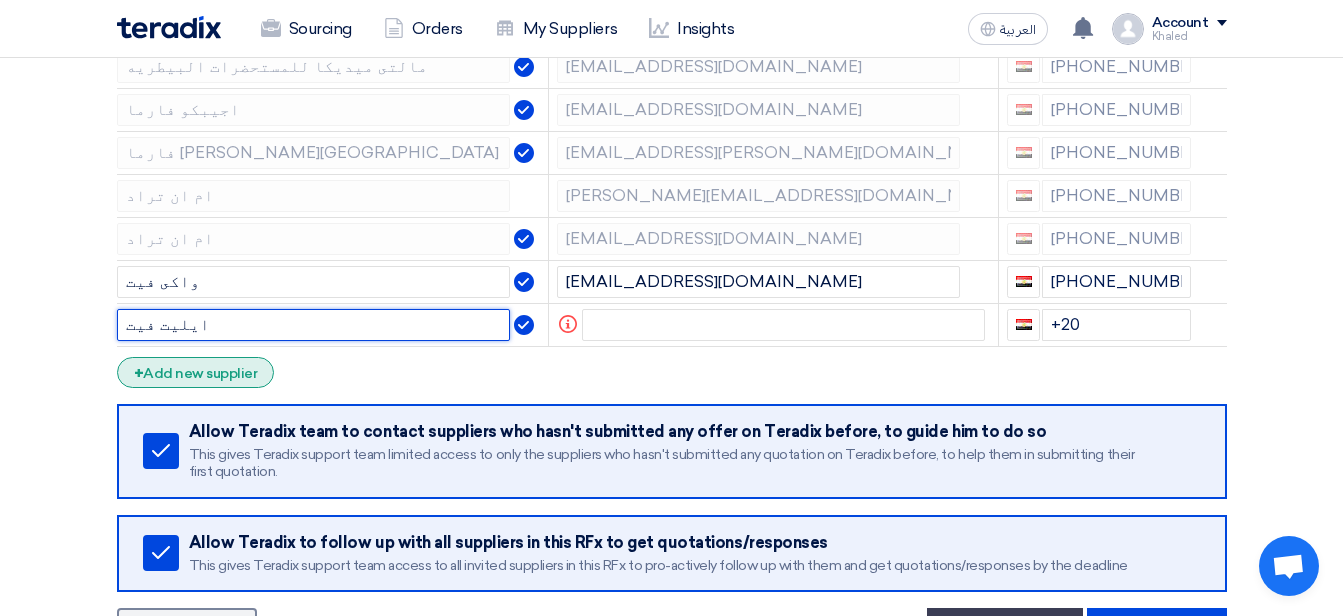 type on "ايليت فيت" 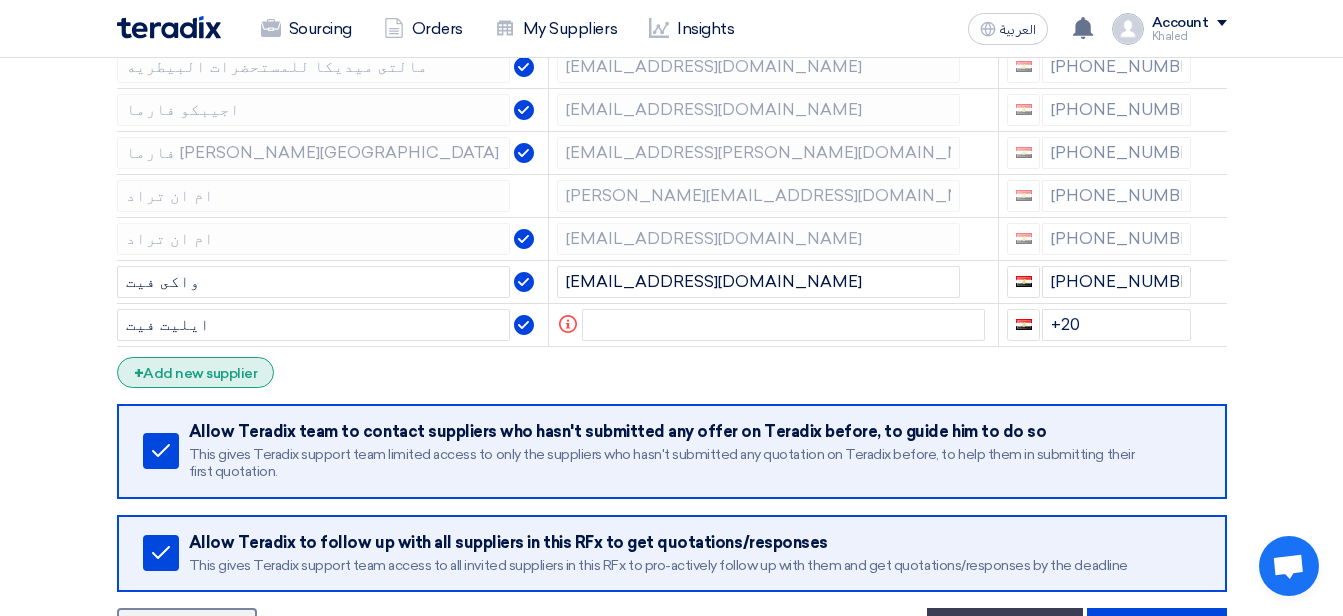 click on "+
Add new supplier" 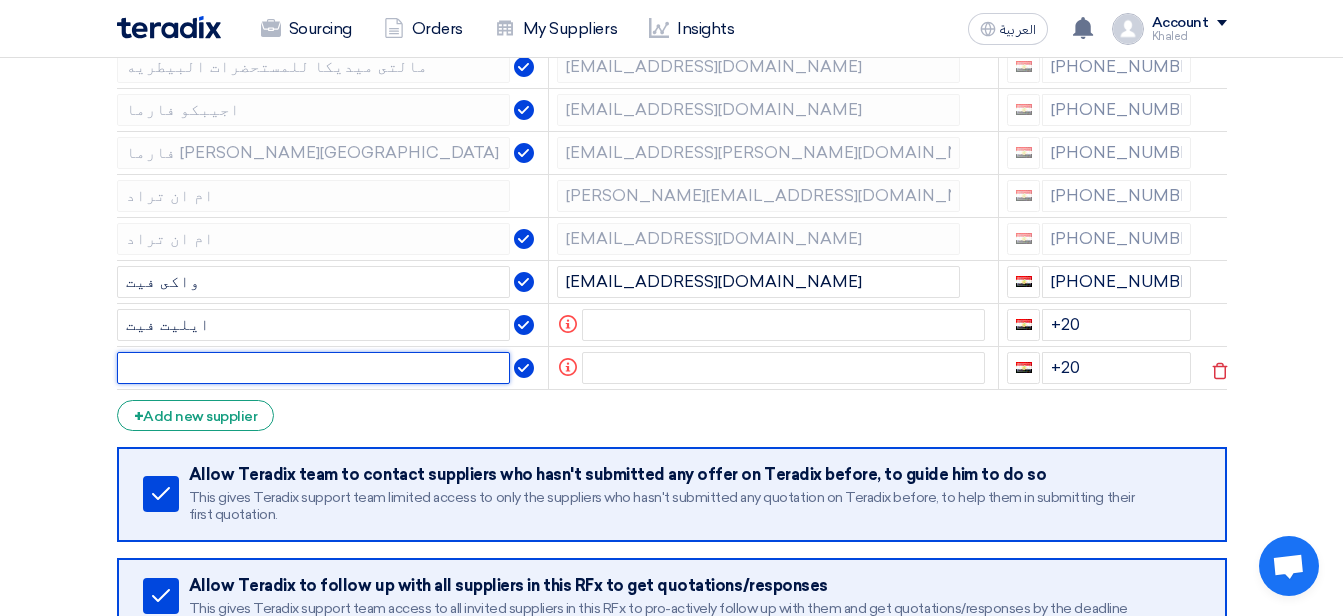 click 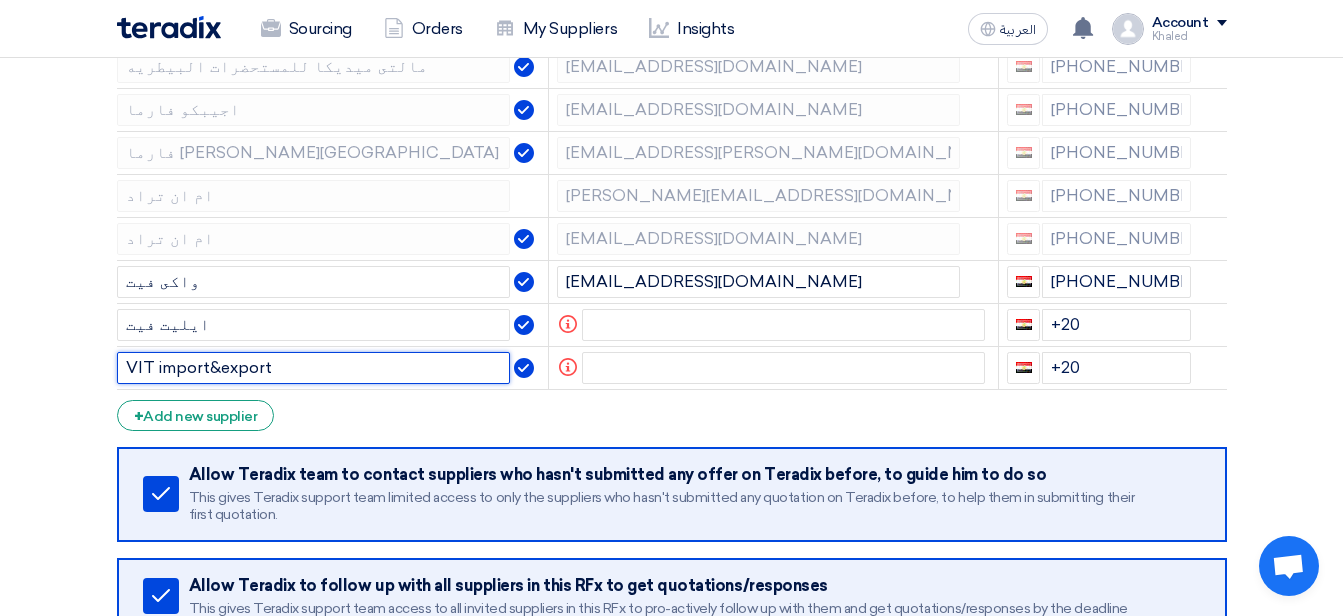 type on "VIT import&export" 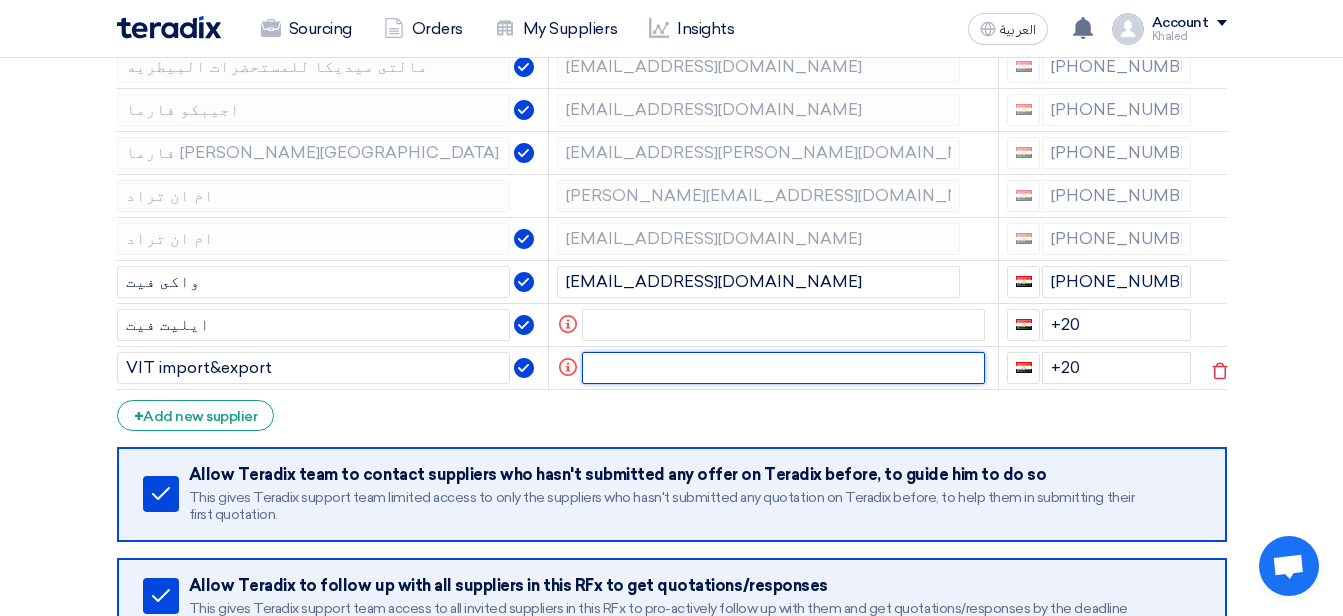 click 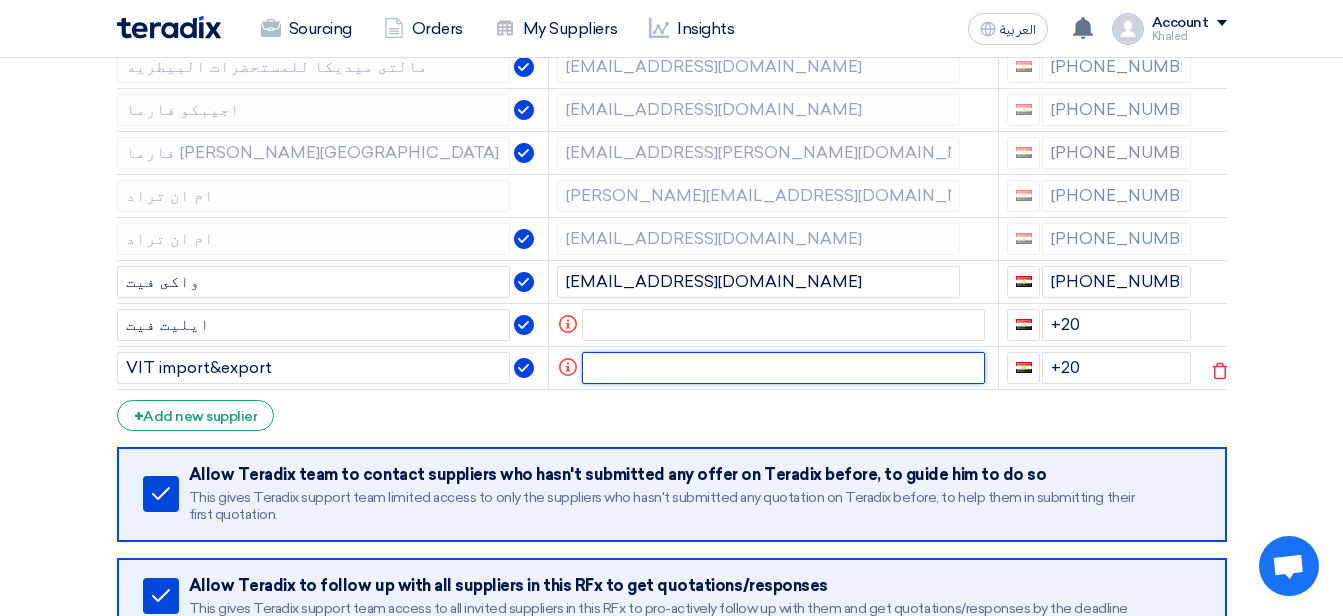 paste on "[PERSON_NAME][EMAIL_ADDRESS][DOMAIN_NAME]" 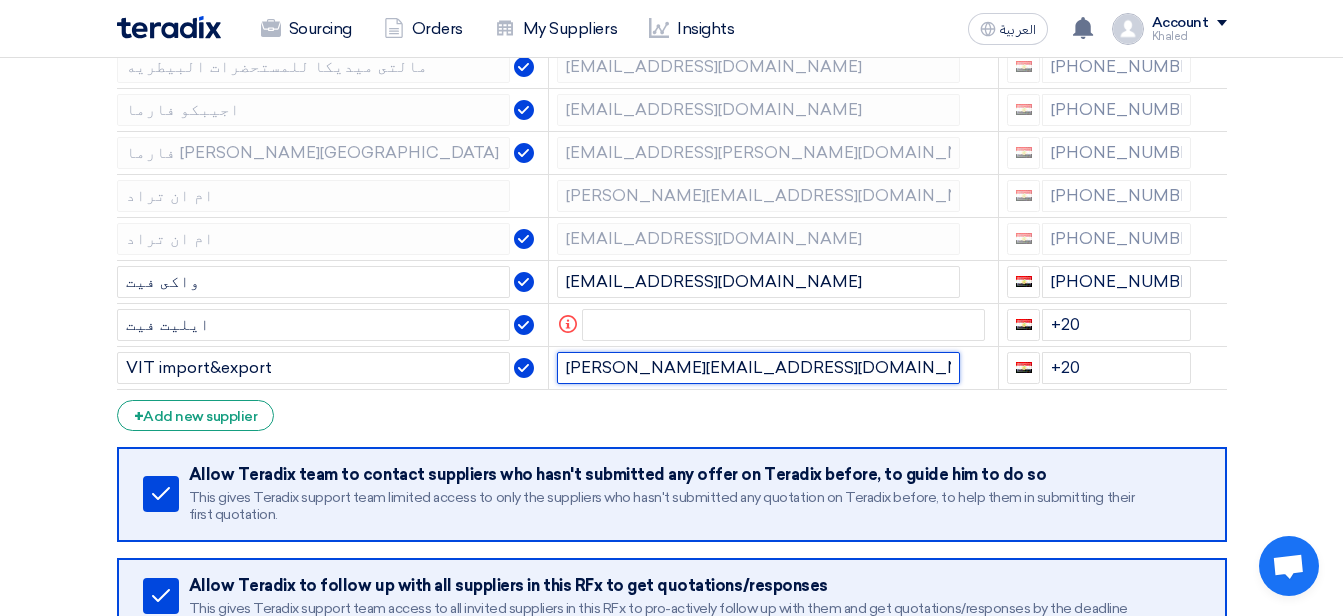 type on "[PERSON_NAME][EMAIL_ADDRESS][DOMAIN_NAME]" 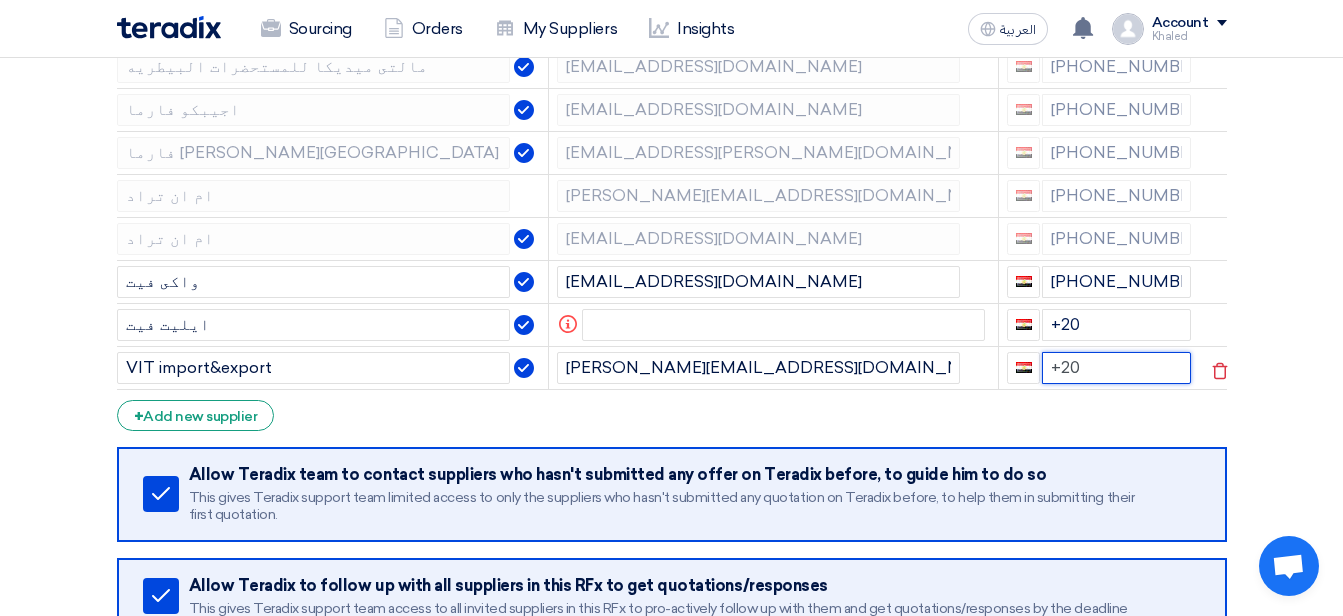click on "+20" 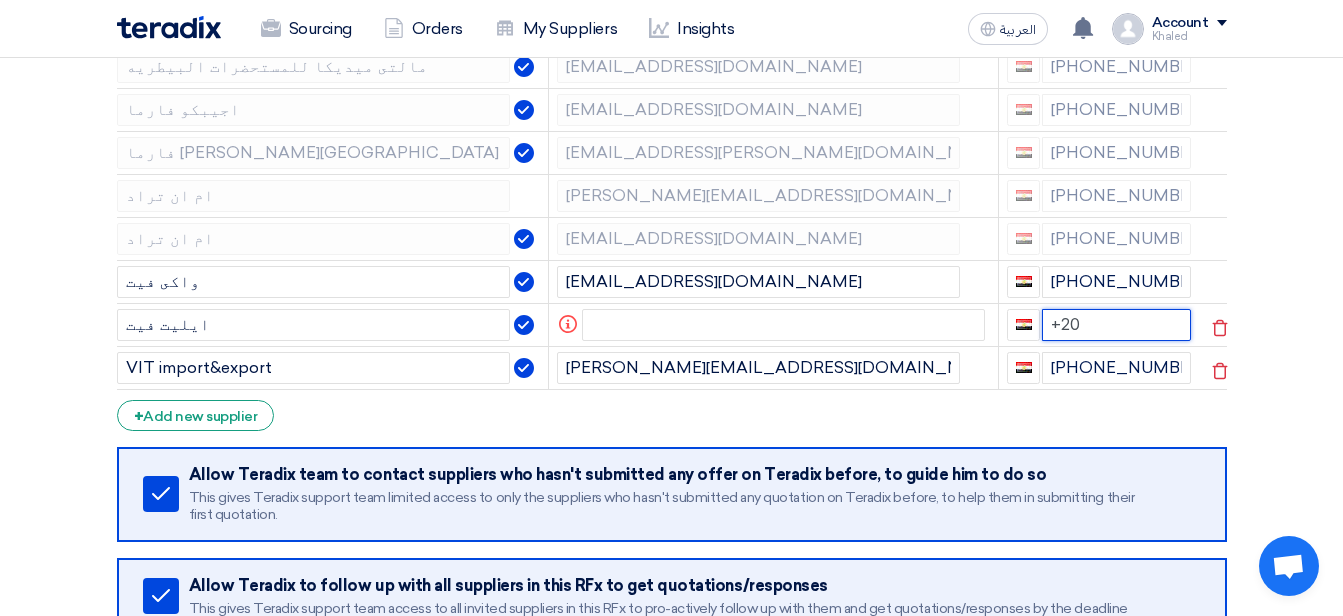 click on "+20" 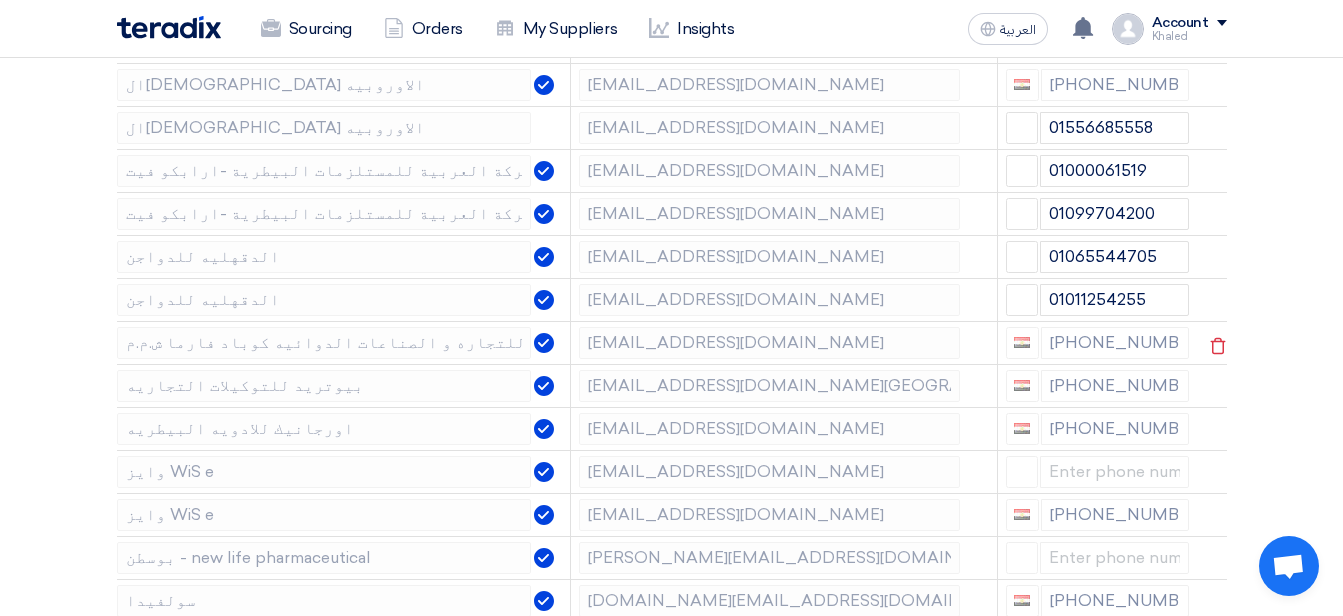 scroll, scrollTop: 2500, scrollLeft: 0, axis: vertical 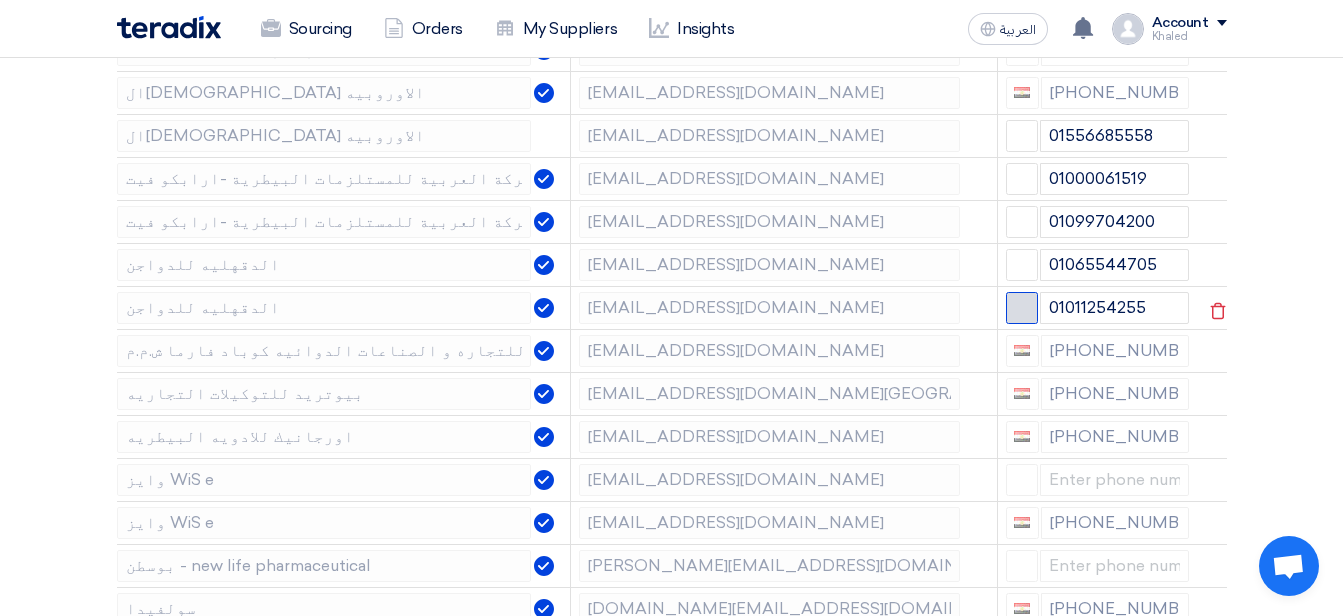 click 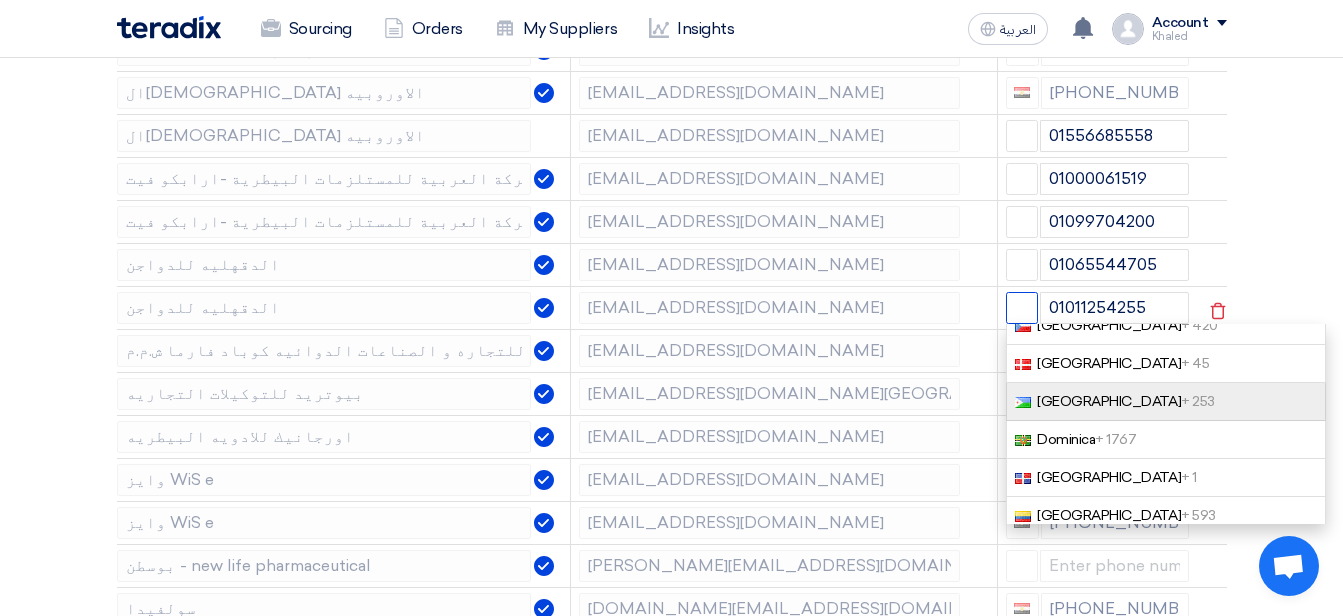 scroll, scrollTop: 1700, scrollLeft: 0, axis: vertical 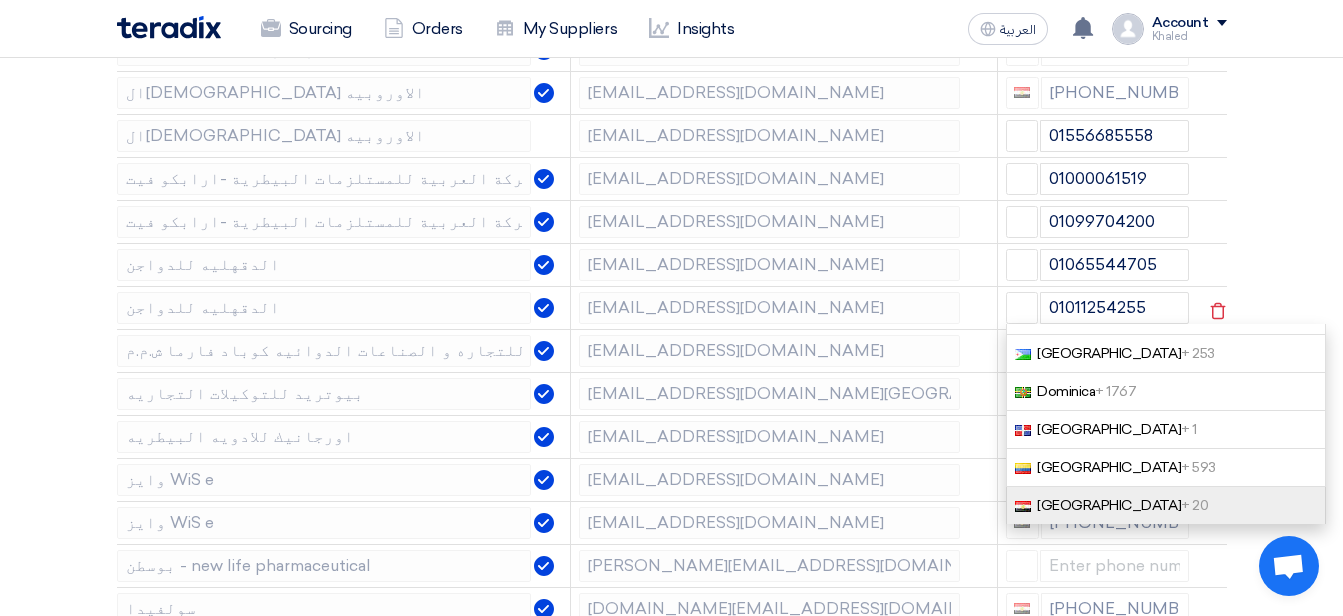 click on "[GEOGRAPHIC_DATA]   + 20" 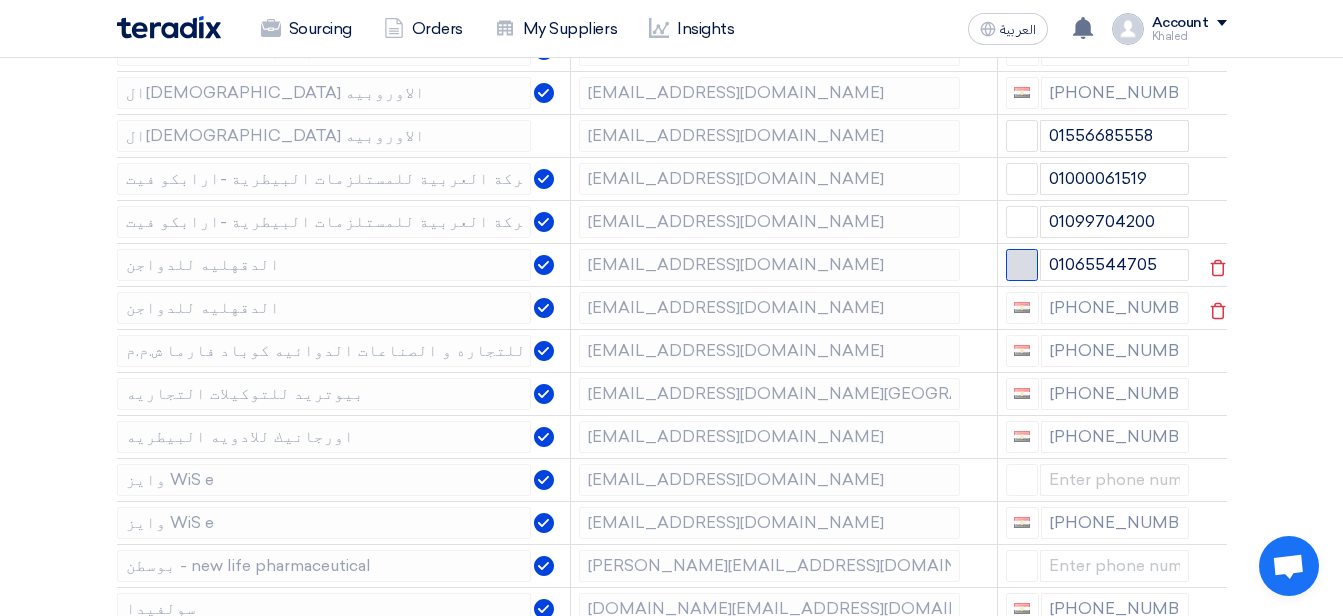 click 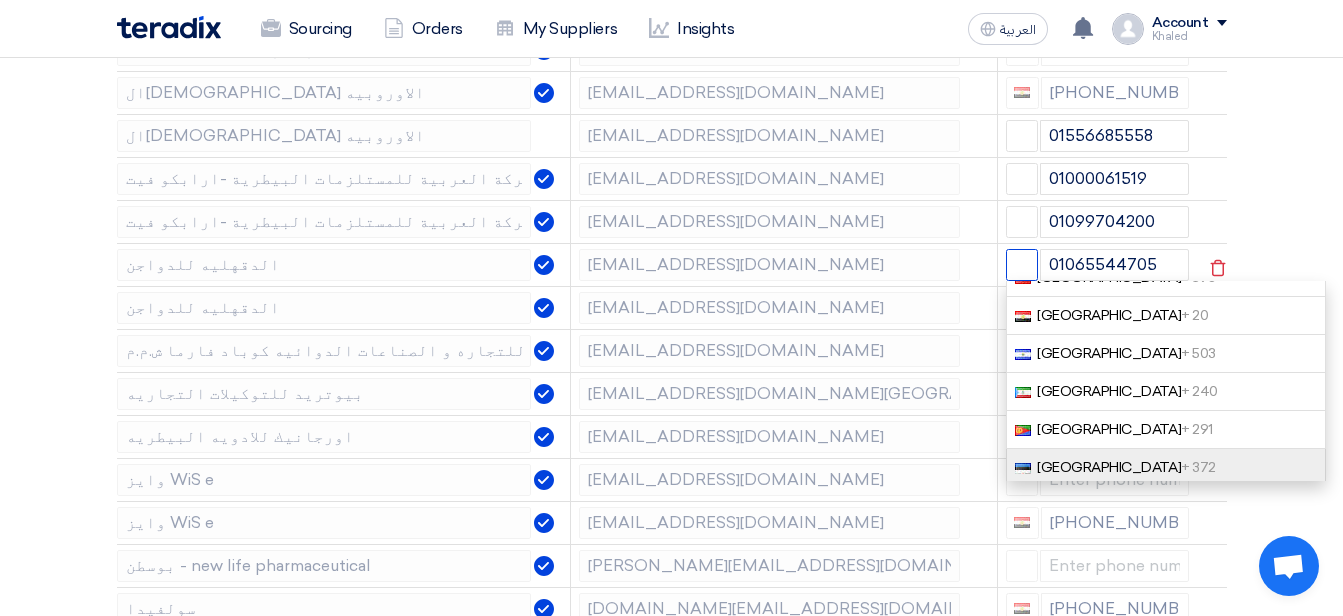 scroll, scrollTop: 1800, scrollLeft: 0, axis: vertical 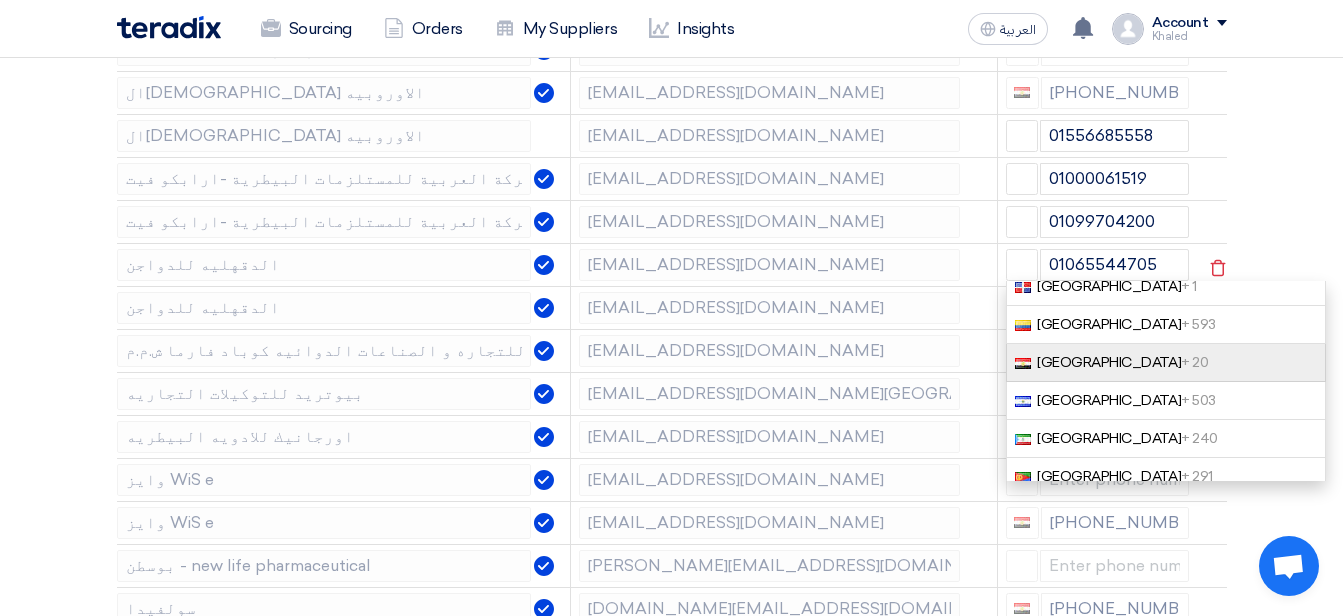click on "[GEOGRAPHIC_DATA]   + 20" 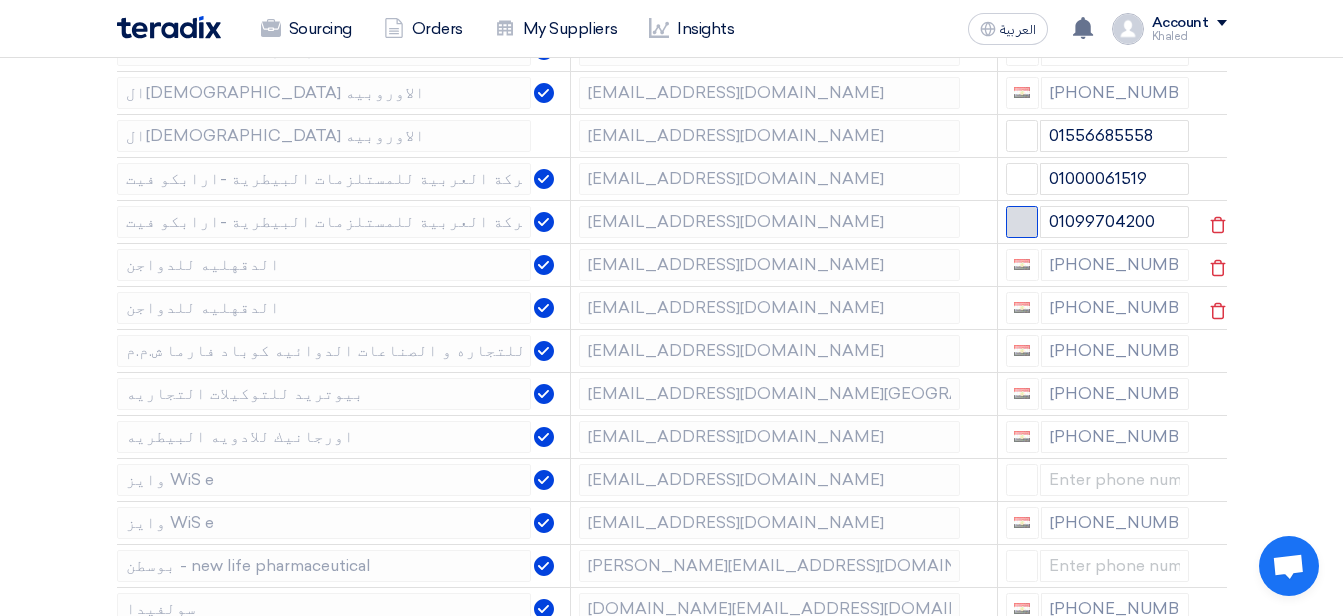 click 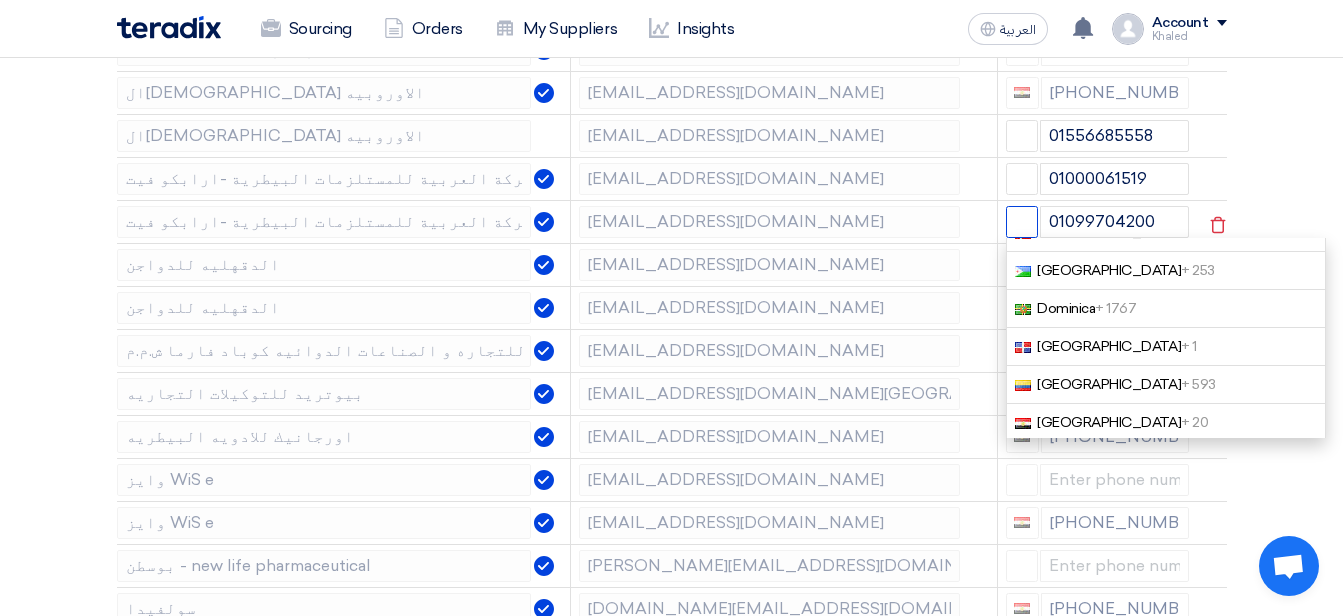scroll, scrollTop: 1700, scrollLeft: 0, axis: vertical 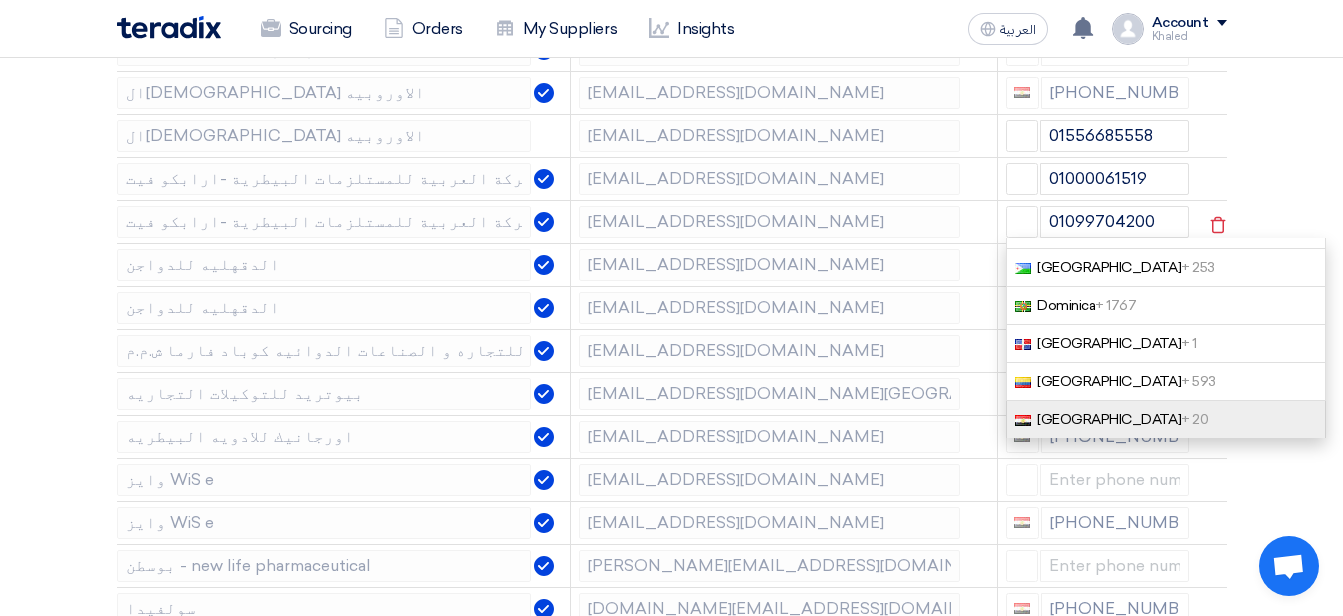 click on "+ 20" 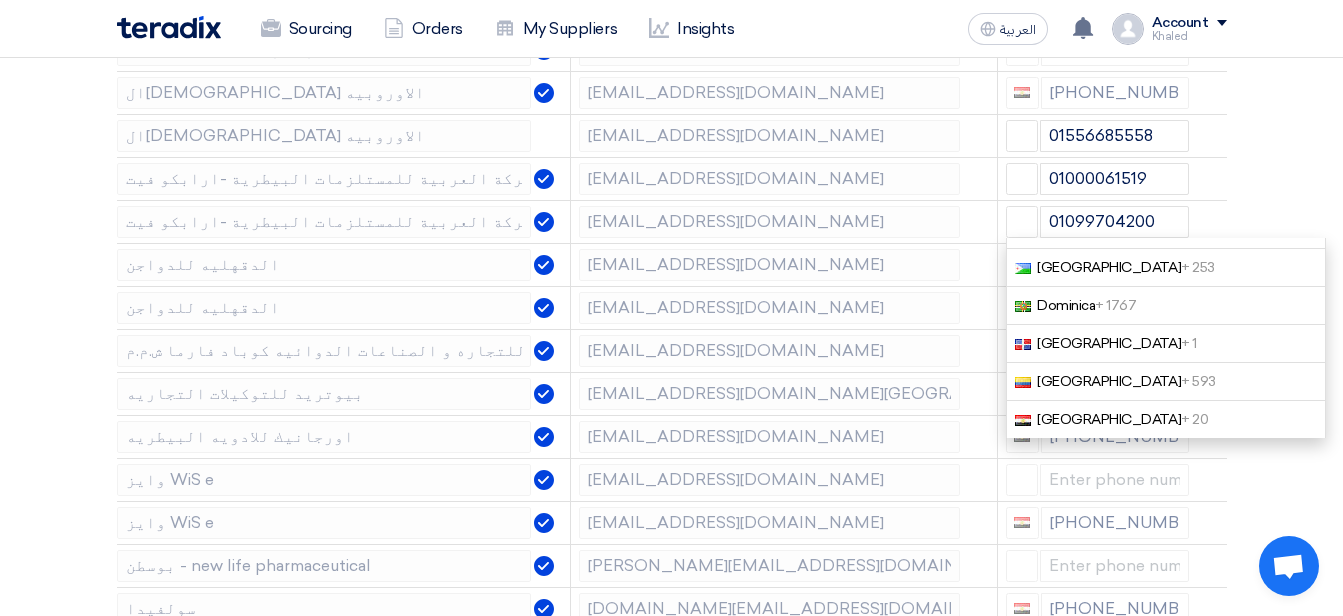 type on "[PHONE_NUMBER]" 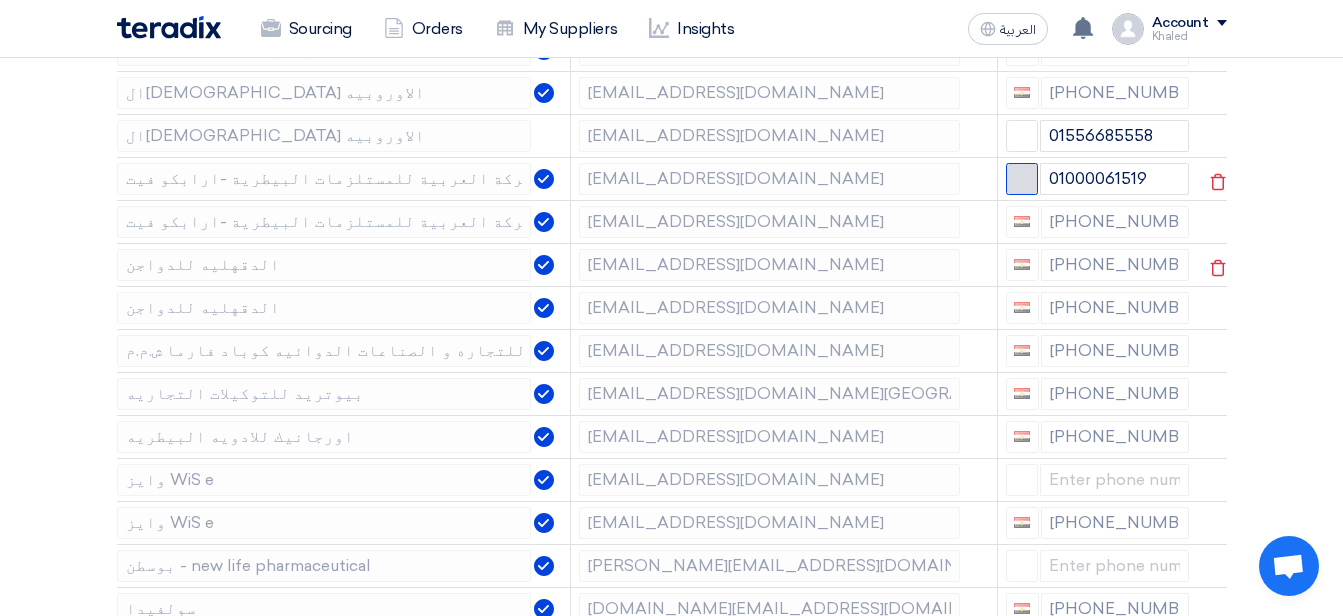 click 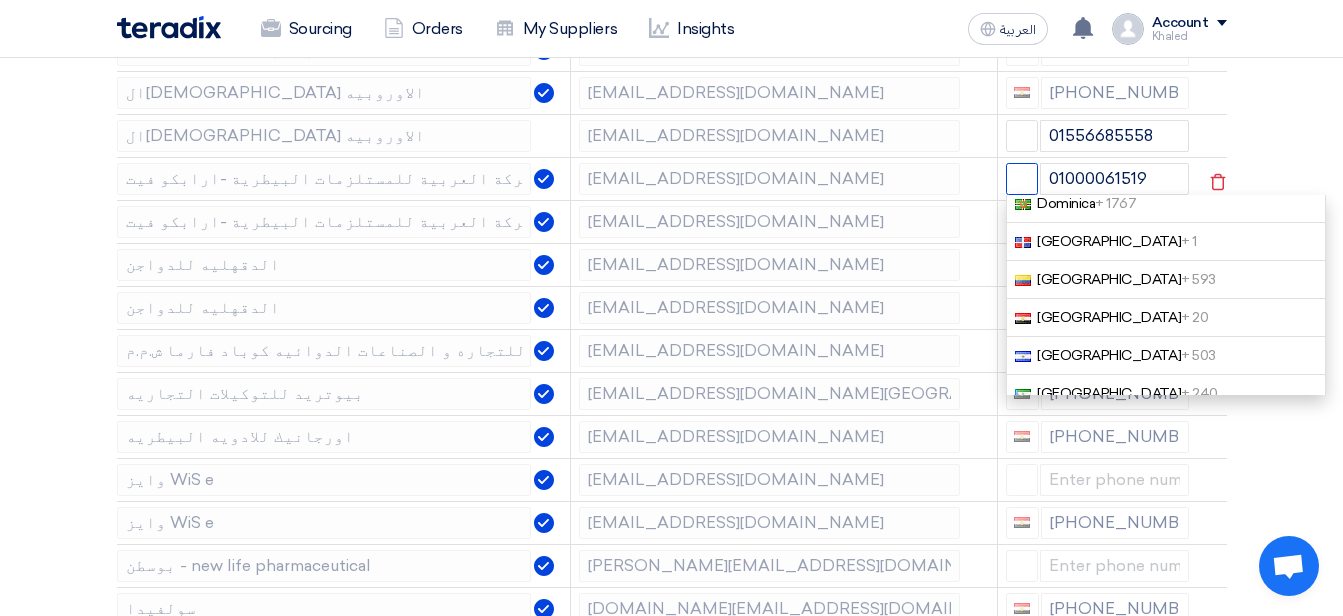 scroll, scrollTop: 1800, scrollLeft: 0, axis: vertical 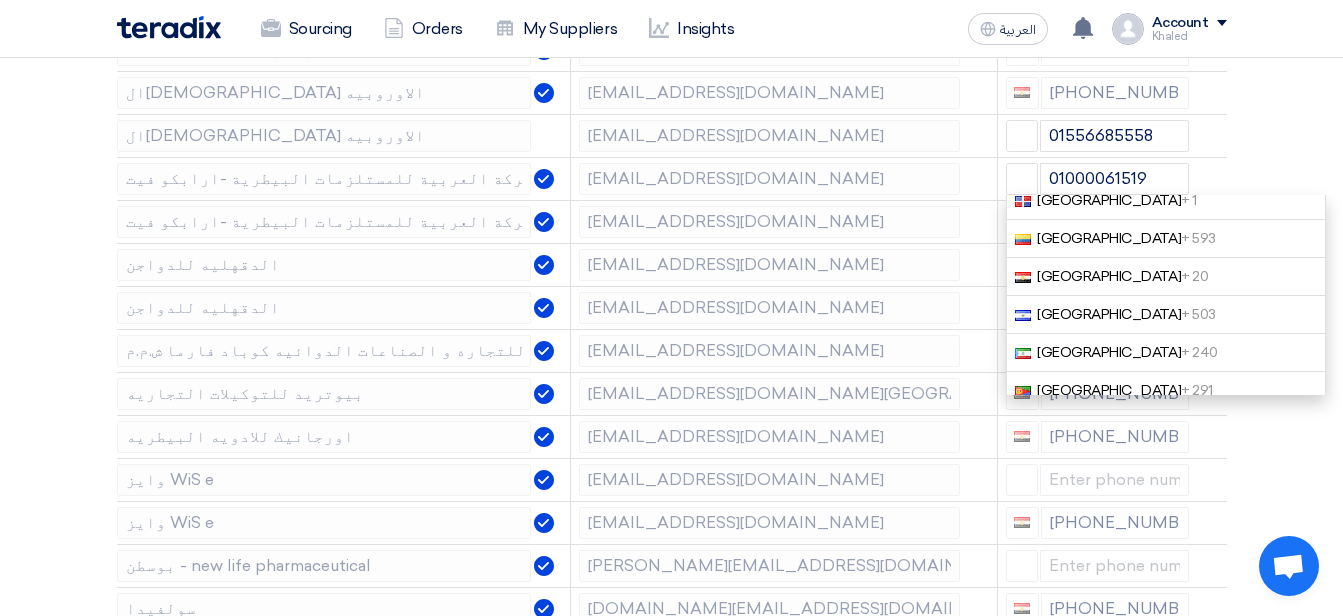 click on "[GEOGRAPHIC_DATA]   + 20" 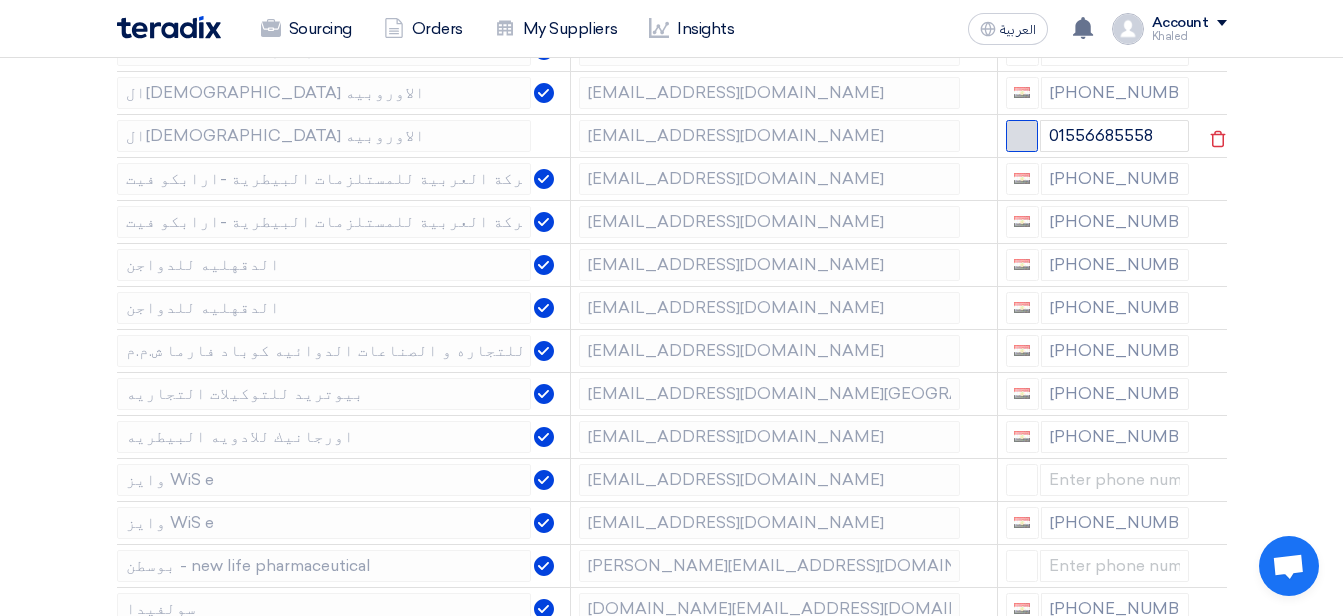 click 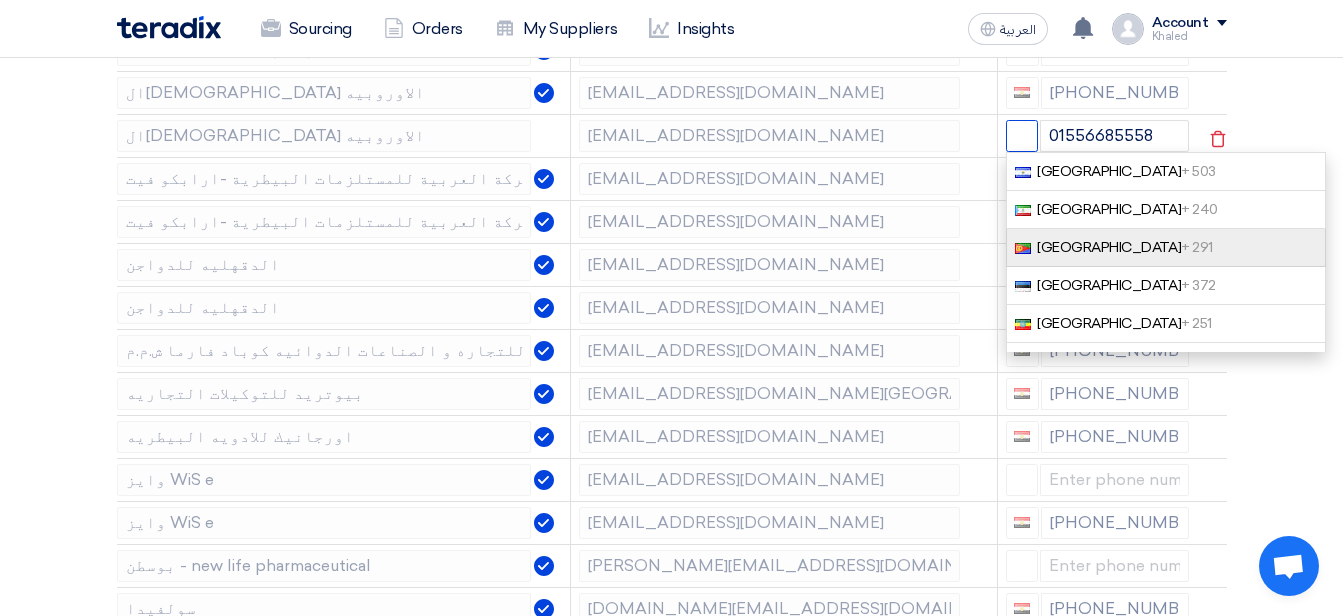 scroll, scrollTop: 1800, scrollLeft: 0, axis: vertical 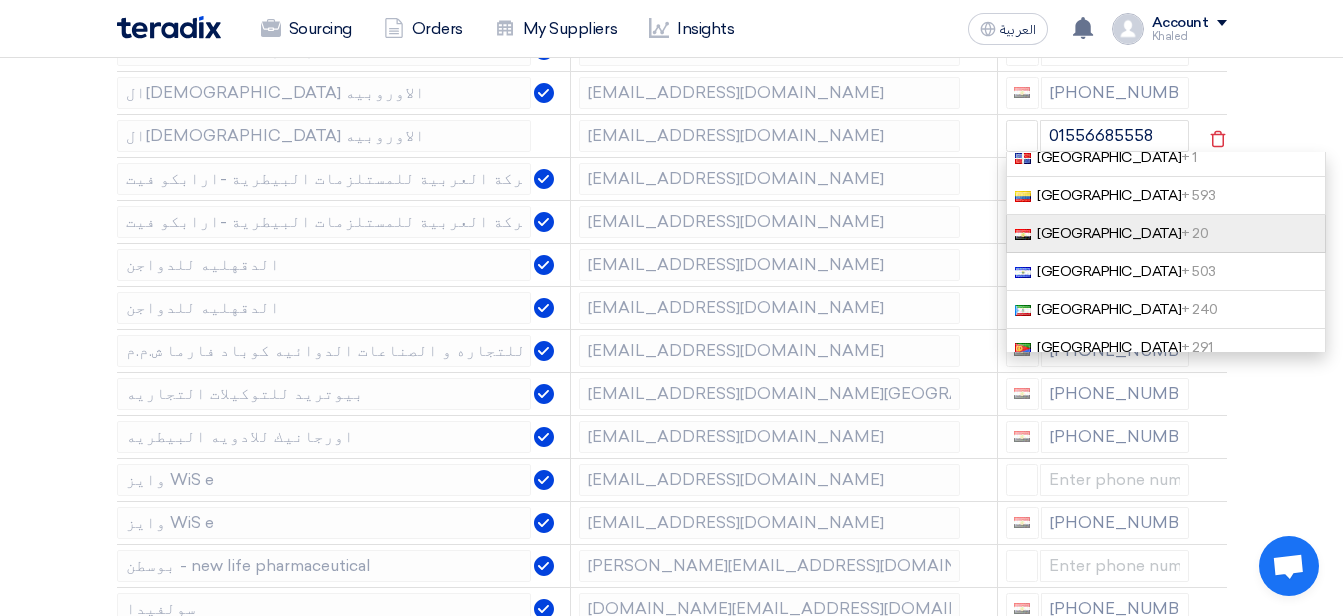 click on "[GEOGRAPHIC_DATA]   + 20" 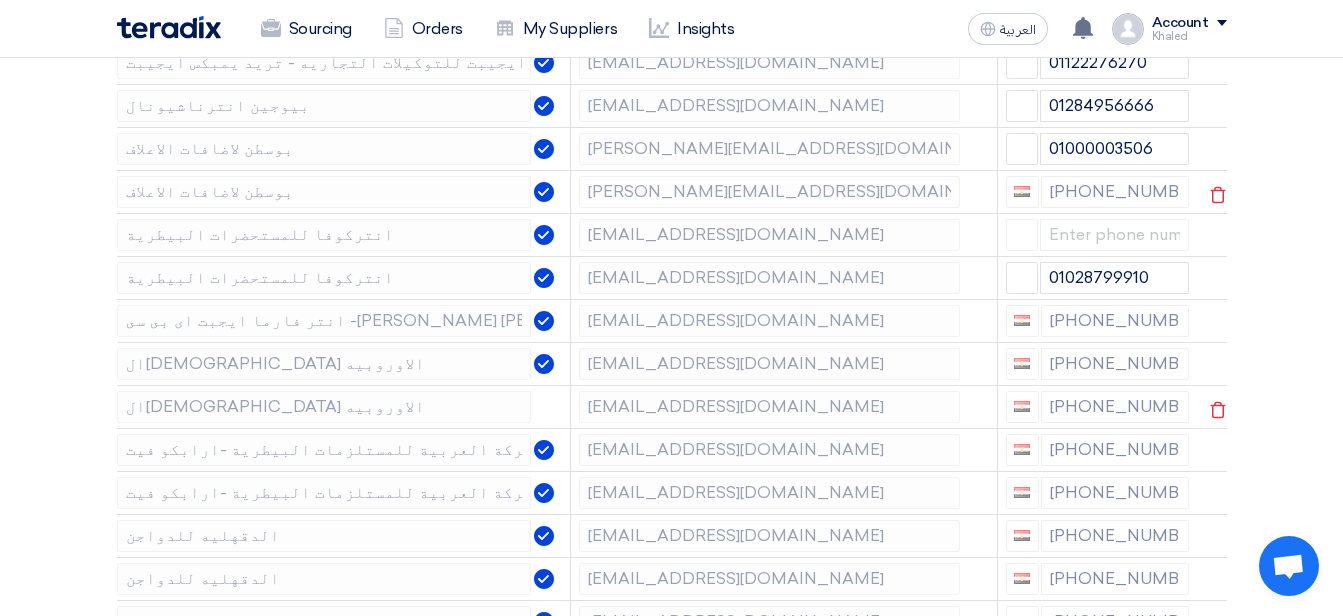 scroll, scrollTop: 2200, scrollLeft: 0, axis: vertical 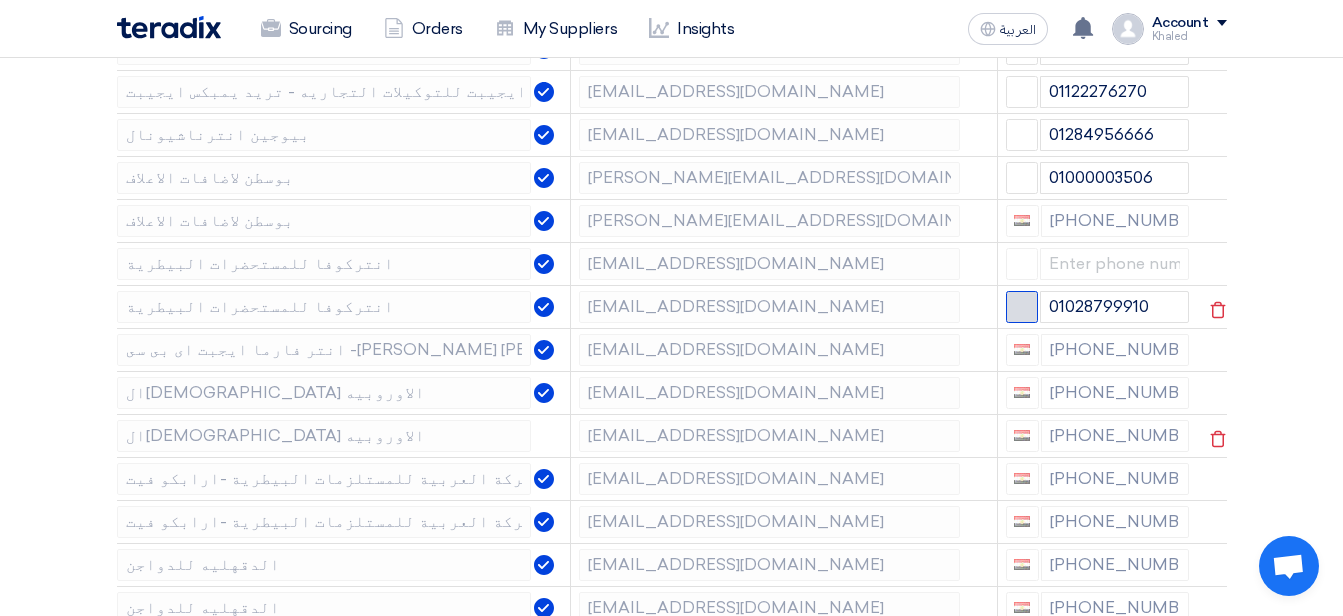 click 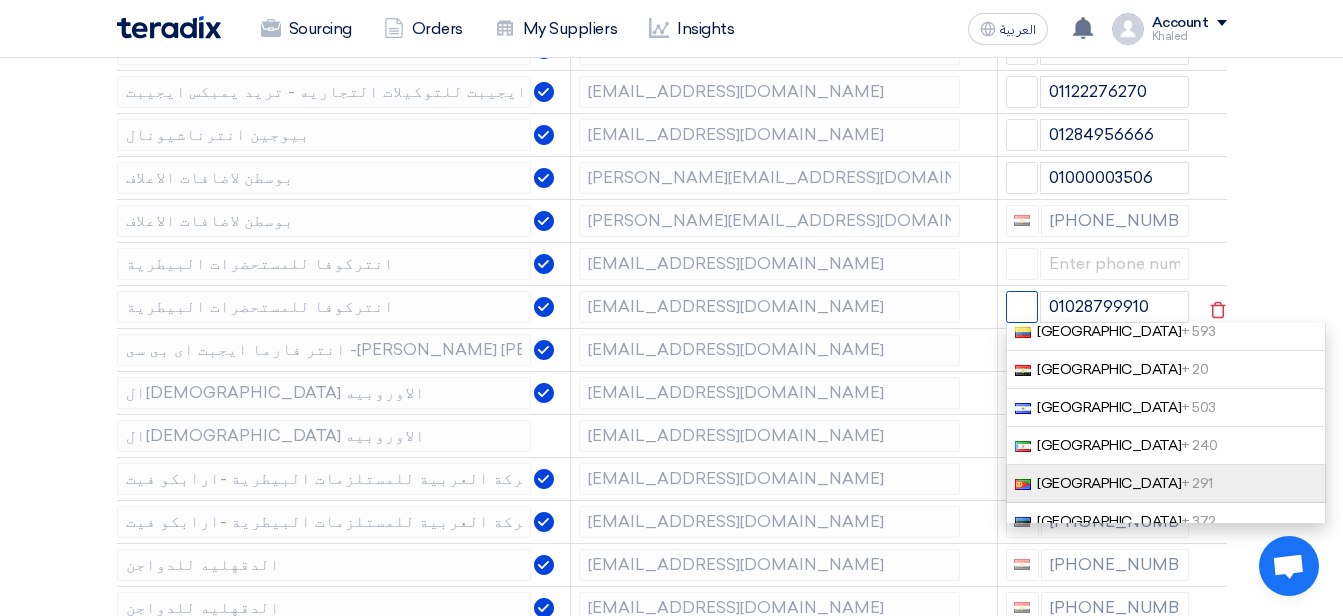 scroll, scrollTop: 1800, scrollLeft: 0, axis: vertical 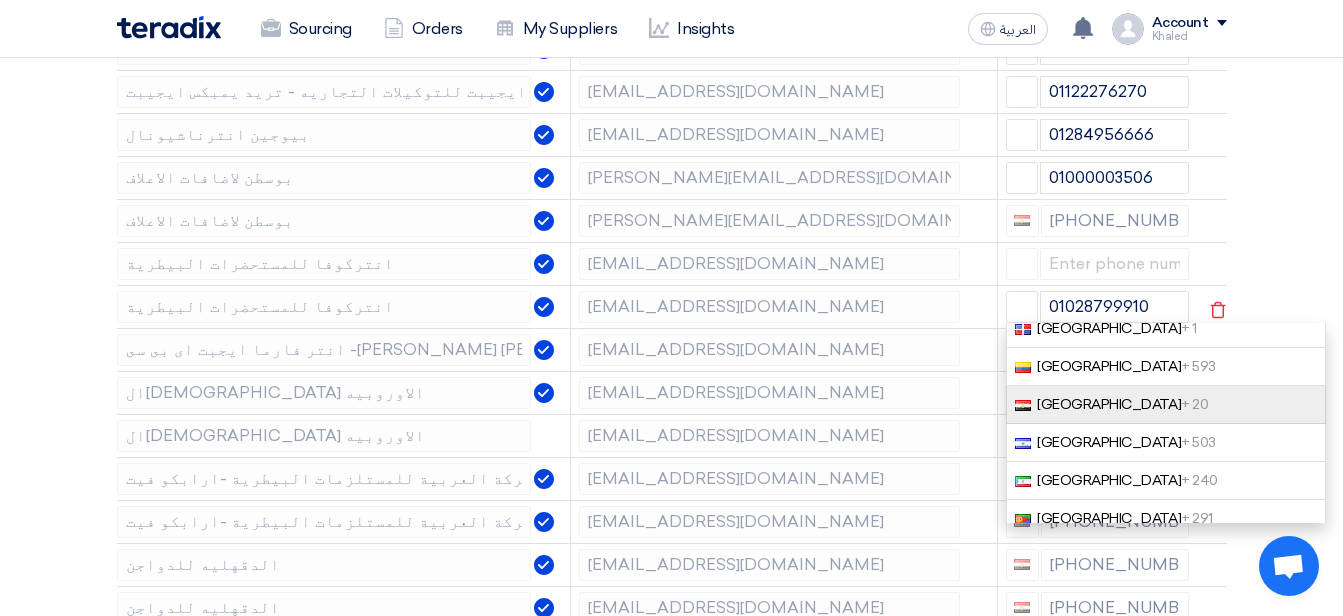 click on "[GEOGRAPHIC_DATA]   + 20" 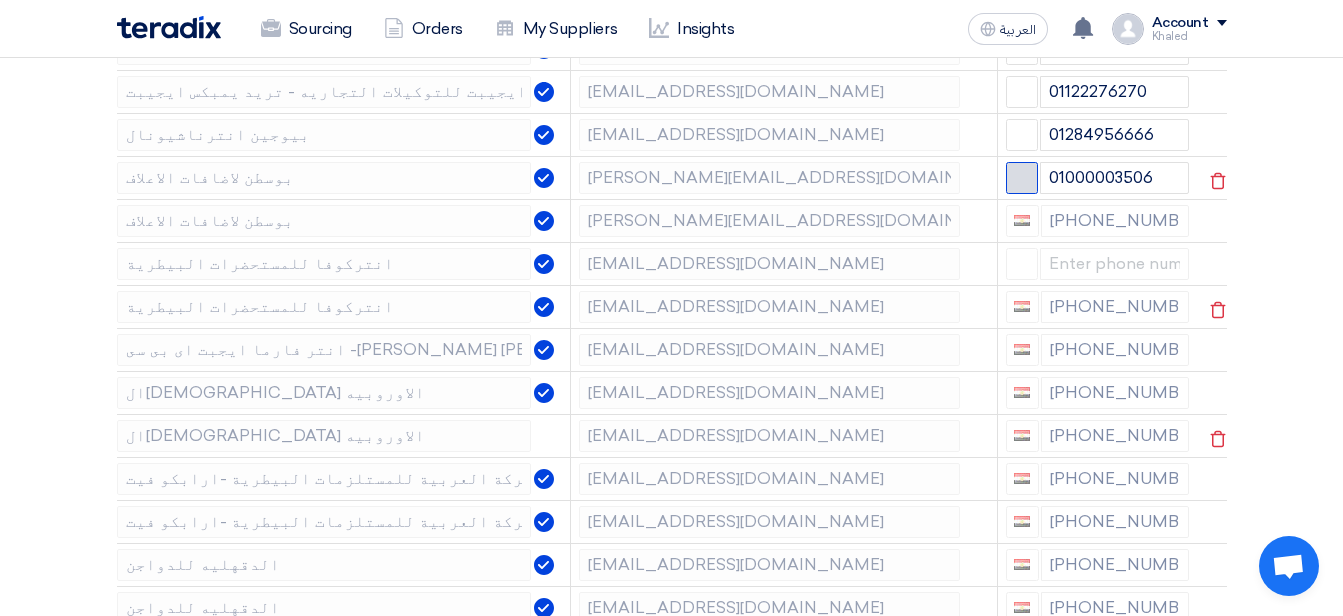 click 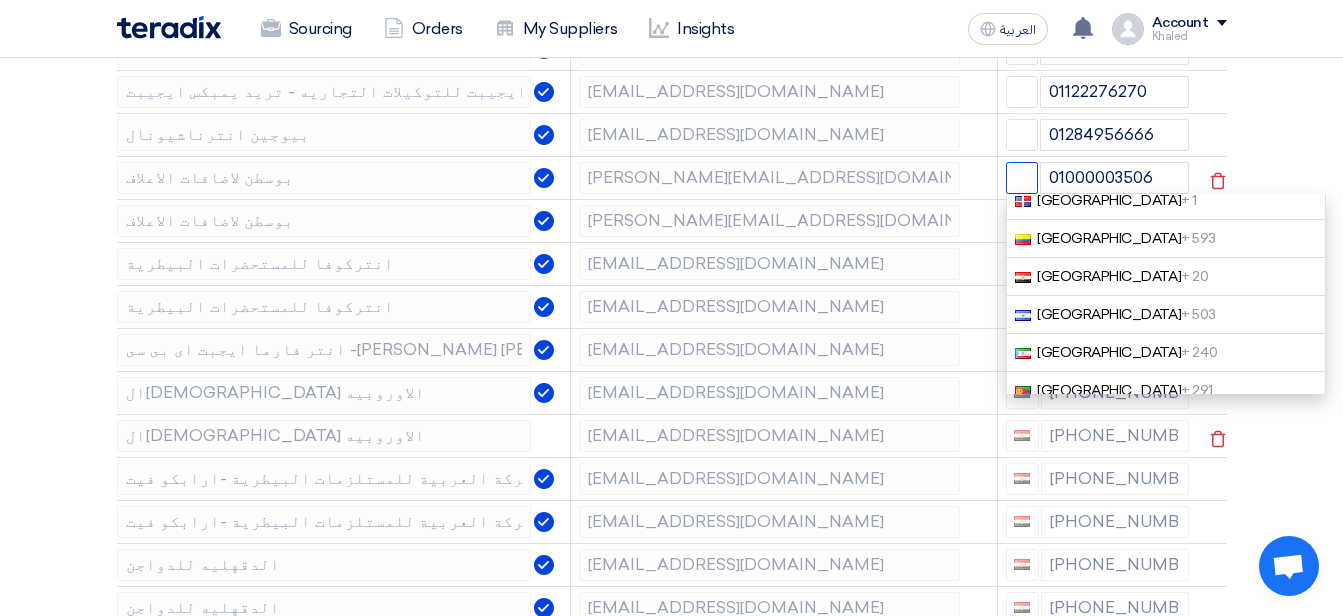 scroll, scrollTop: 1800, scrollLeft: 0, axis: vertical 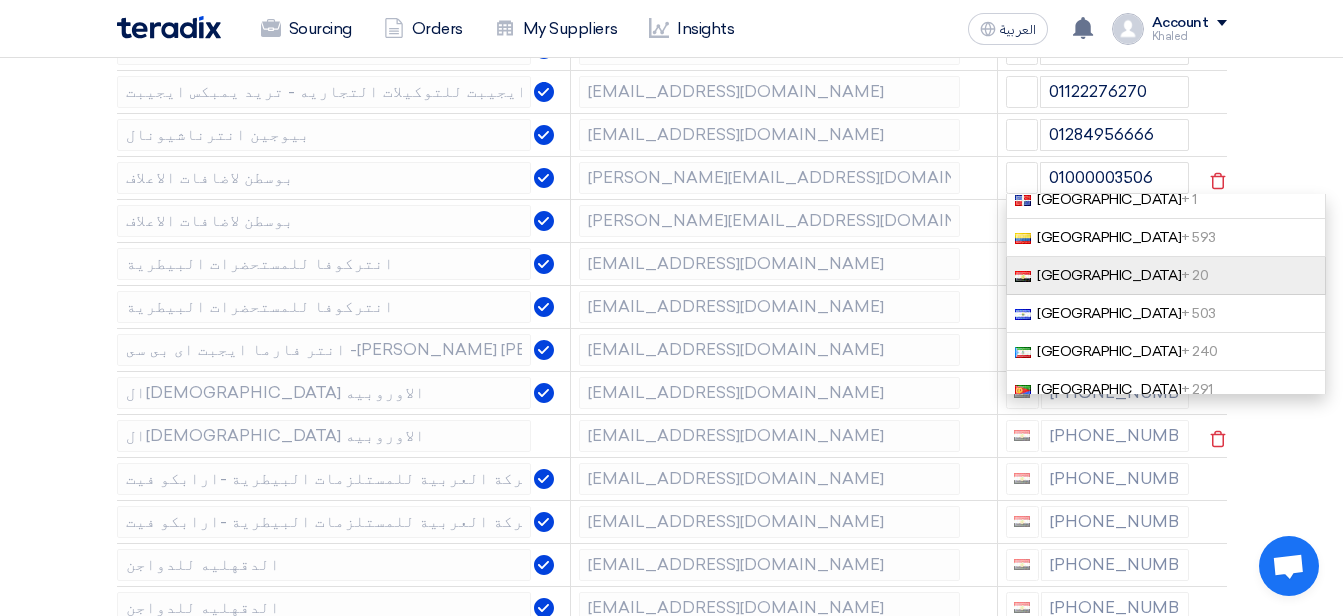 click on "[GEOGRAPHIC_DATA]   + 20" 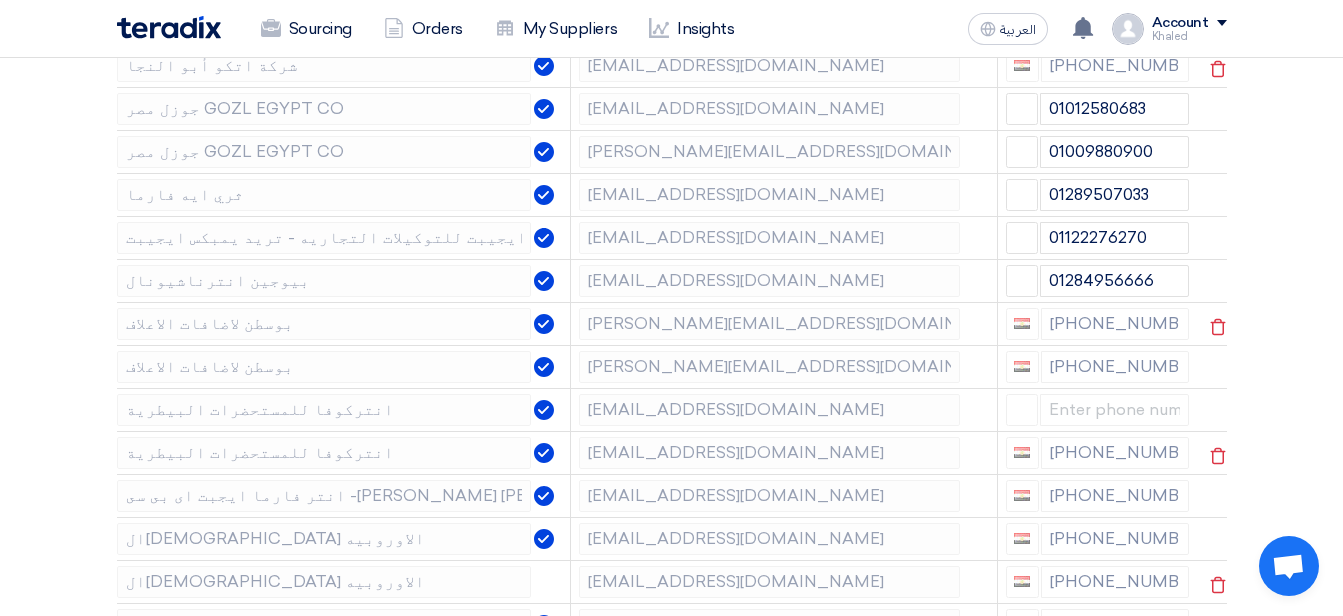 scroll, scrollTop: 1800, scrollLeft: 0, axis: vertical 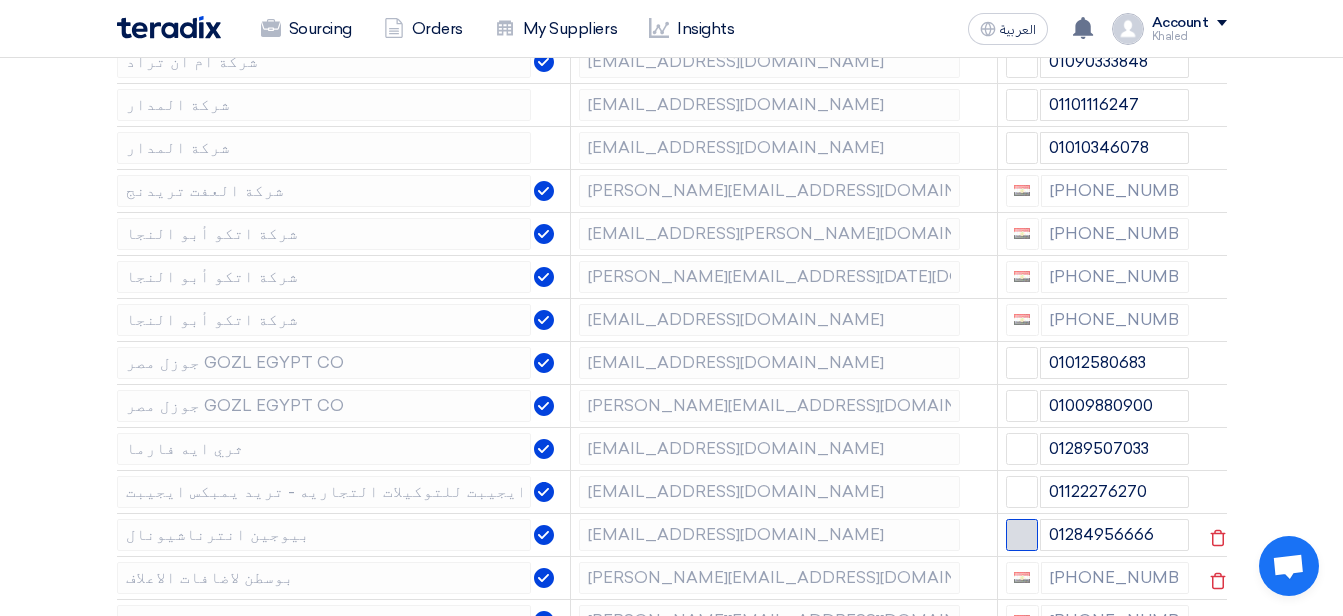 click 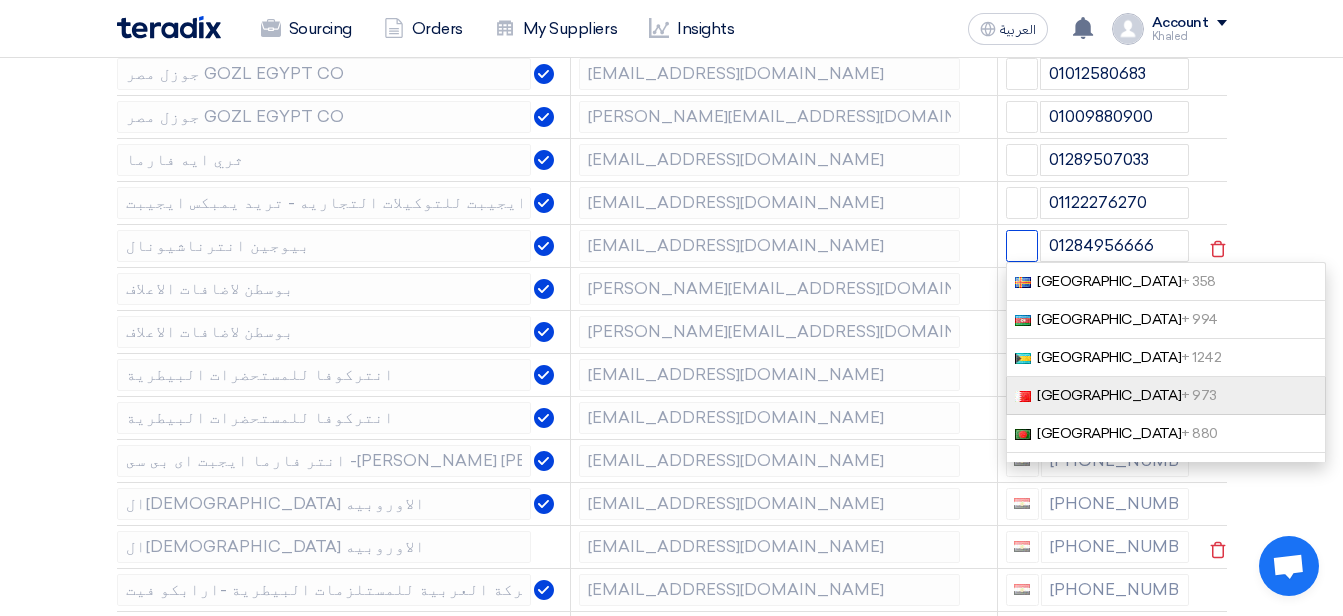 scroll, scrollTop: 2100, scrollLeft: 0, axis: vertical 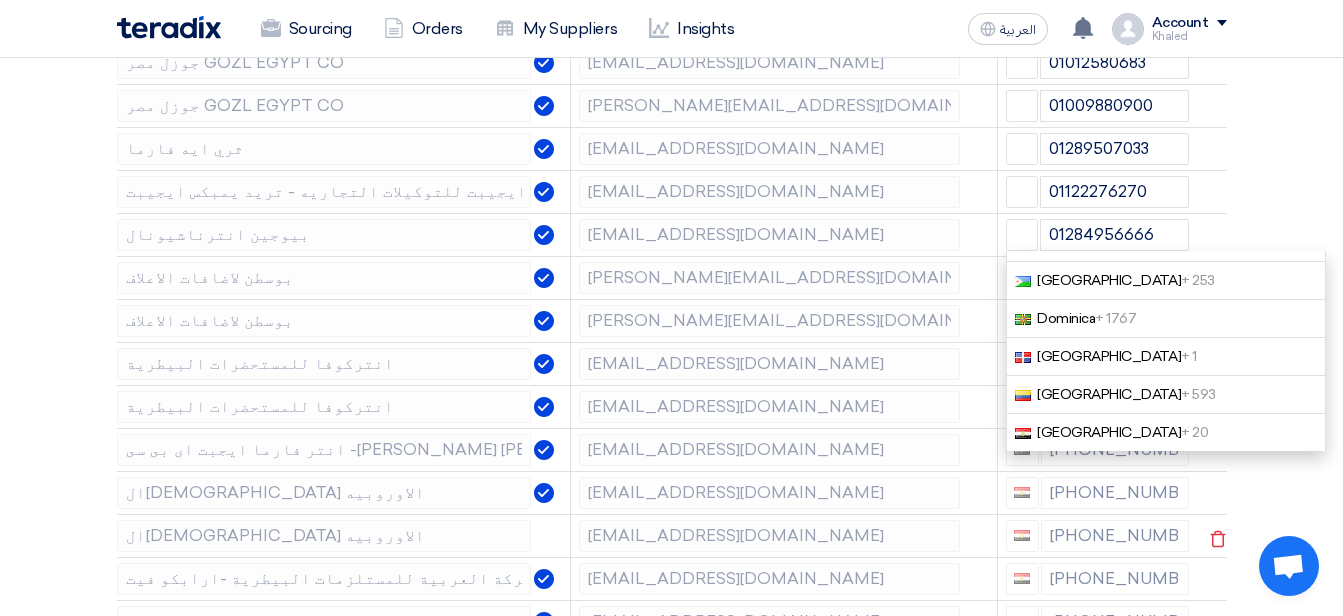 drag, startPoint x: 1078, startPoint y: 425, endPoint x: 1138, endPoint y: 271, distance: 165.27553 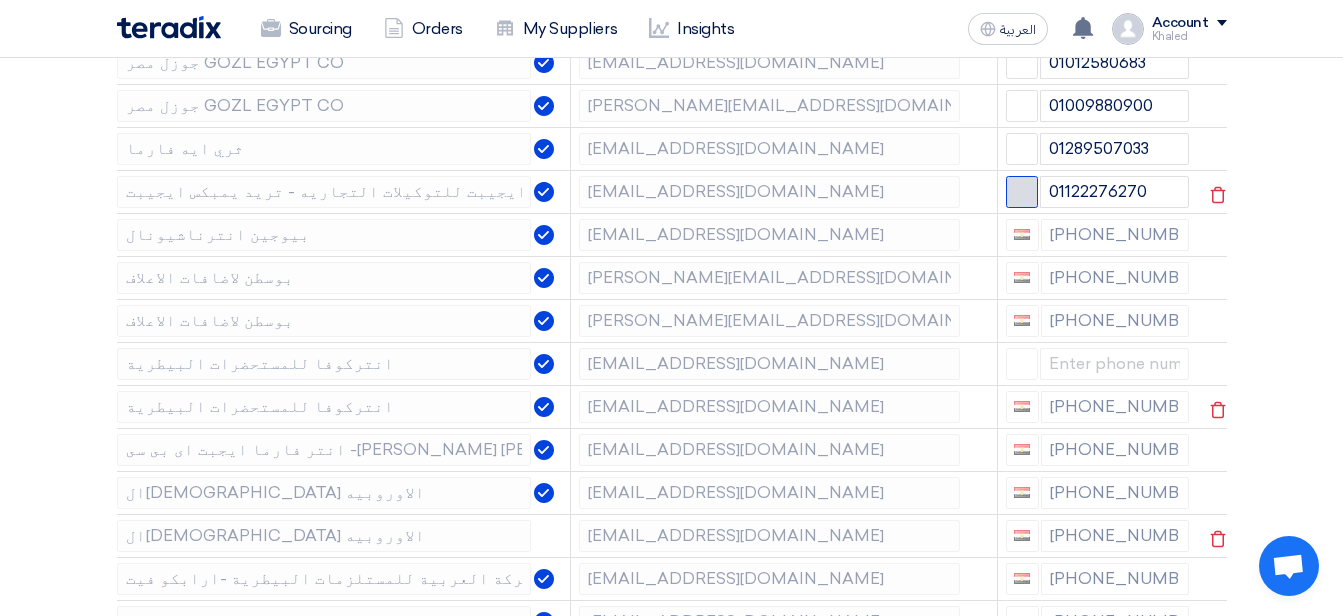 click 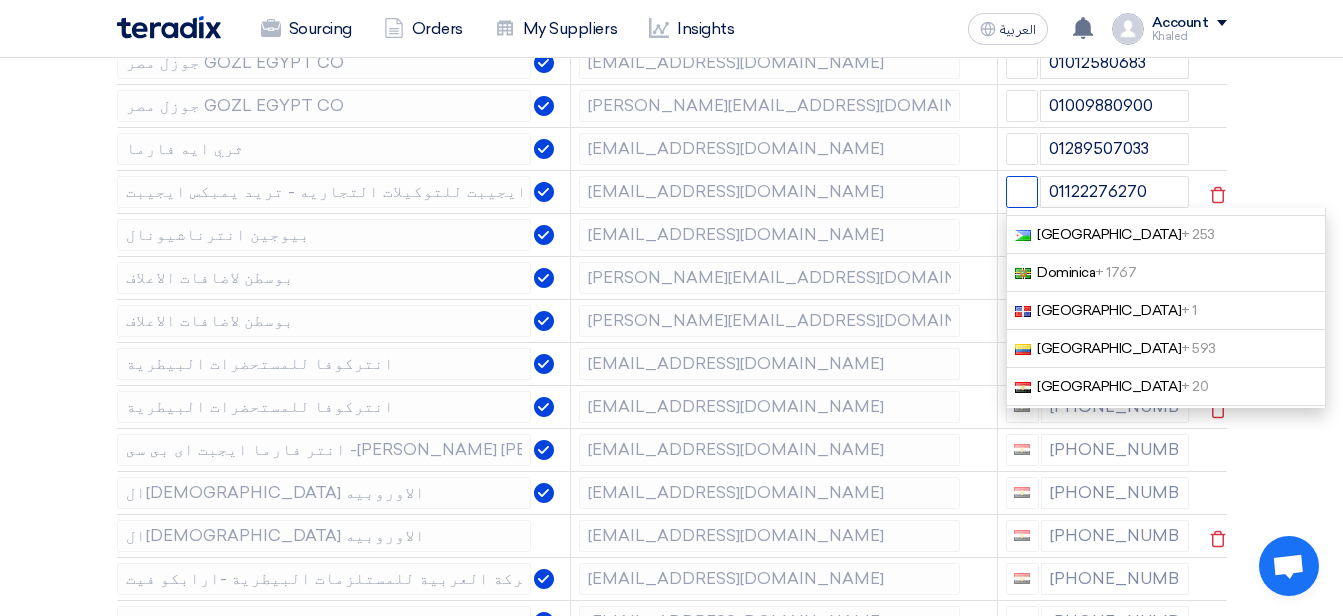 scroll, scrollTop: 1700, scrollLeft: 0, axis: vertical 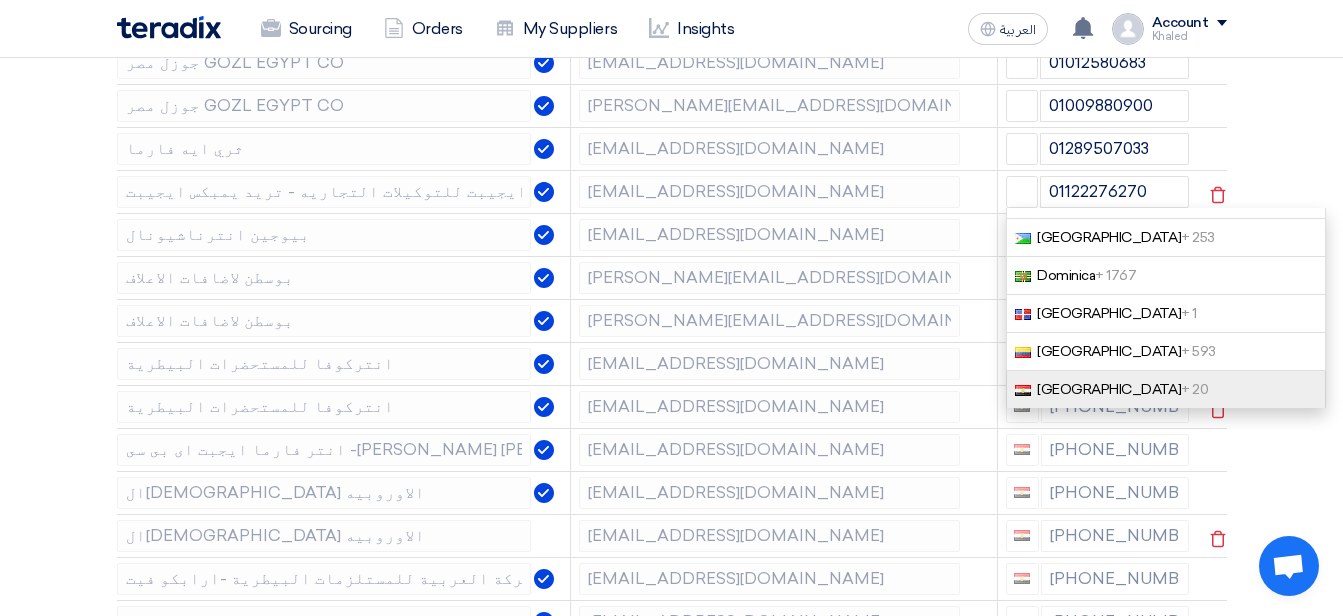 click on "+ 20" 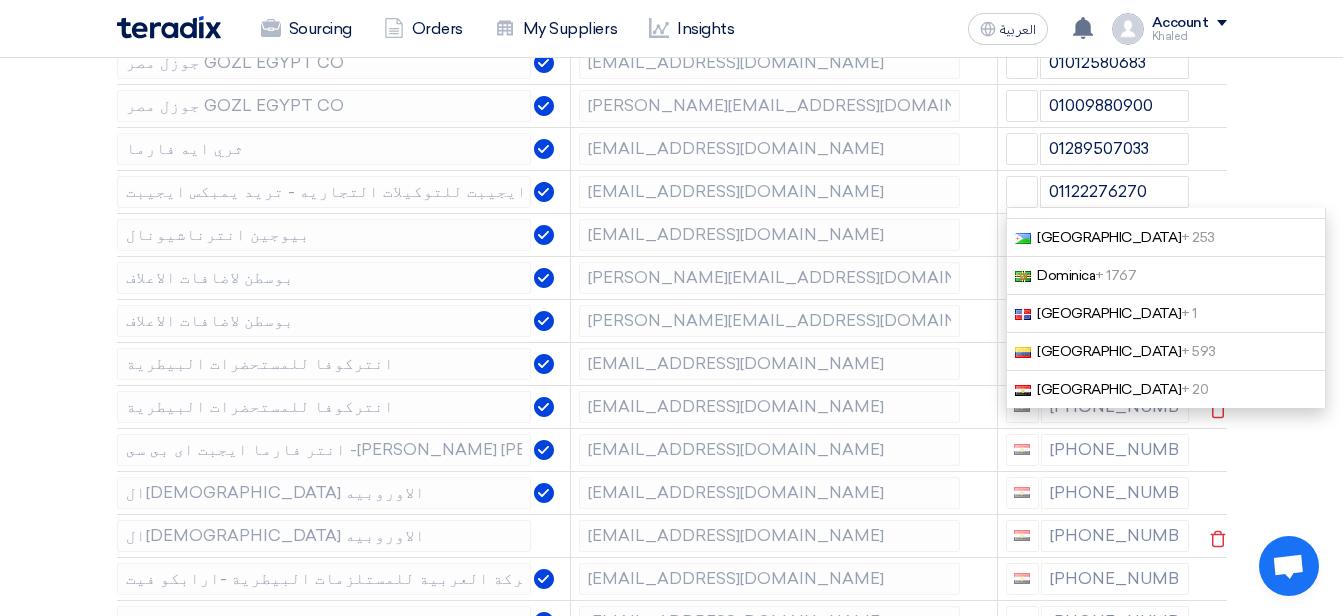 type on "[PHONE_NUMBER]" 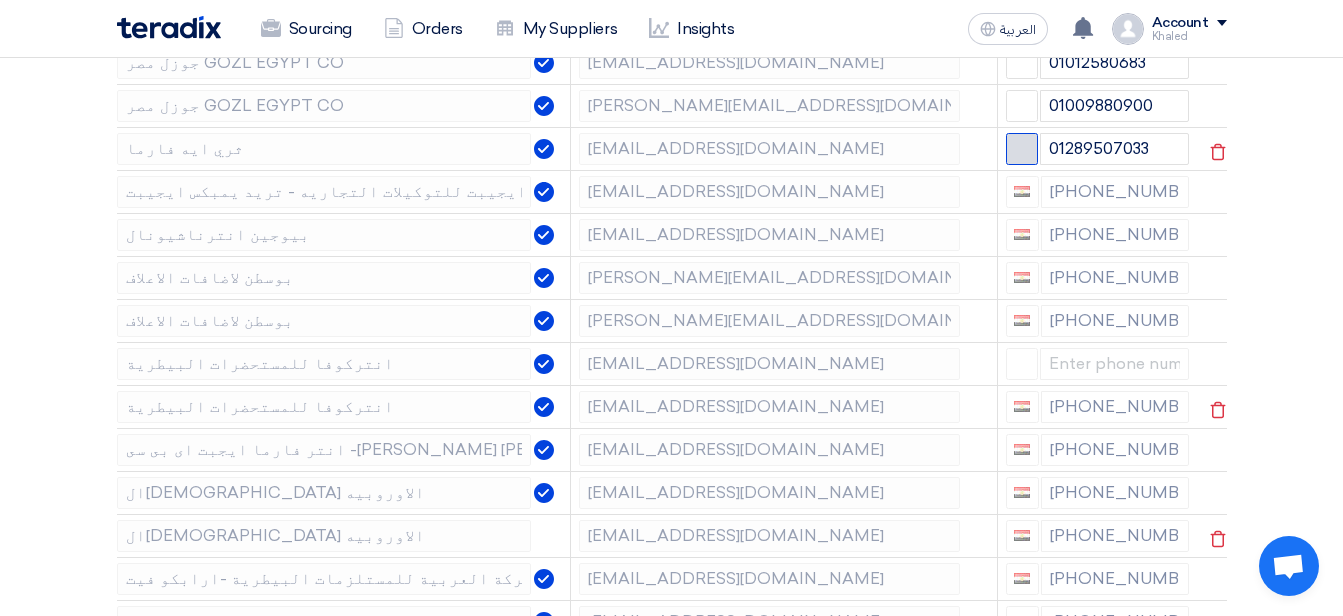 click 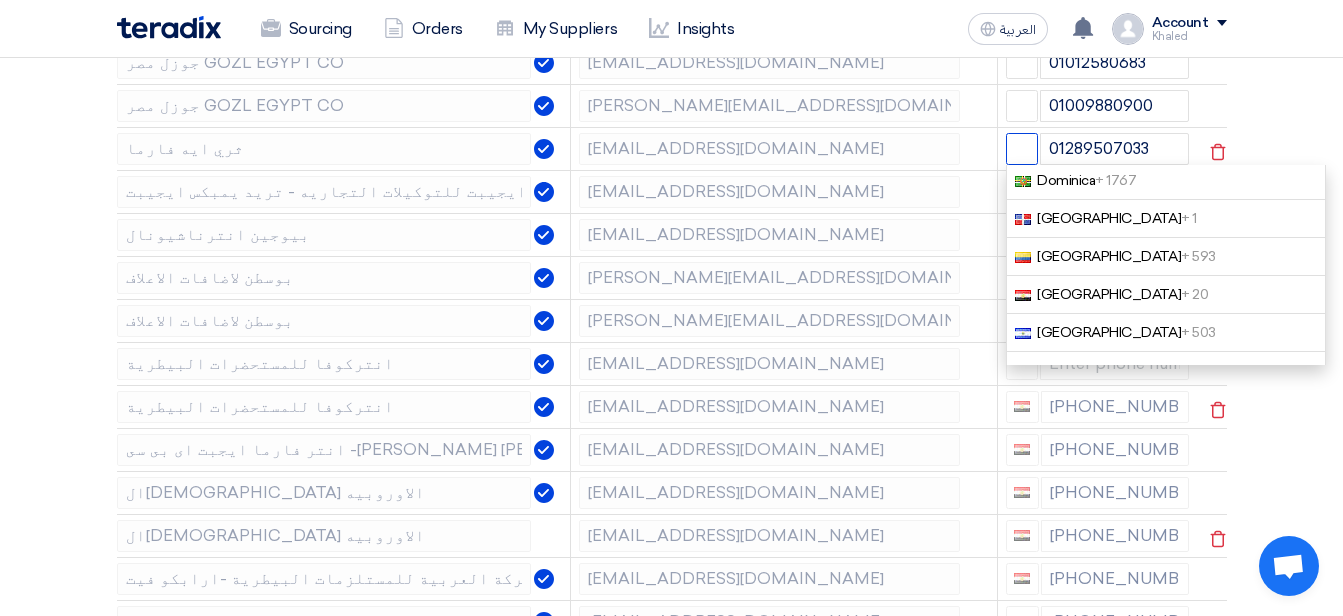 scroll, scrollTop: 1800, scrollLeft: 0, axis: vertical 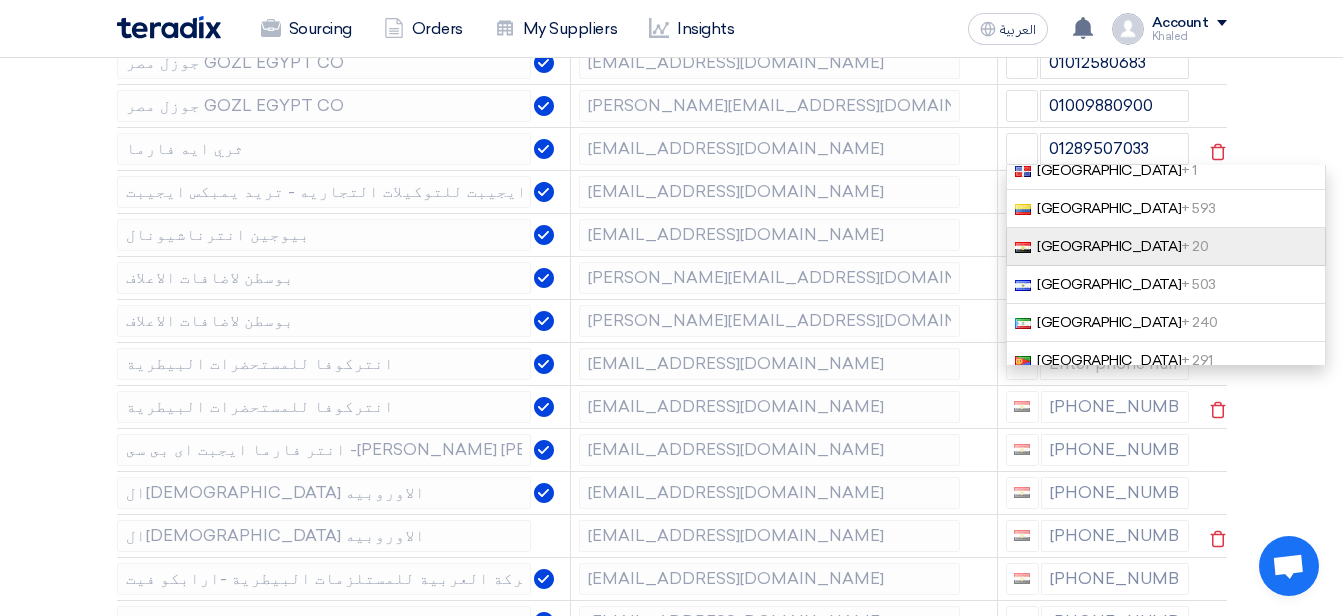 click on "[GEOGRAPHIC_DATA]   + 20" 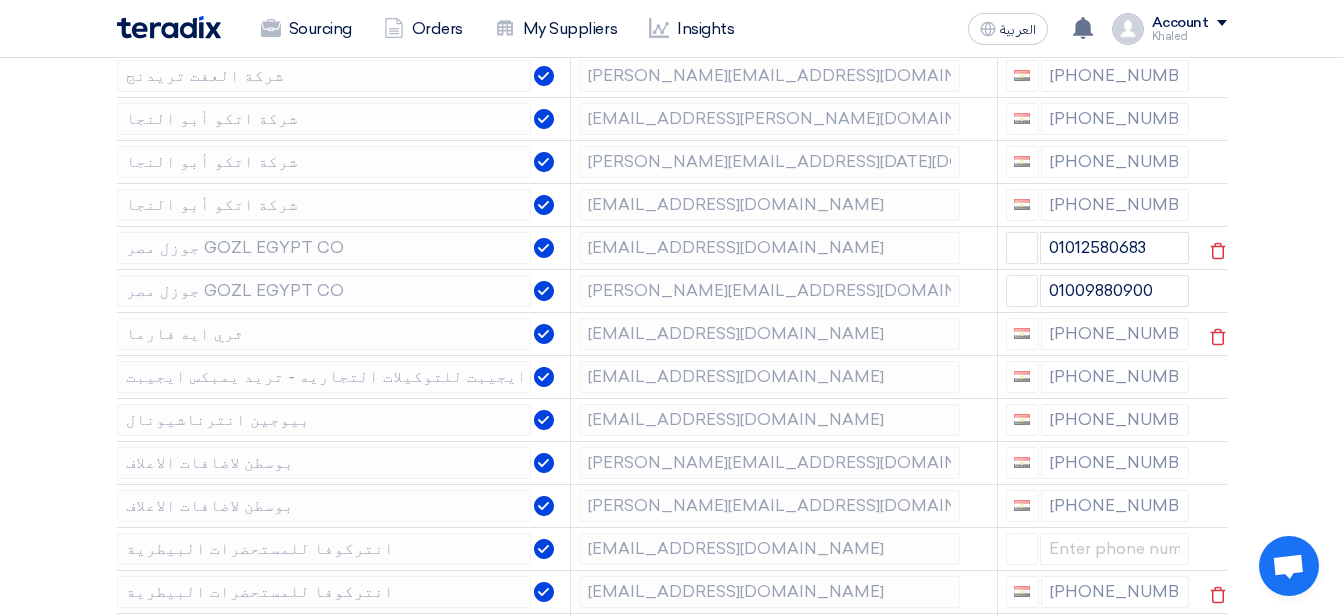 scroll, scrollTop: 1900, scrollLeft: 0, axis: vertical 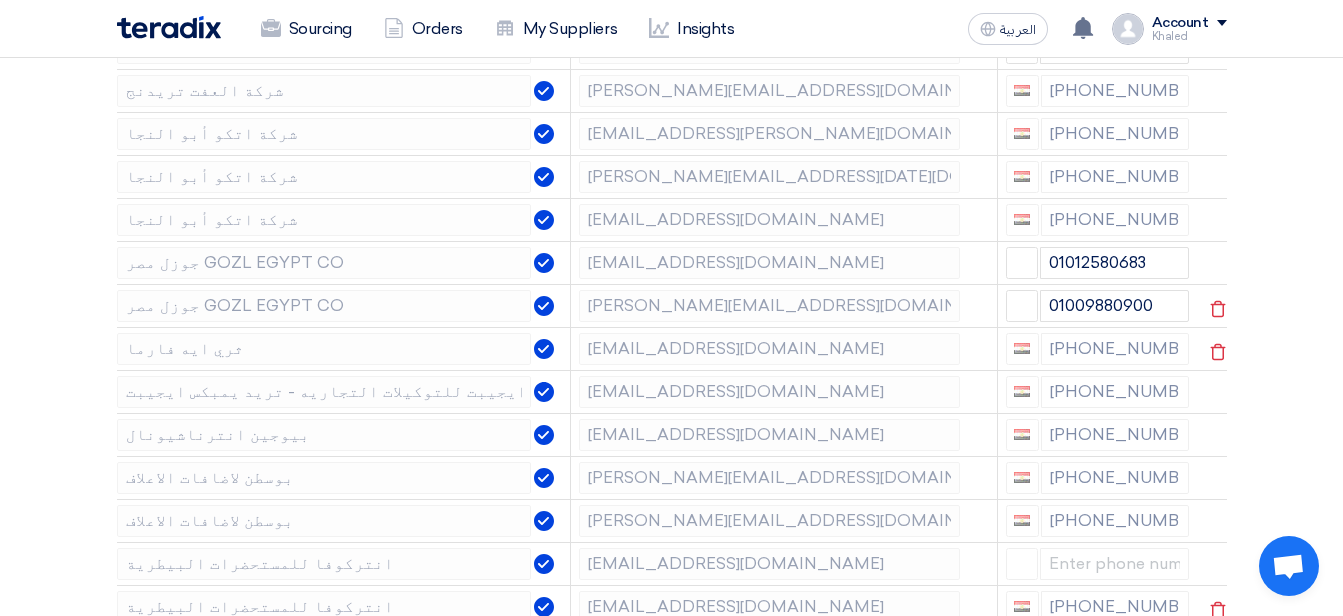 click 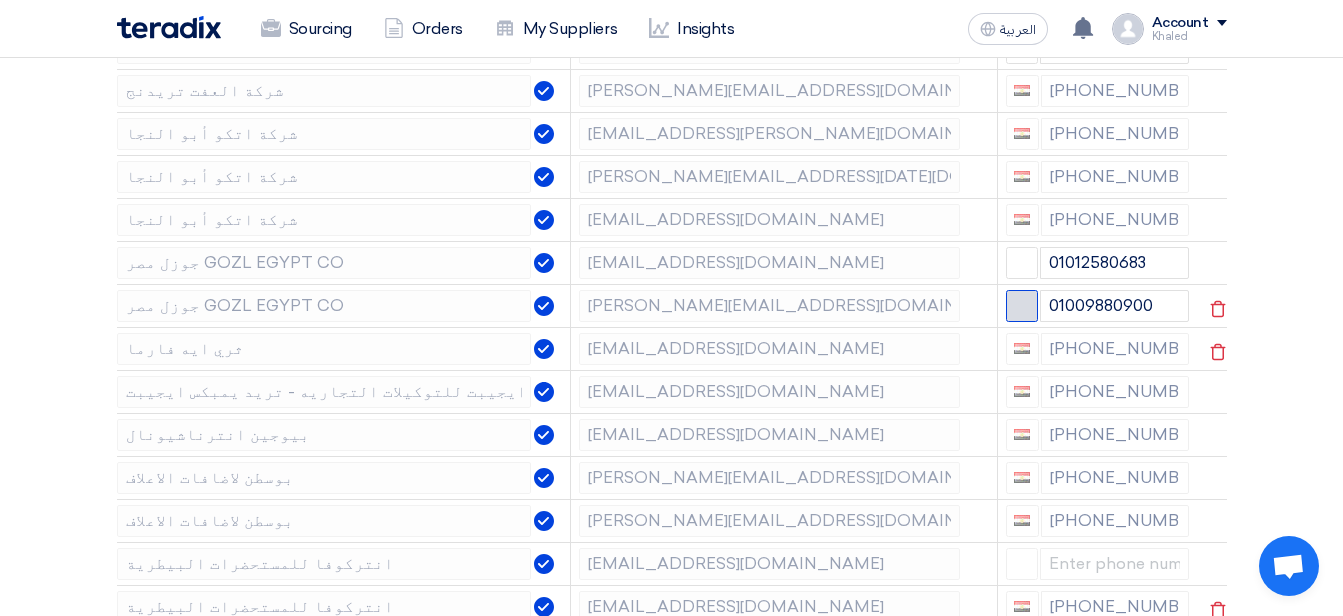 click 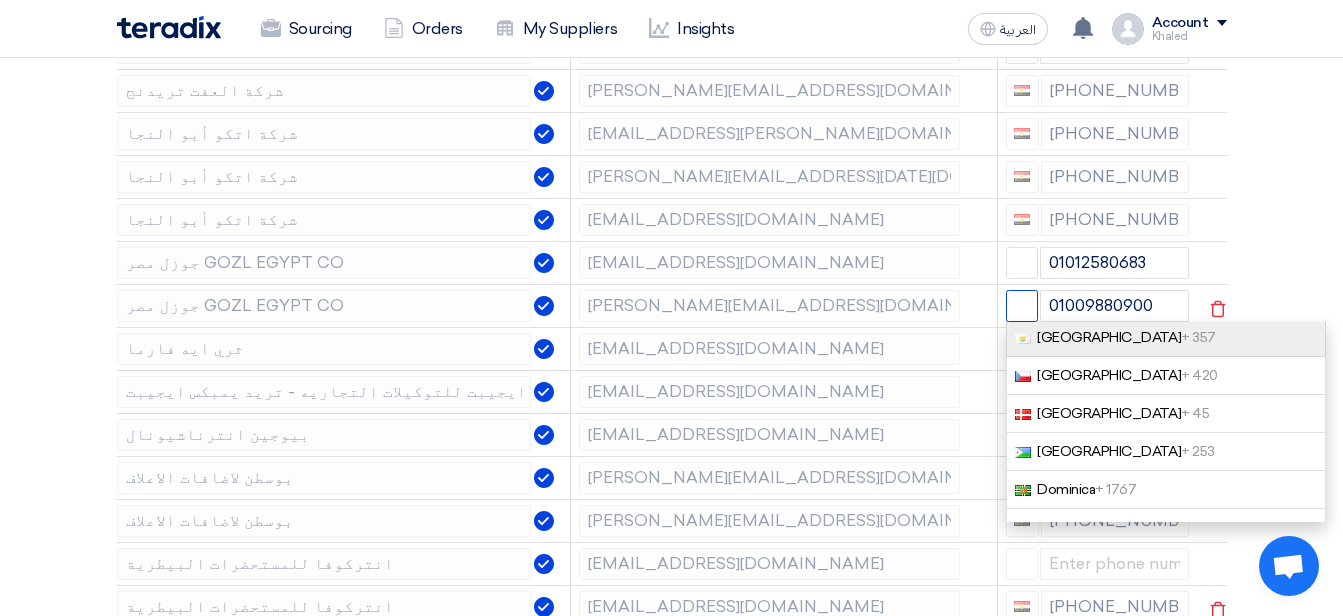 scroll, scrollTop: 1700, scrollLeft: 0, axis: vertical 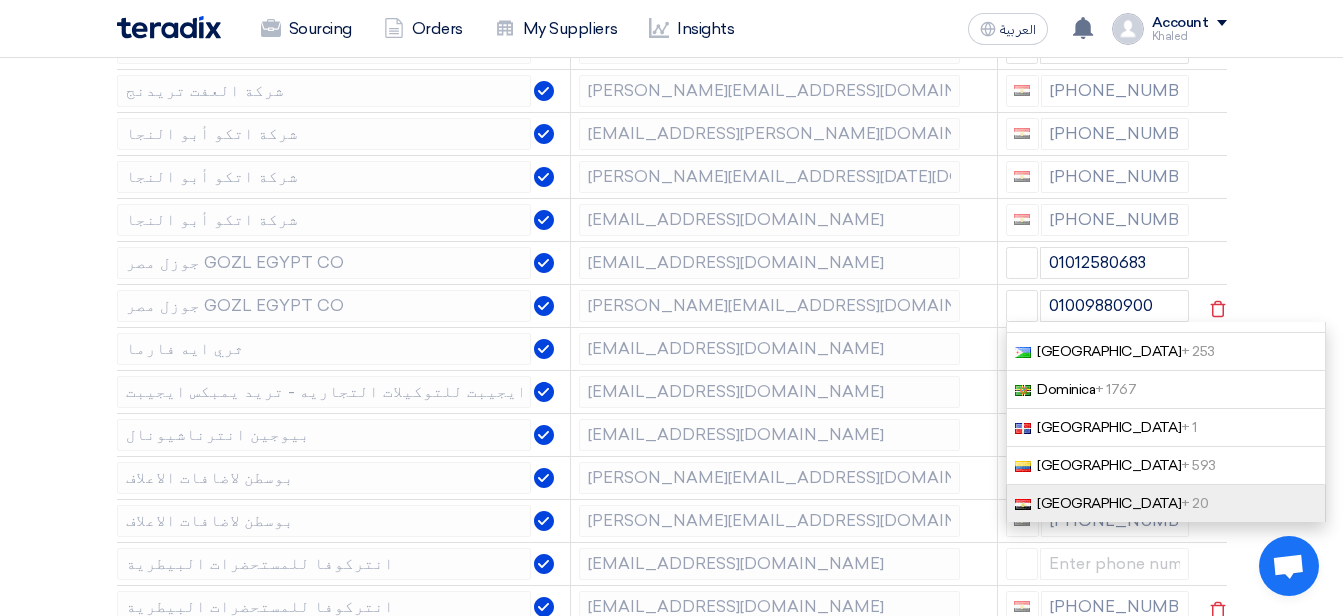 click on "[GEOGRAPHIC_DATA]   + 20" 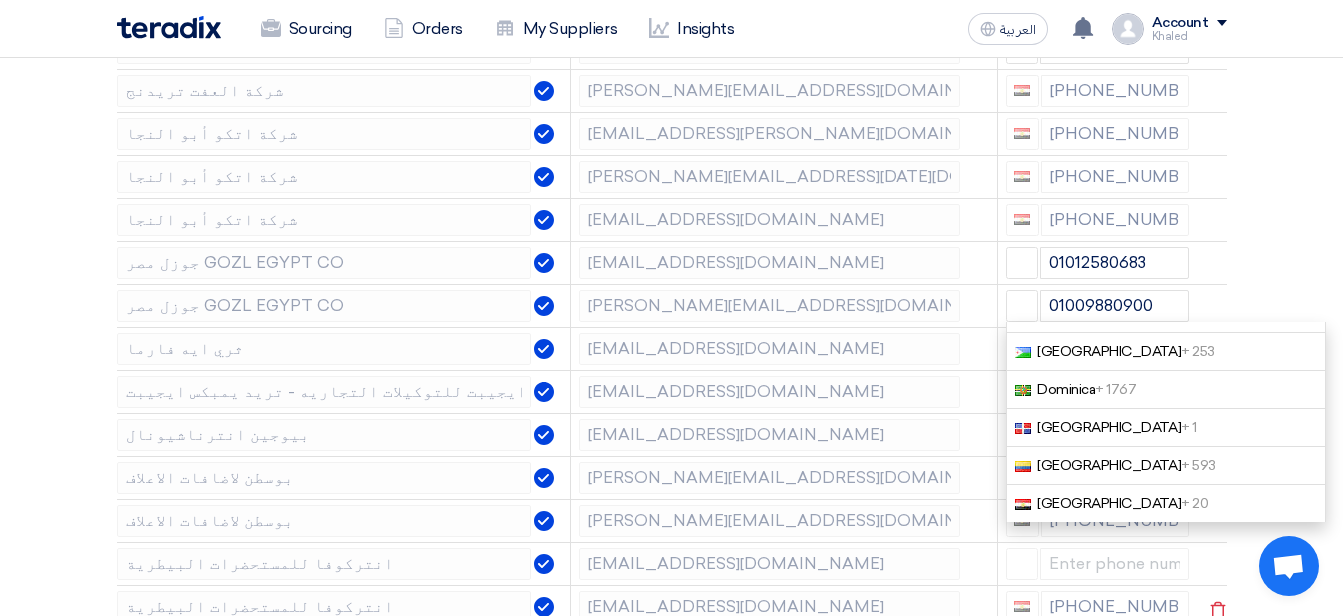 type on "[PHONE_NUMBER]" 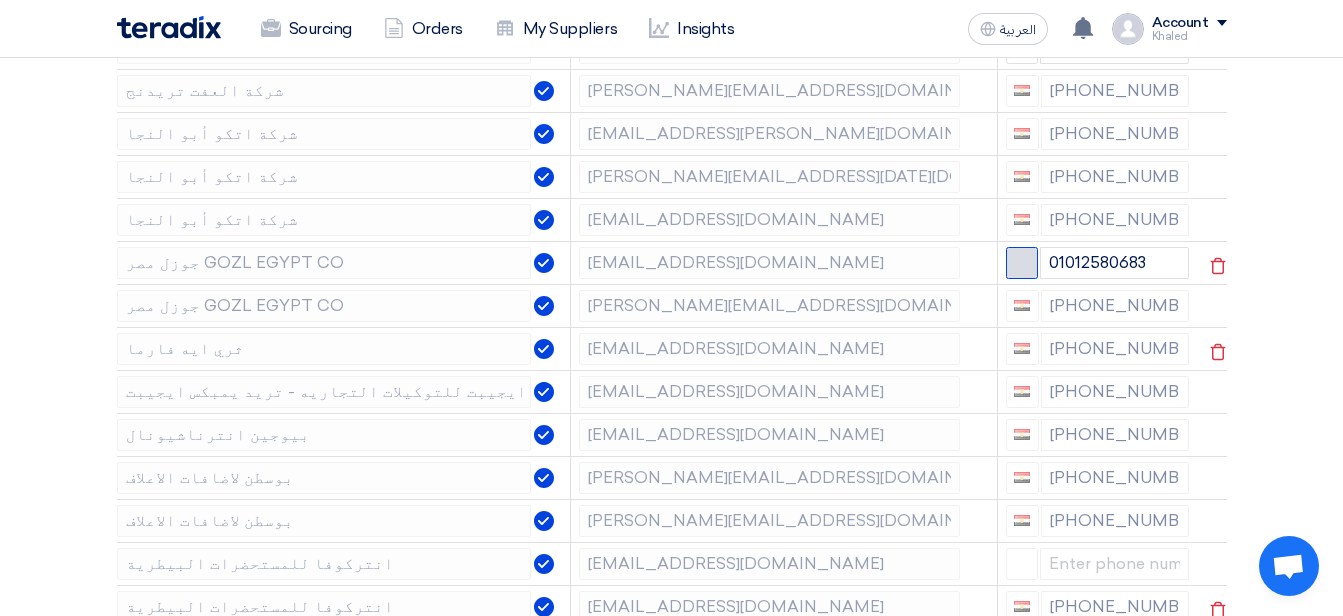 click 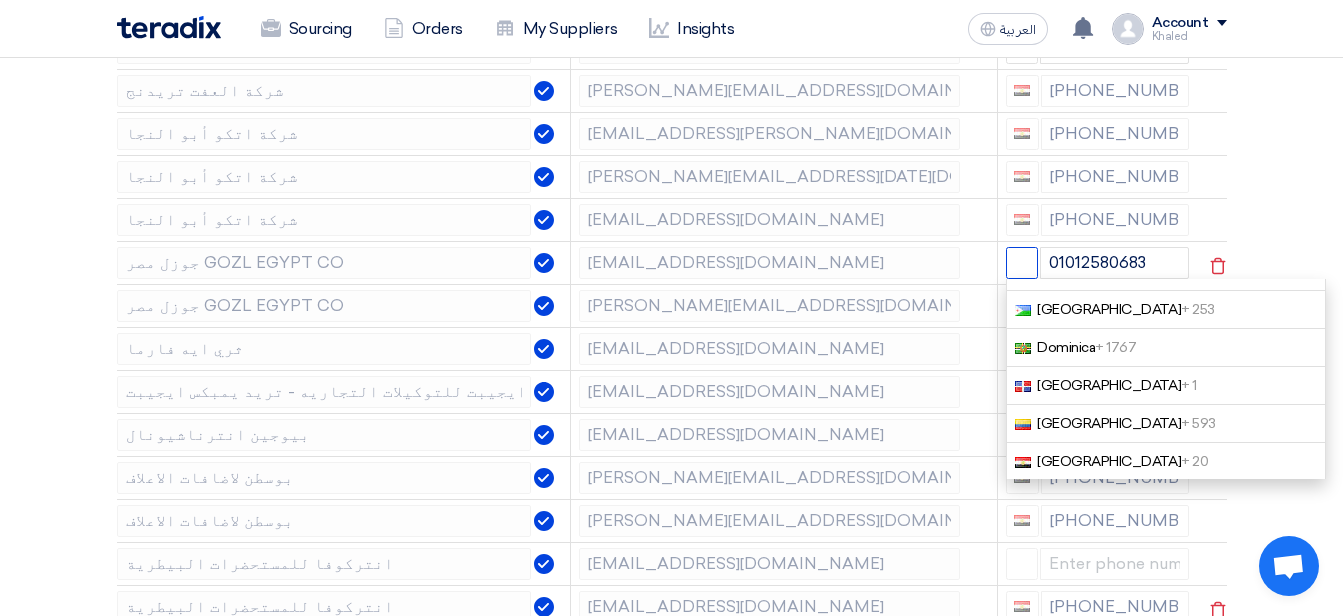 scroll, scrollTop: 1700, scrollLeft: 0, axis: vertical 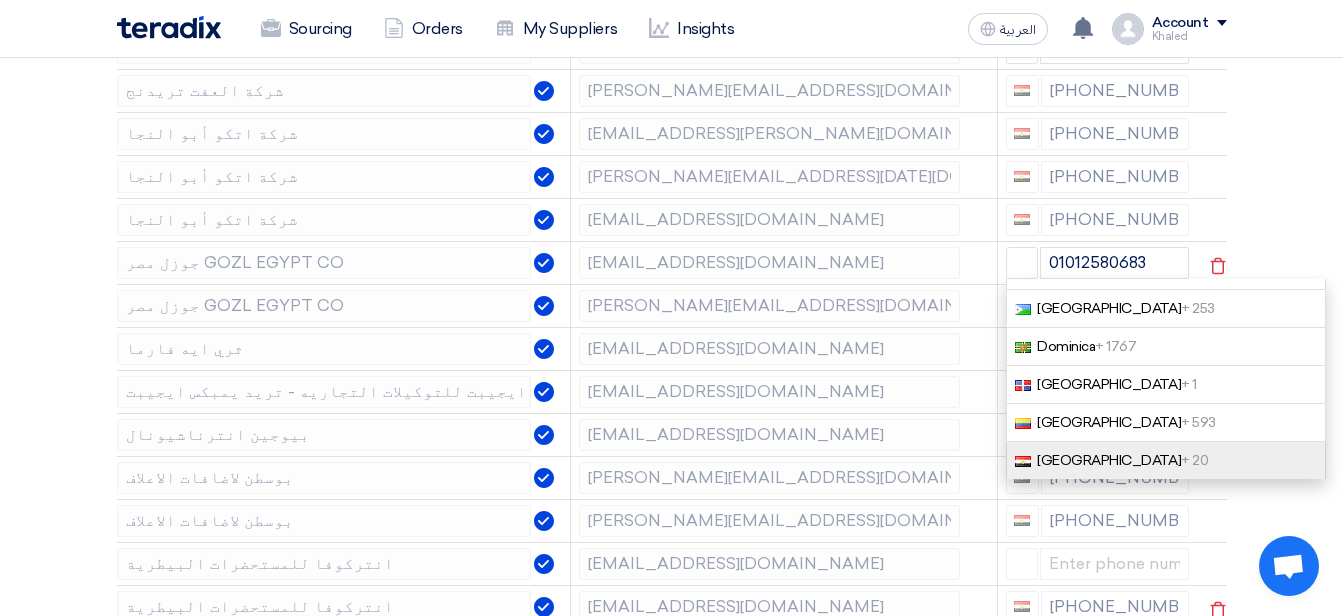 click on "[GEOGRAPHIC_DATA]   + 20" 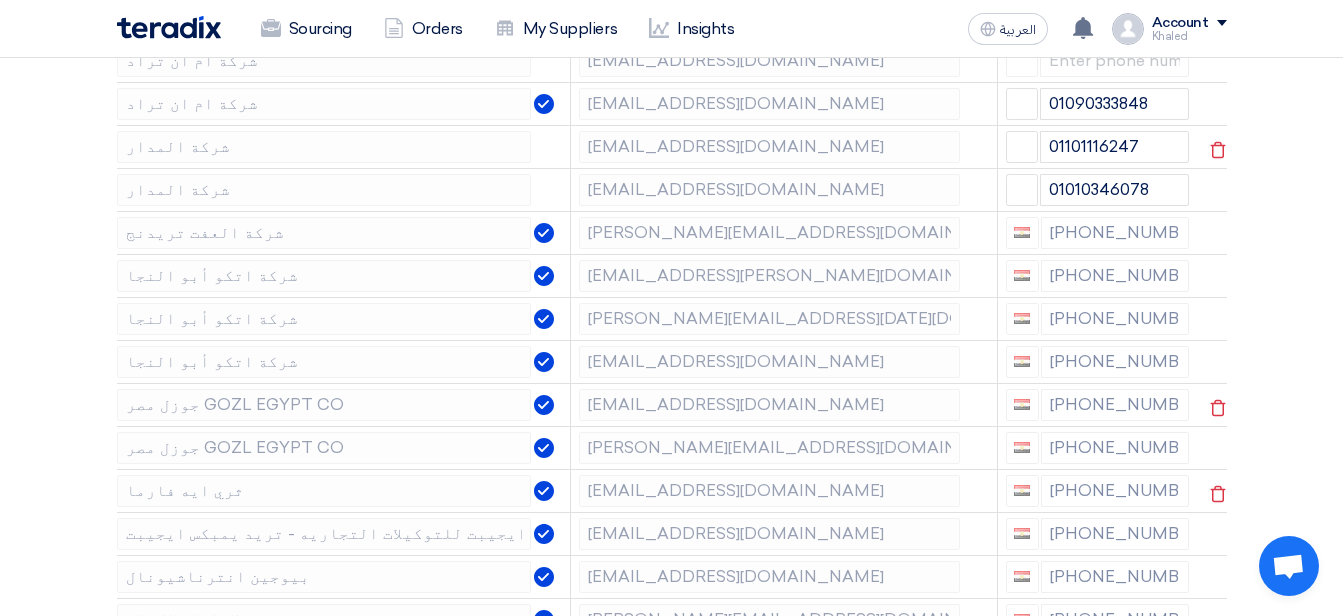 scroll, scrollTop: 1600, scrollLeft: 0, axis: vertical 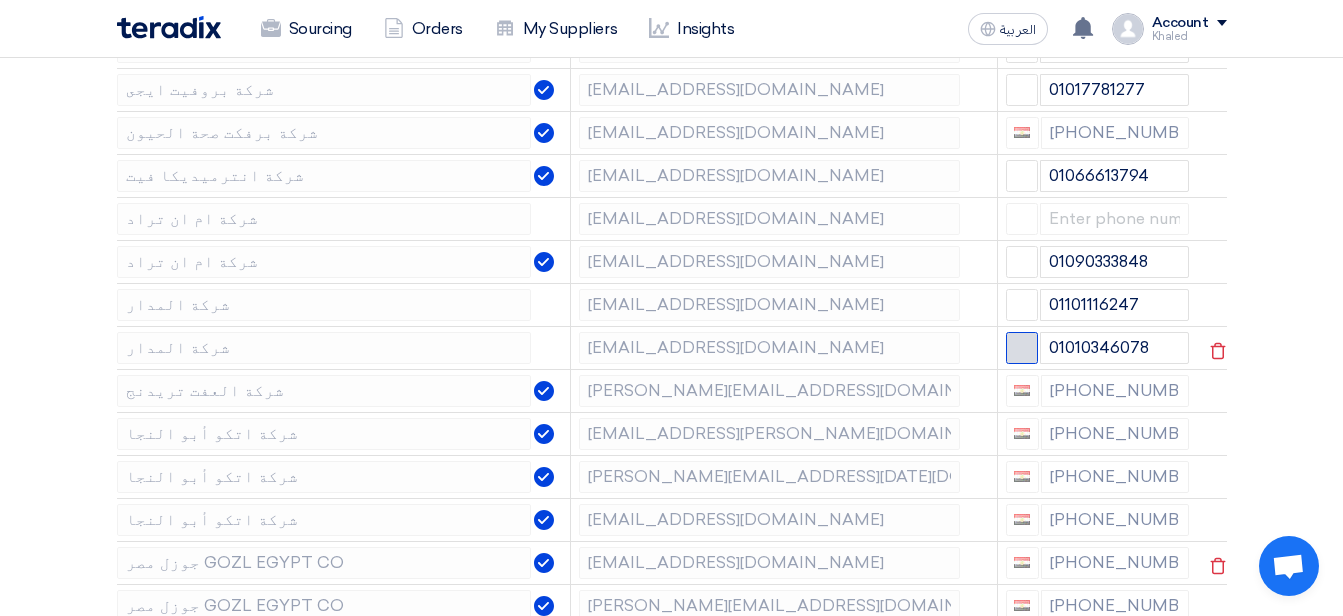 click 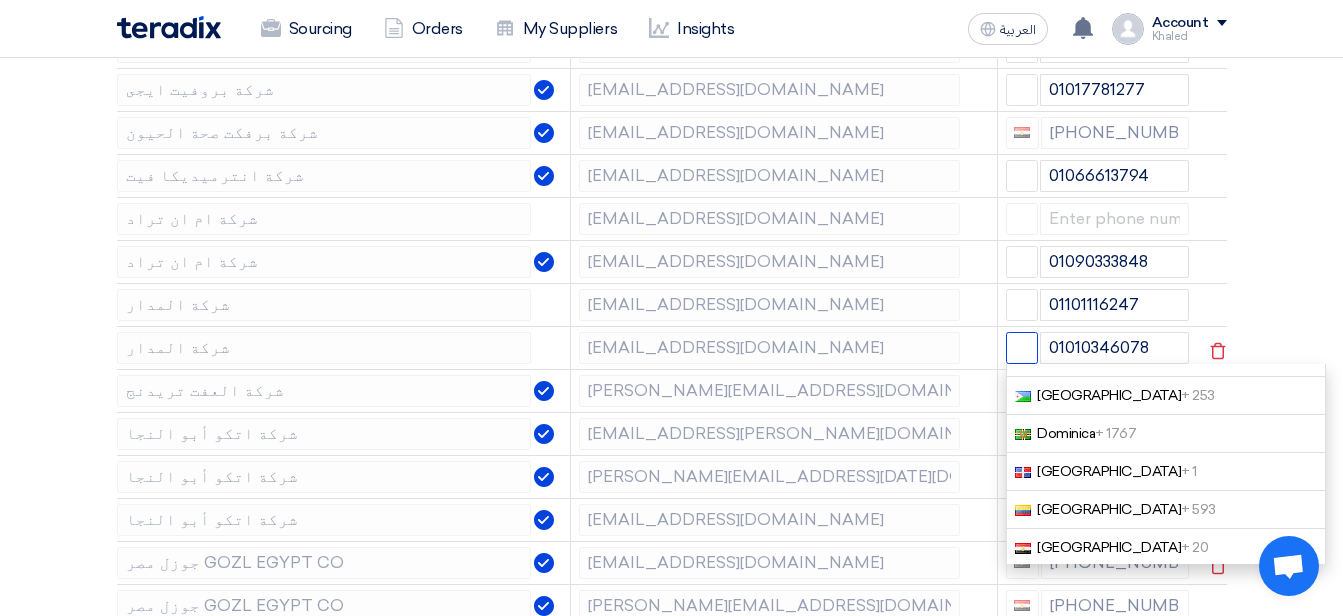 scroll, scrollTop: 1700, scrollLeft: 0, axis: vertical 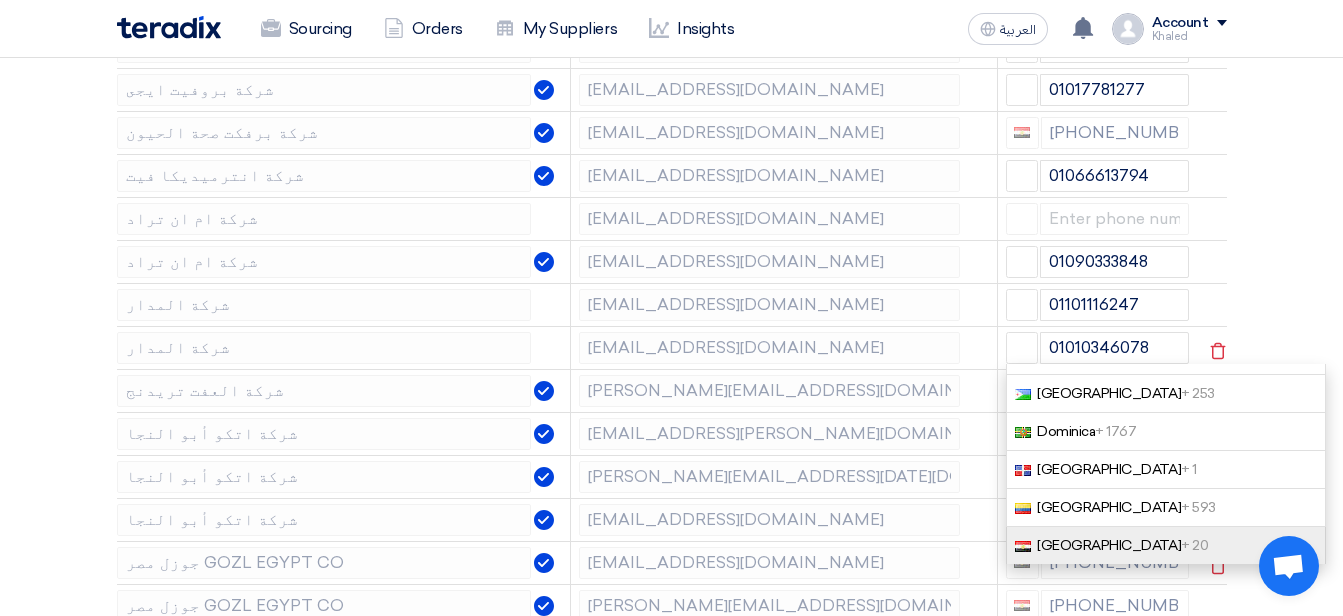 click on "+ 20" 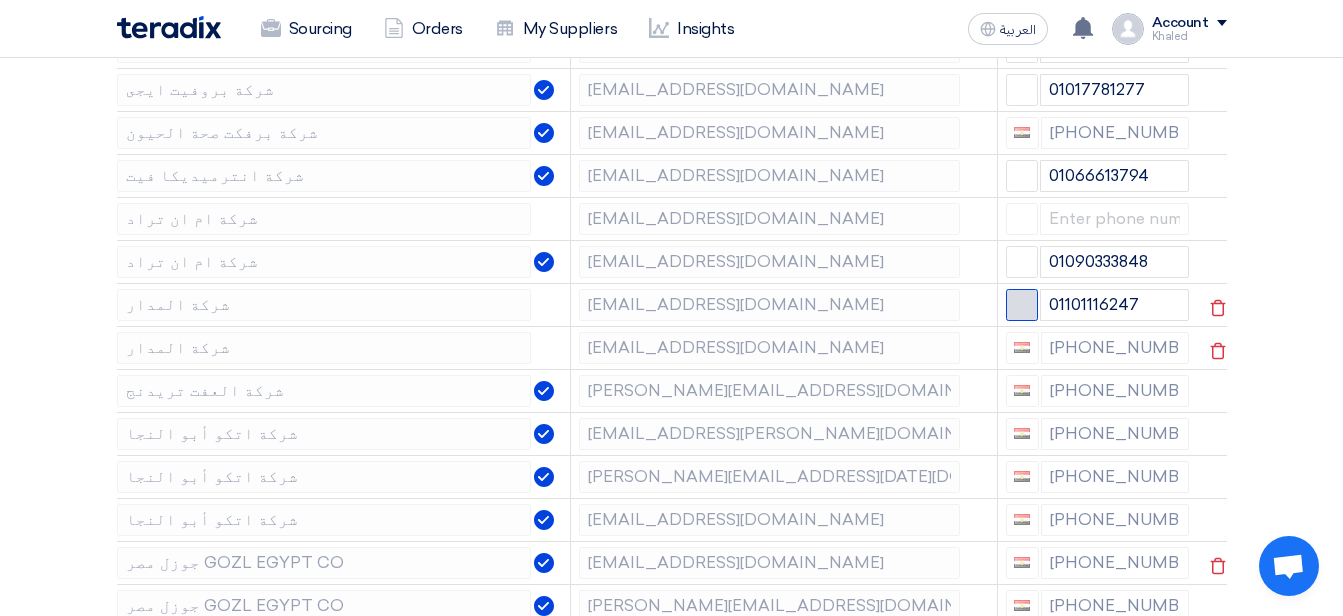 click 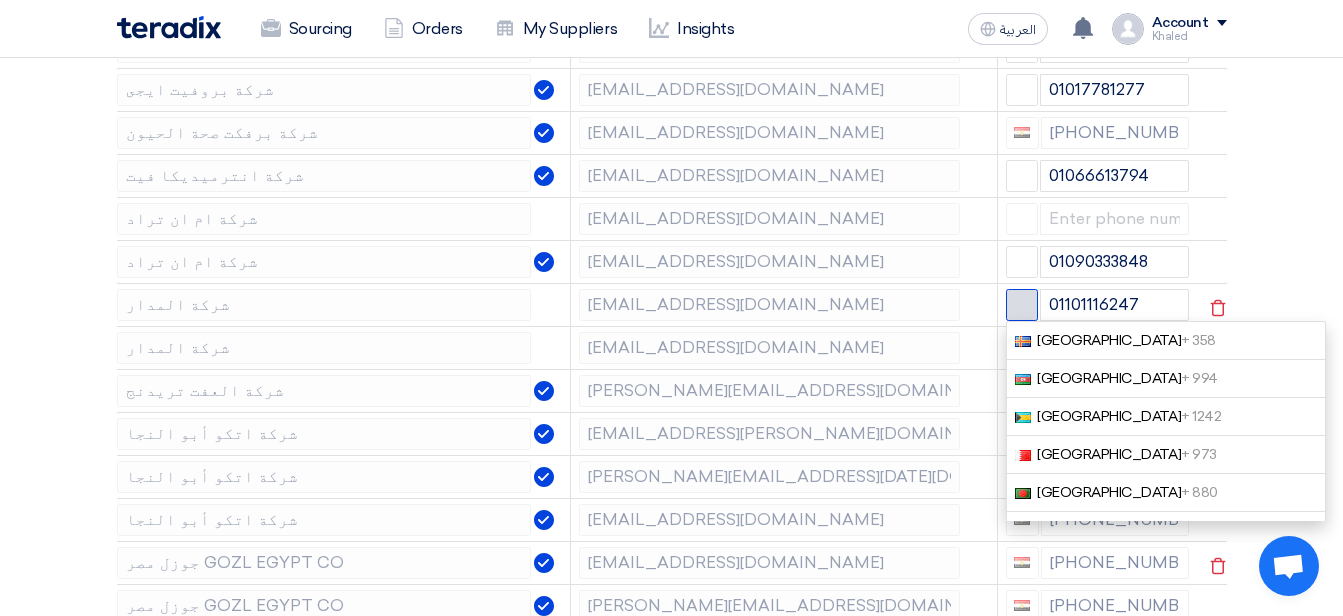 click 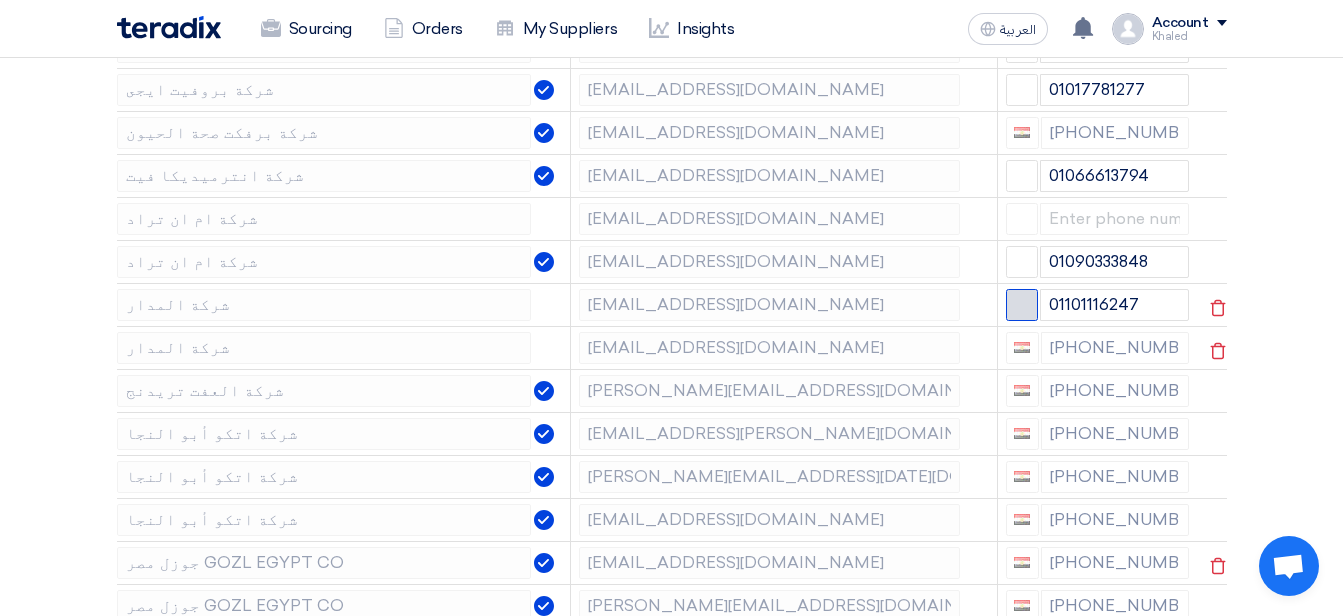 click 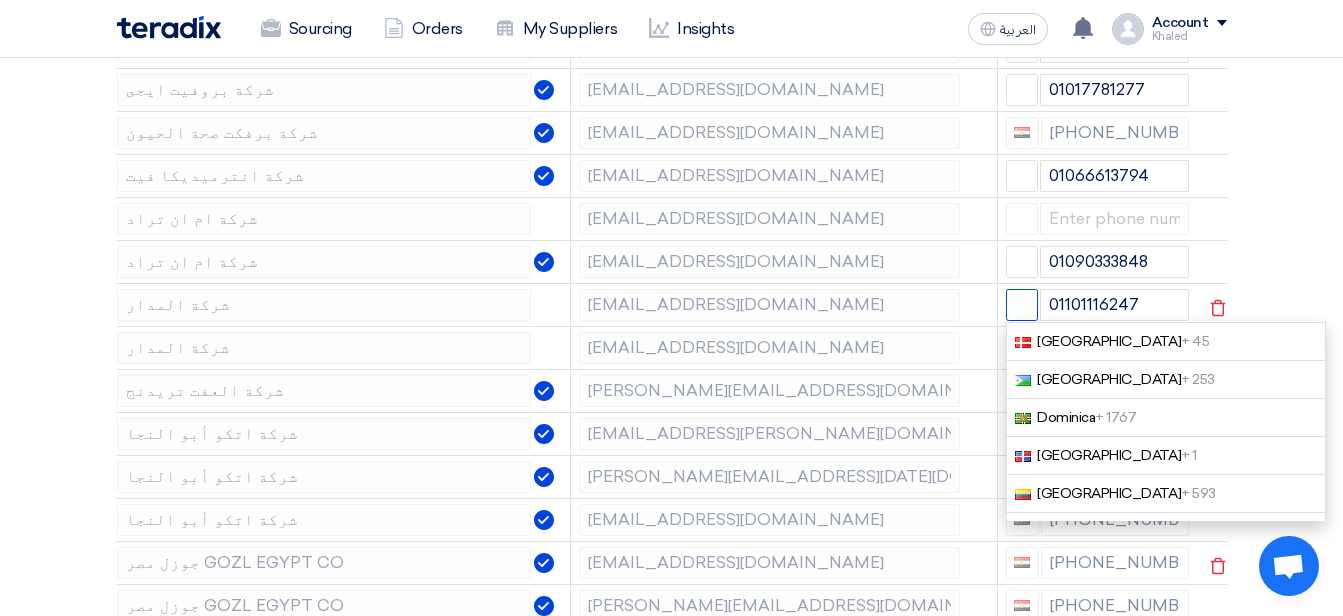 scroll, scrollTop: 1700, scrollLeft: 0, axis: vertical 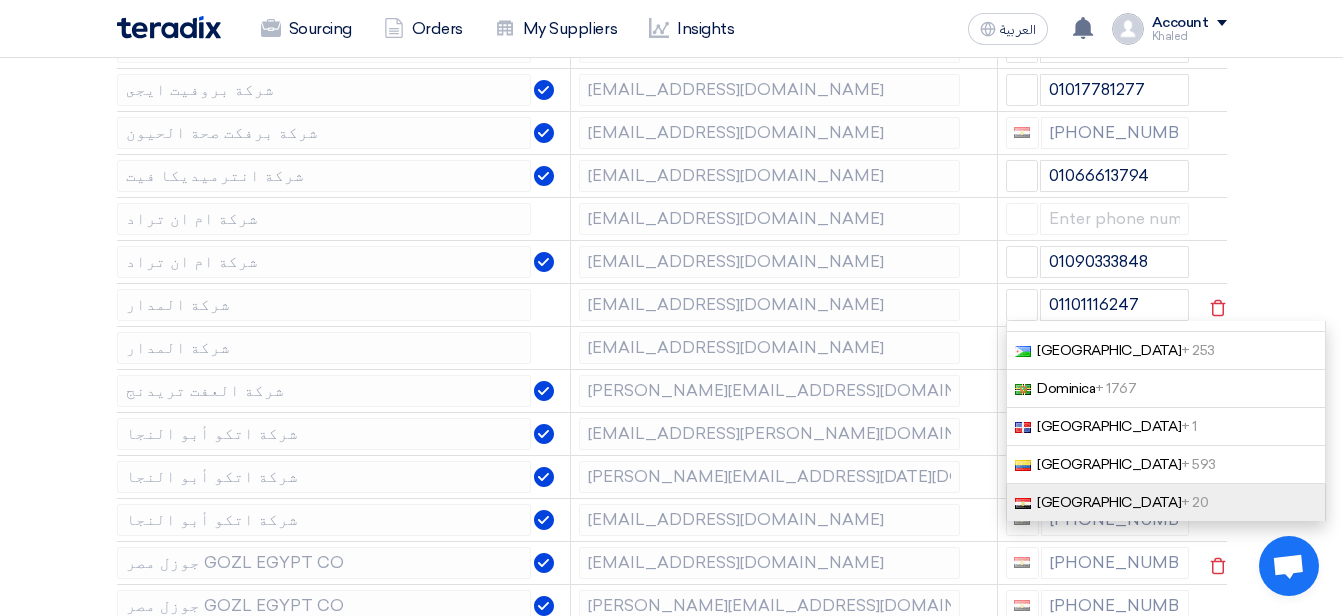 click on "+ 20" 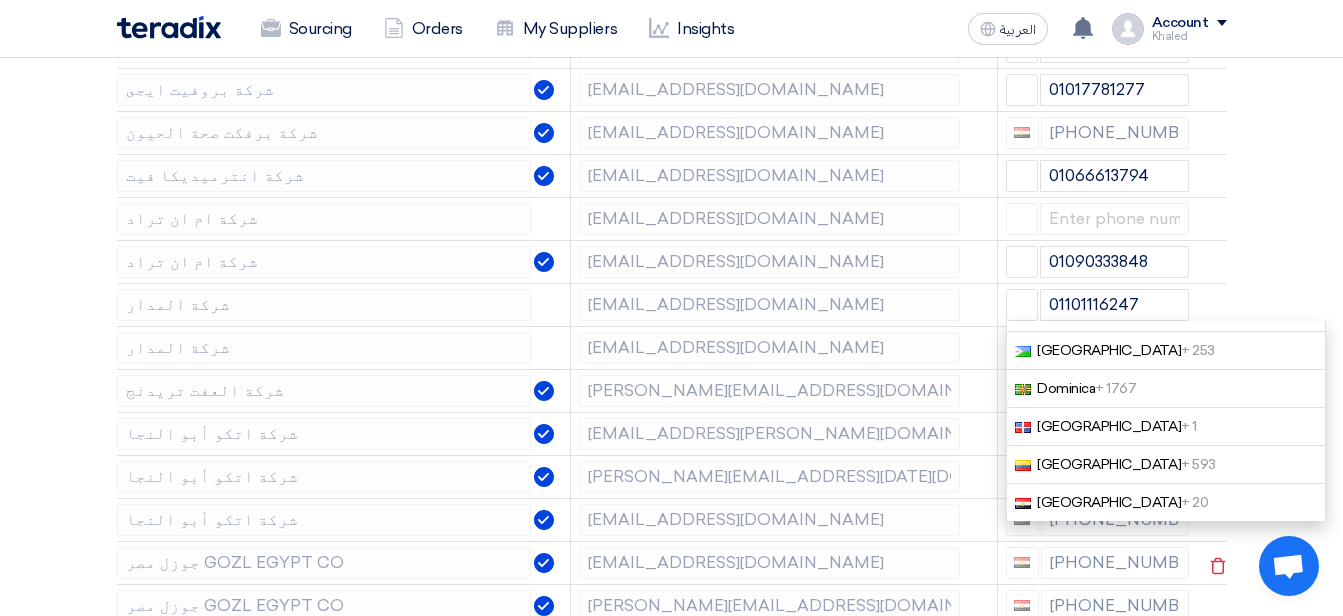 type on "[PHONE_NUMBER]" 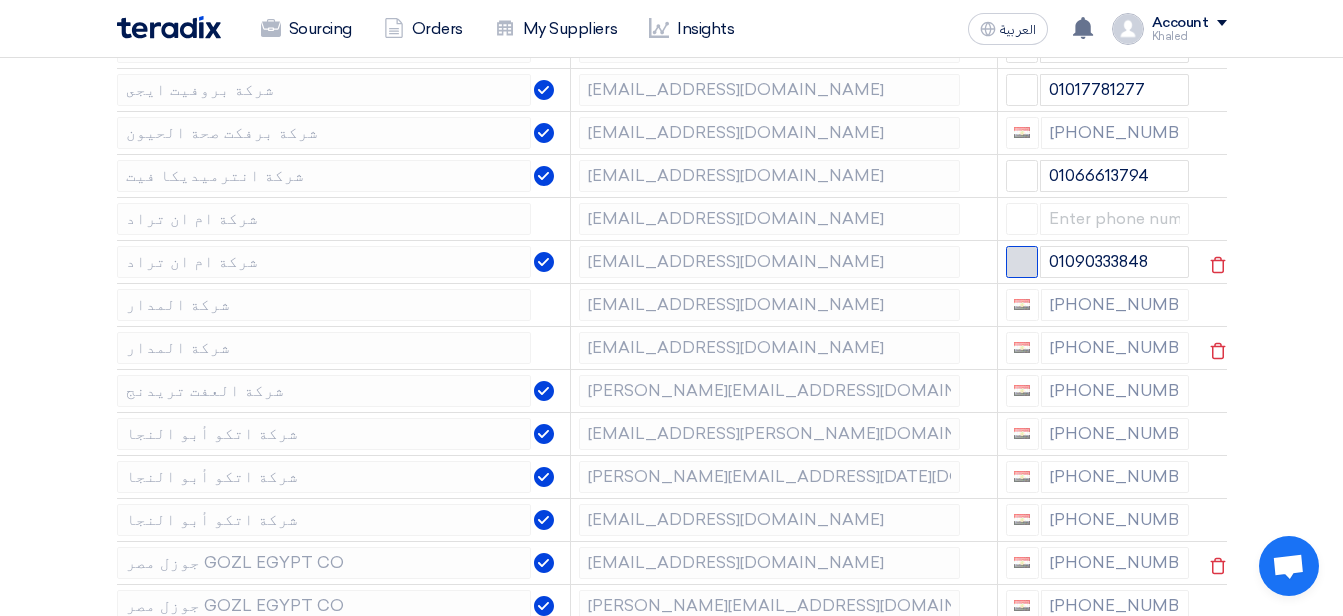 click 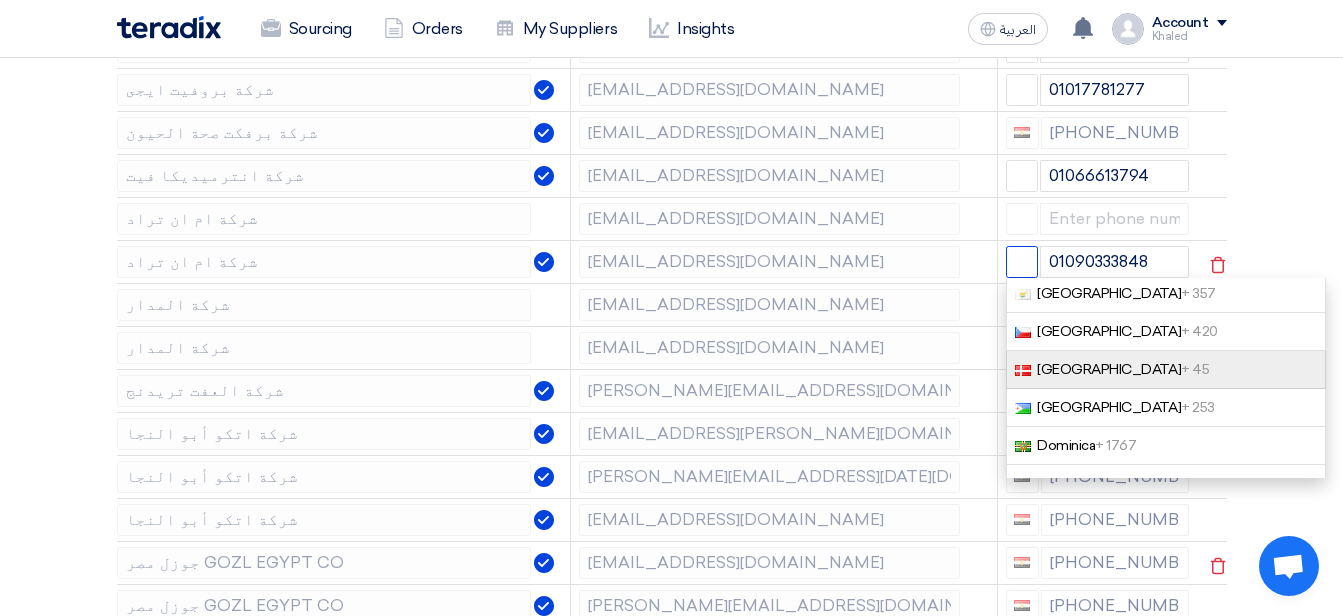 scroll, scrollTop: 1700, scrollLeft: 0, axis: vertical 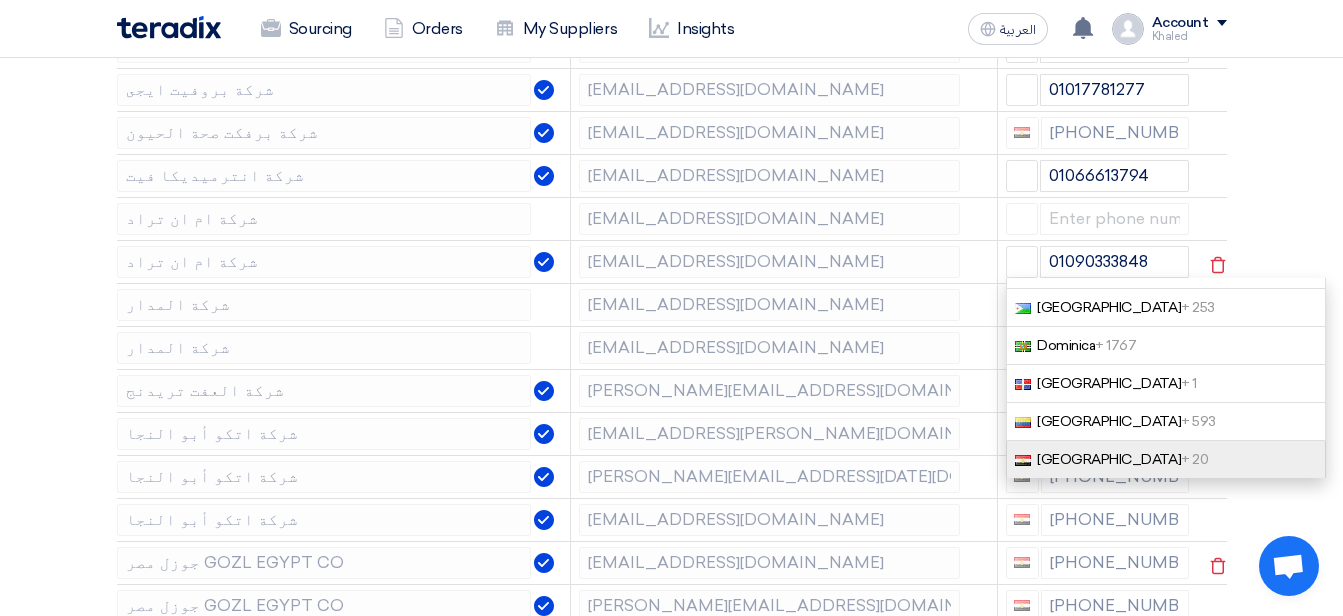 click on "[GEOGRAPHIC_DATA]   + 20" 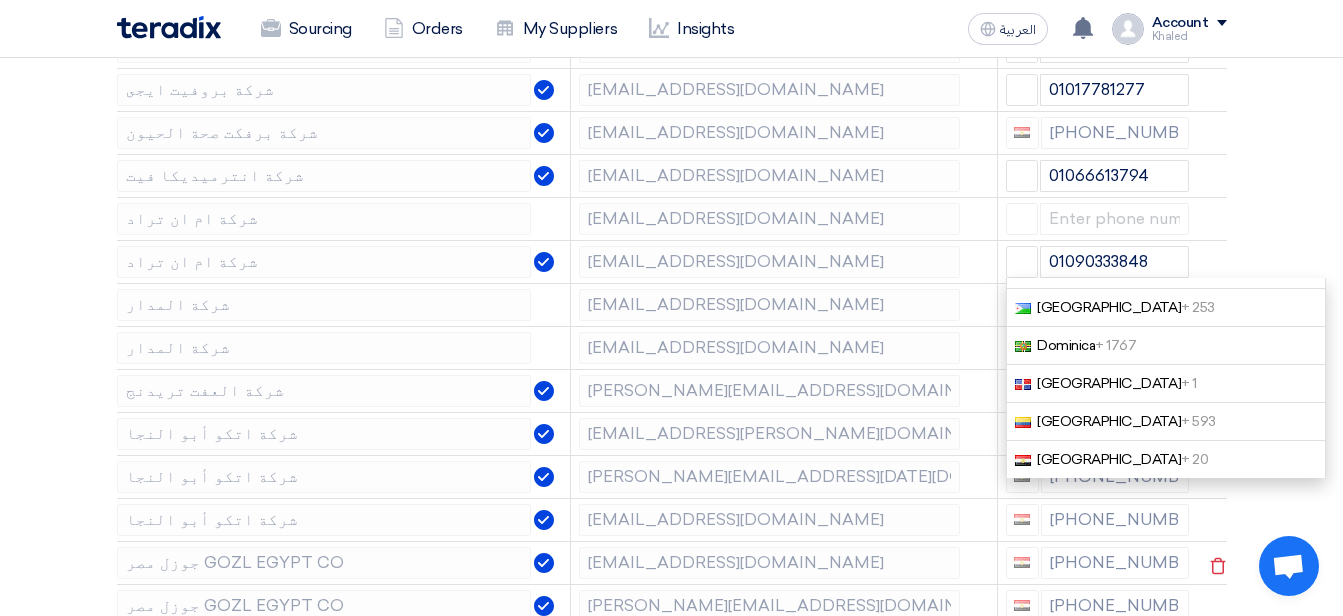 type on "[PHONE_NUMBER]" 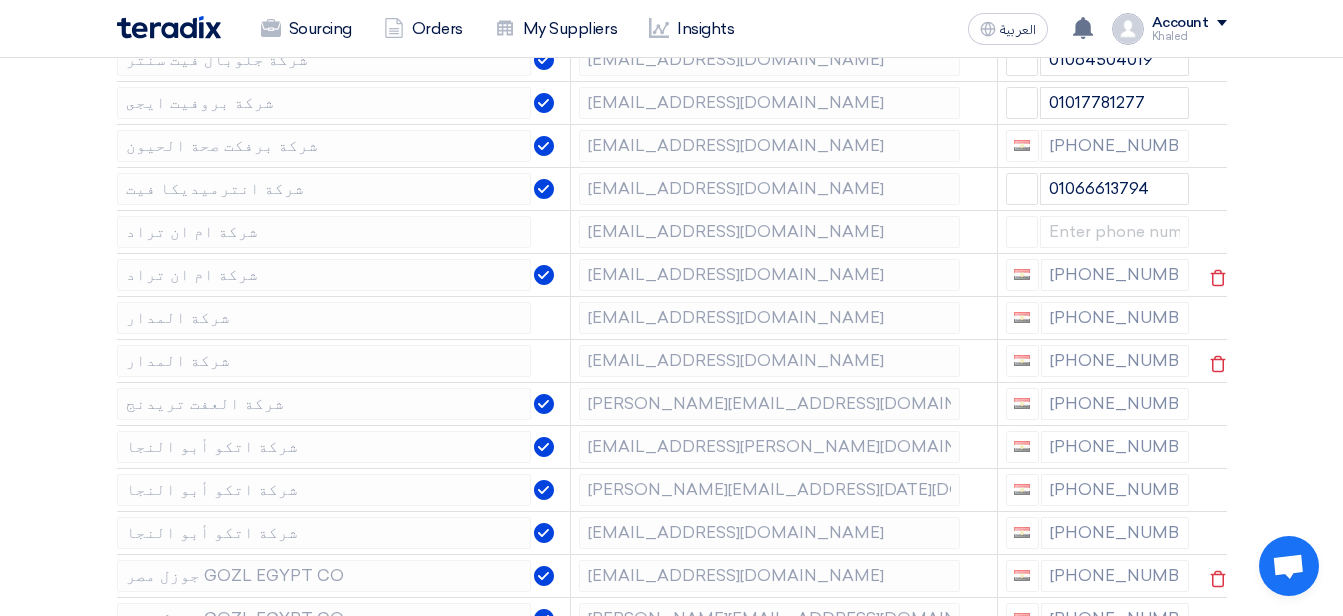 scroll, scrollTop: 1400, scrollLeft: 0, axis: vertical 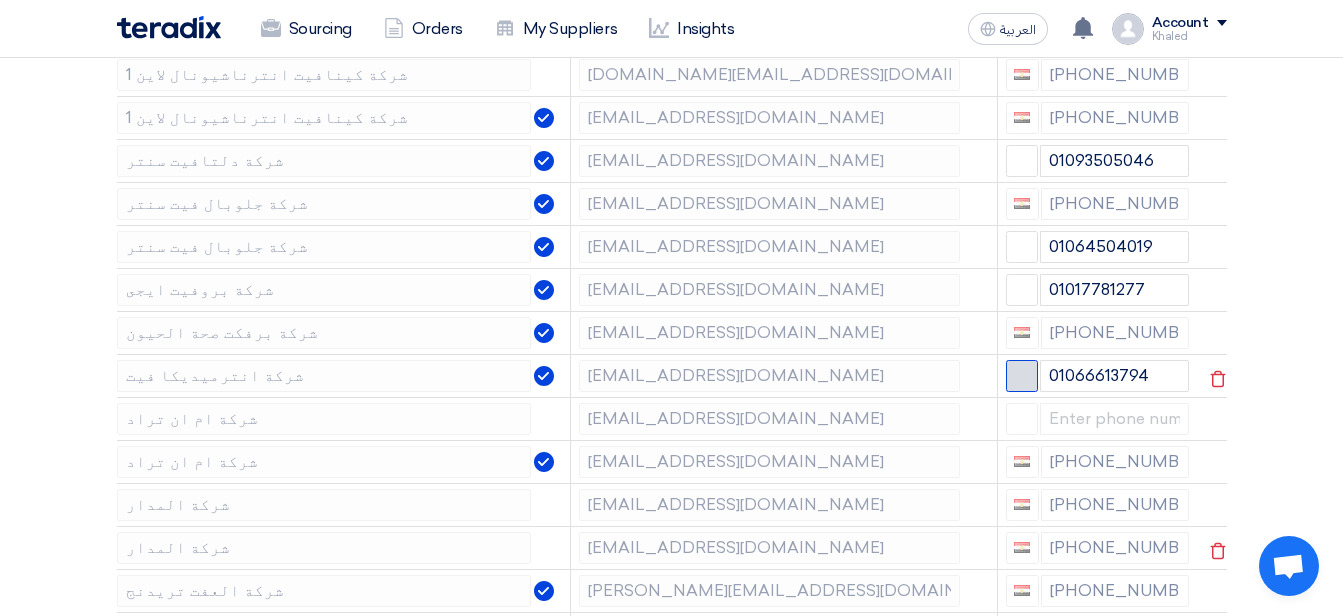 click 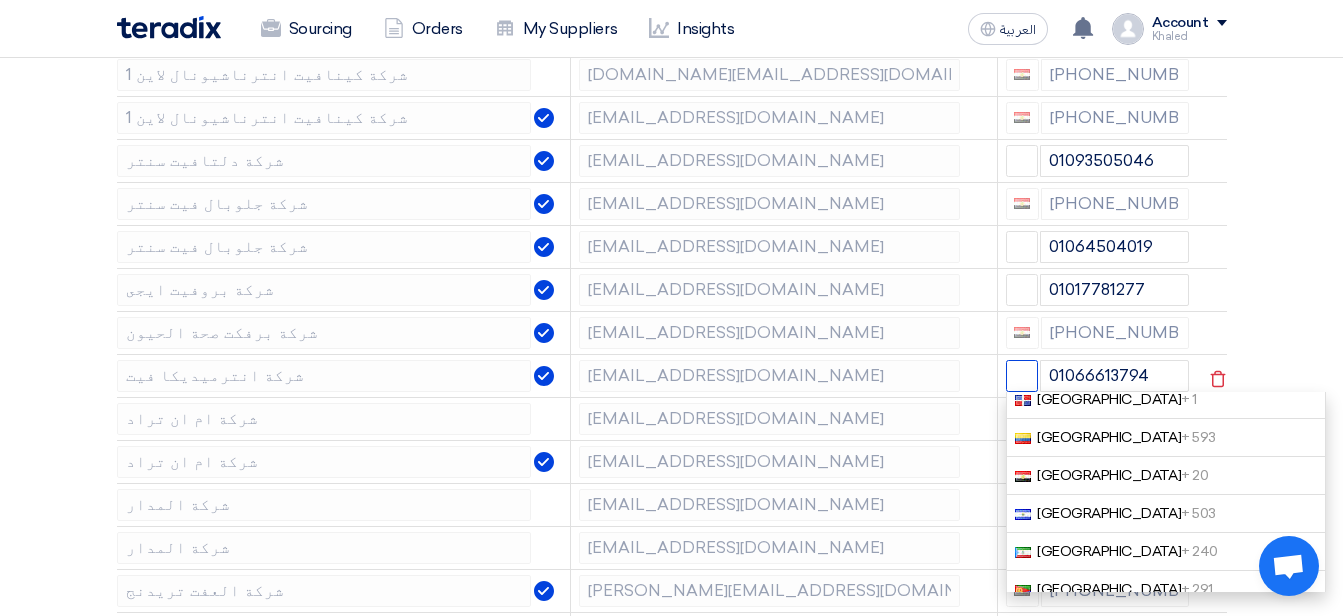 scroll, scrollTop: 1800, scrollLeft: 0, axis: vertical 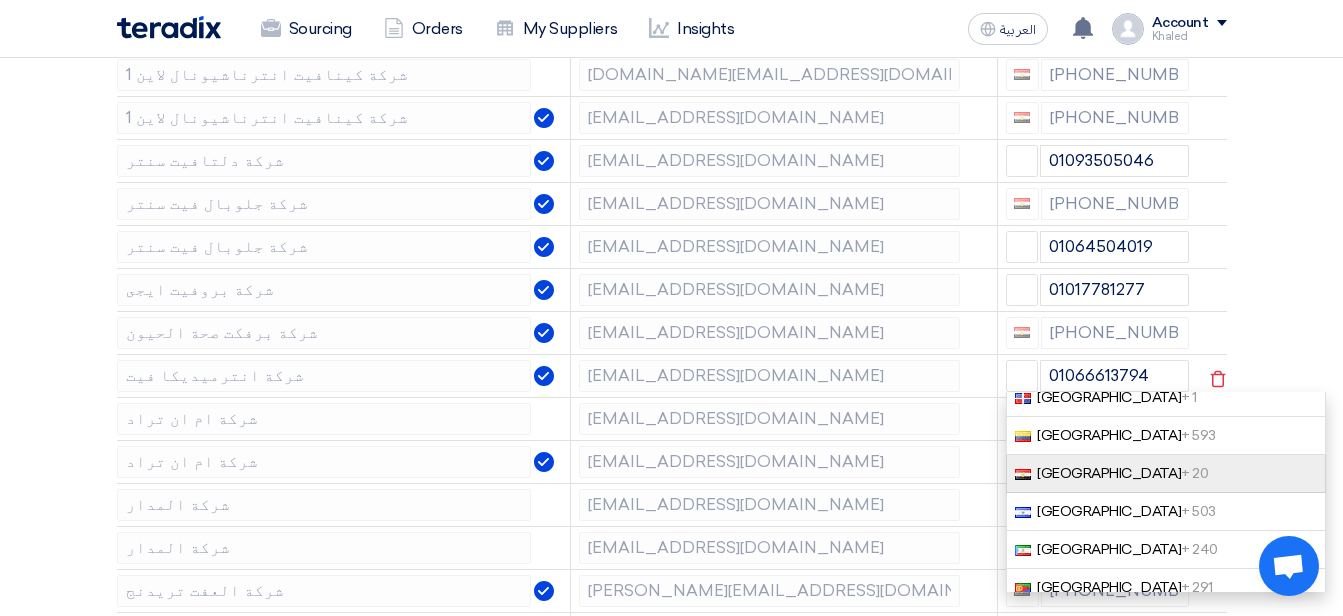 click on "[GEOGRAPHIC_DATA]   + 20" 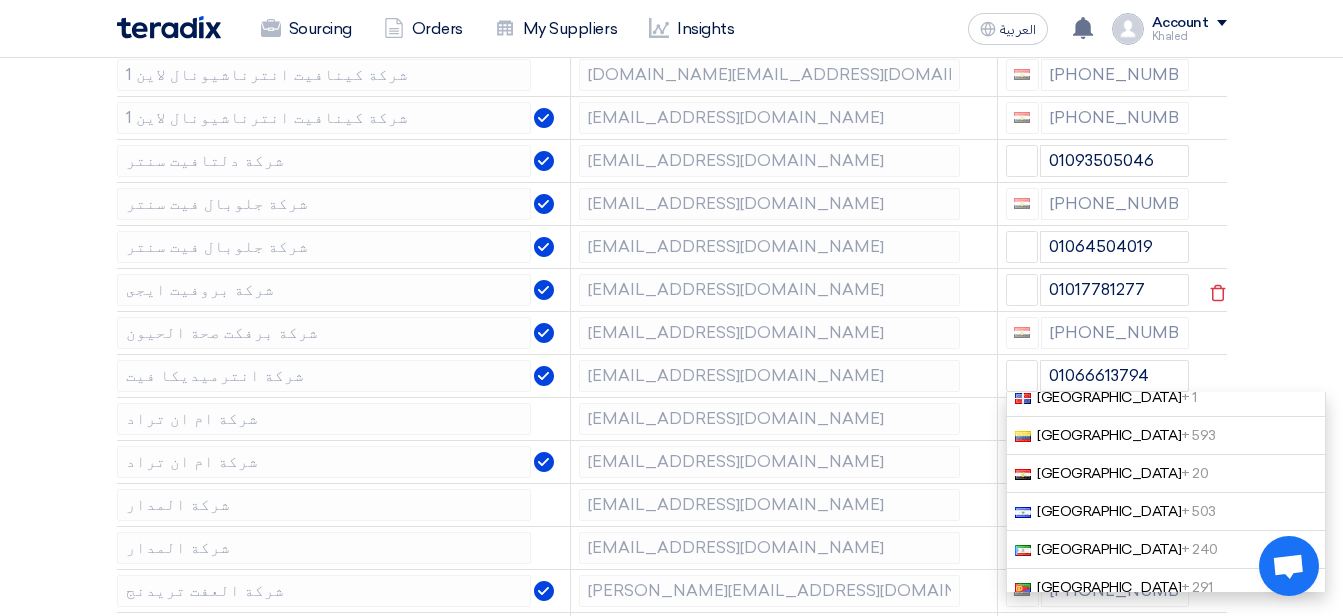type on "[PHONE_NUMBER]" 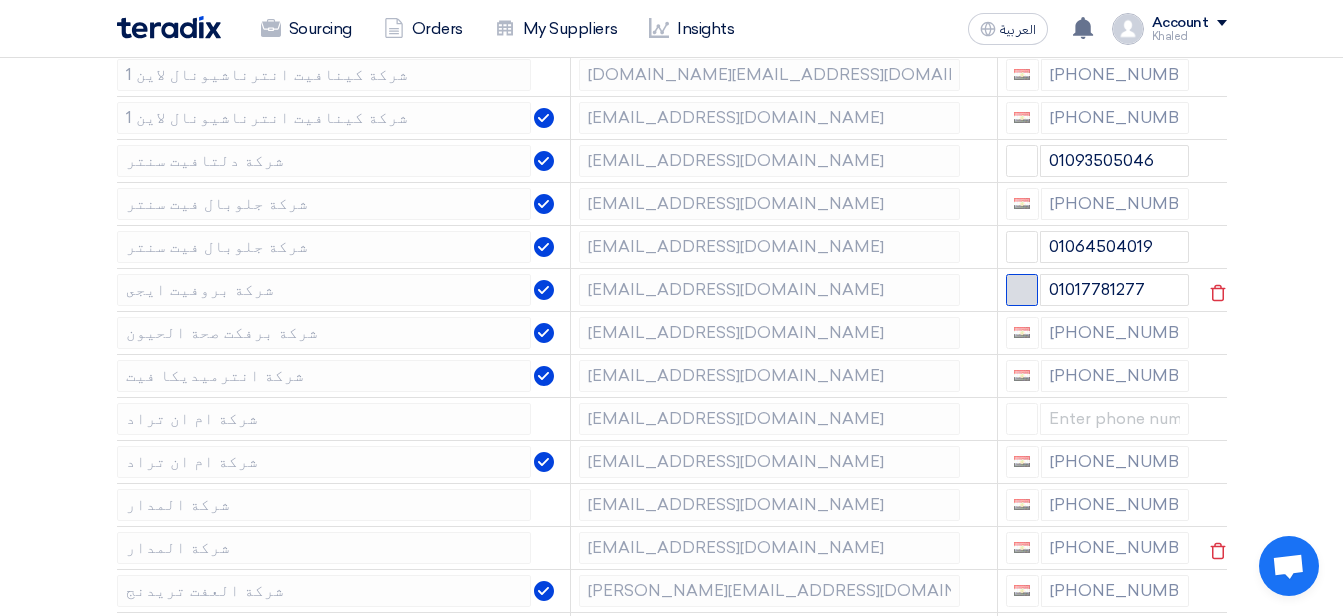 click 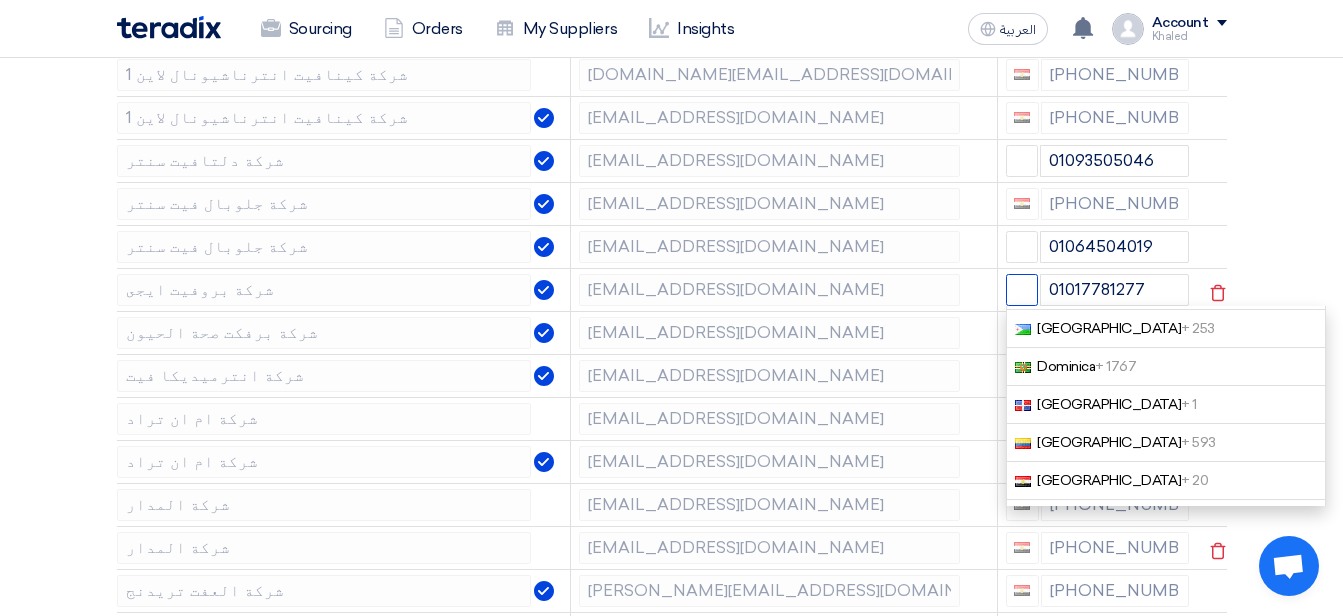 scroll, scrollTop: 1700, scrollLeft: 0, axis: vertical 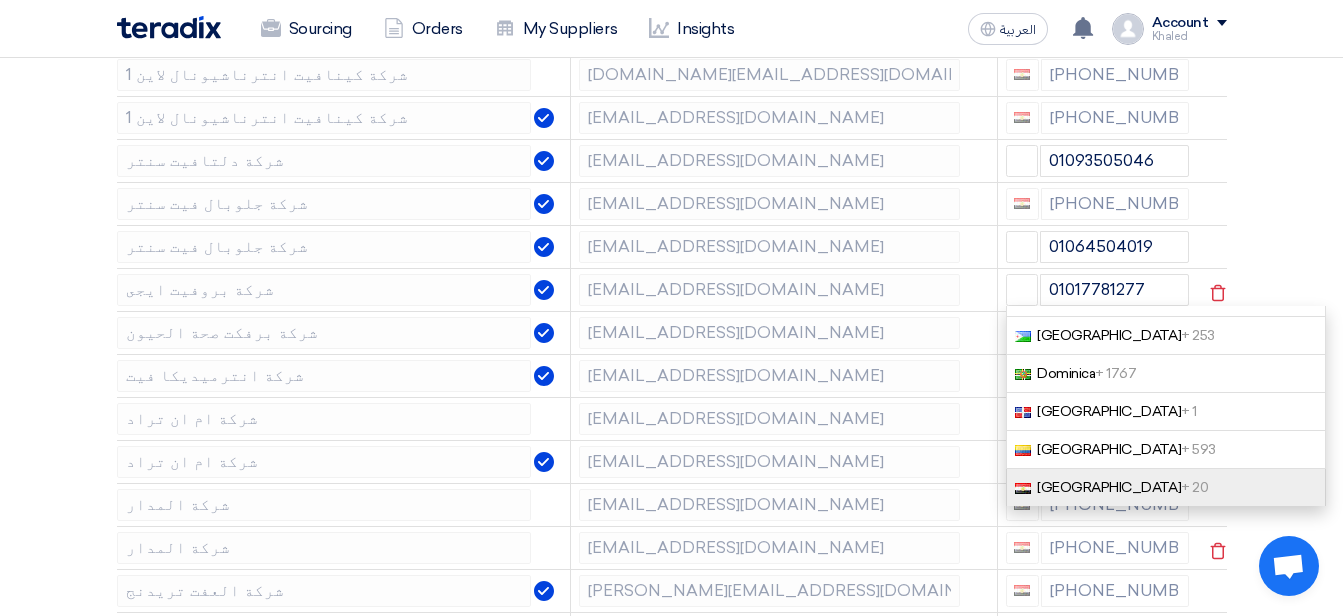 click on "+ 20" 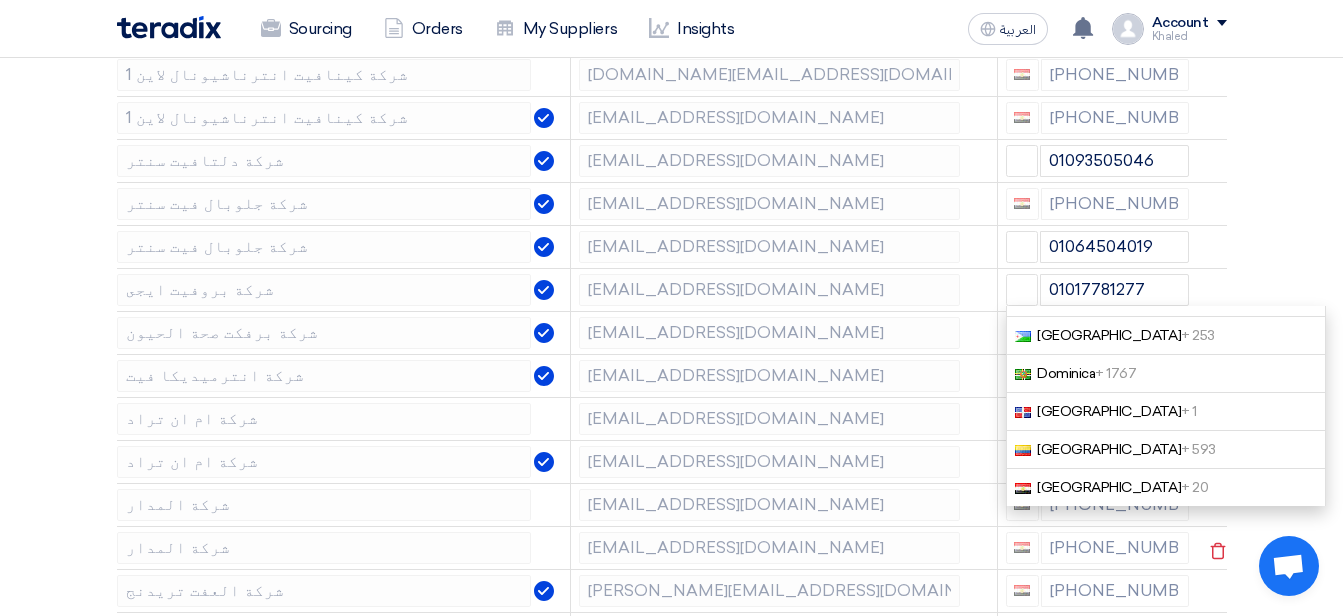 type on "[PHONE_NUMBER]" 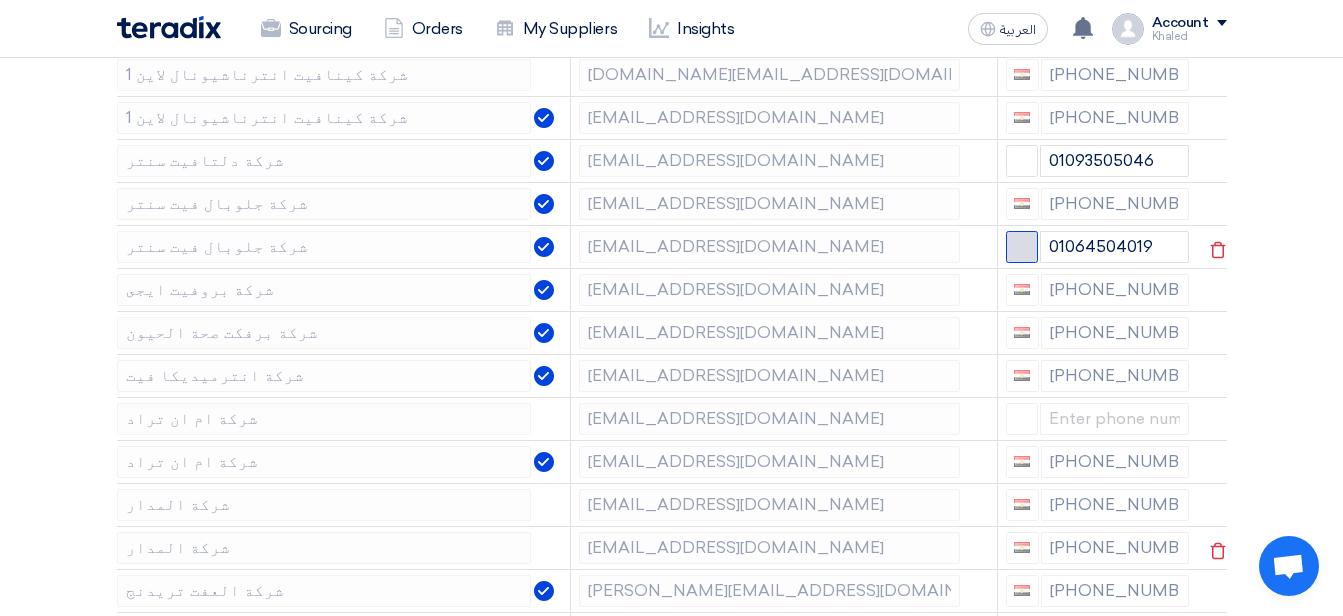 click 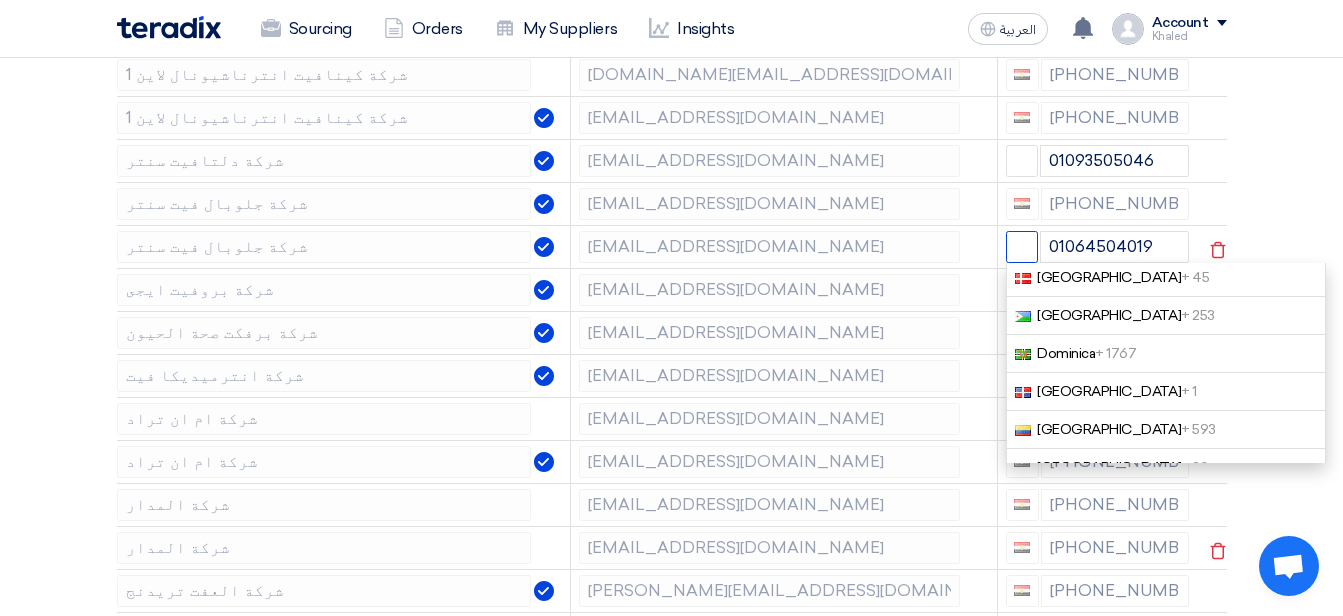 scroll, scrollTop: 1700, scrollLeft: 0, axis: vertical 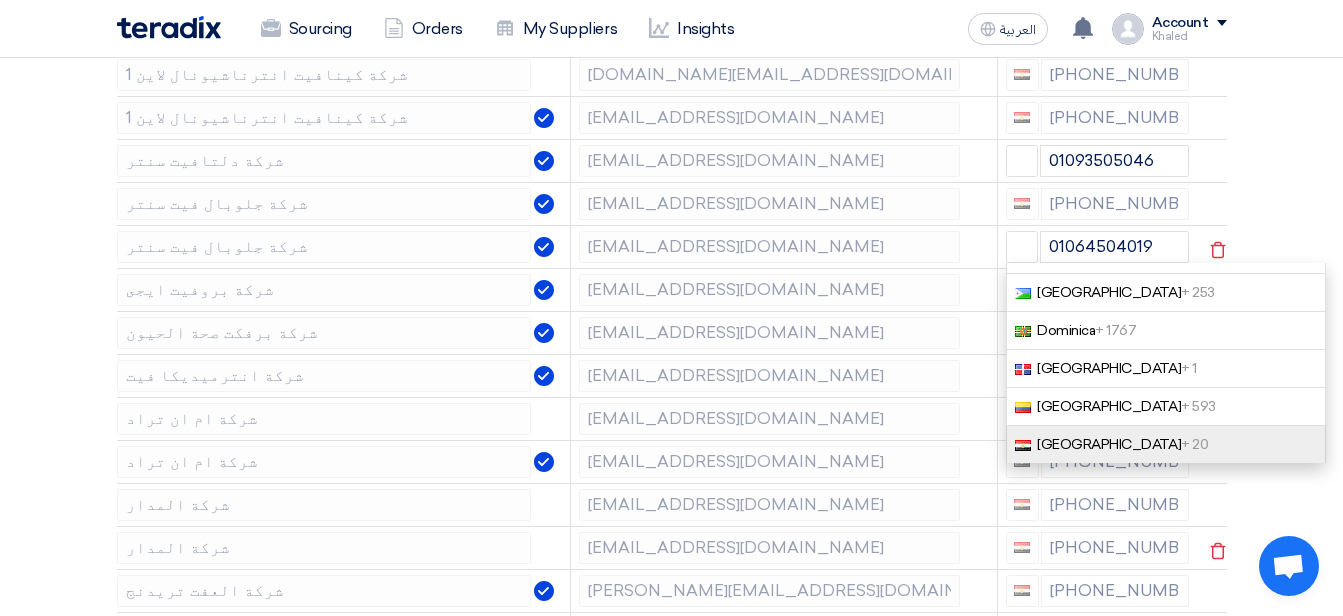click on "+ 20" 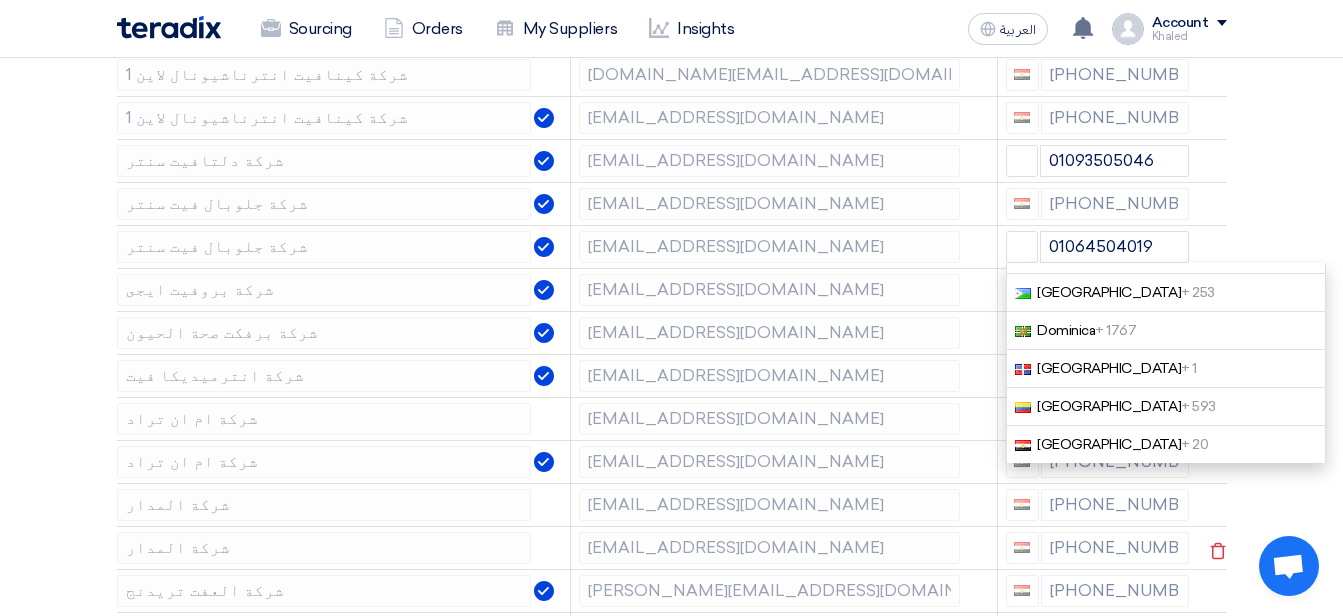 type on "[PHONE_NUMBER]" 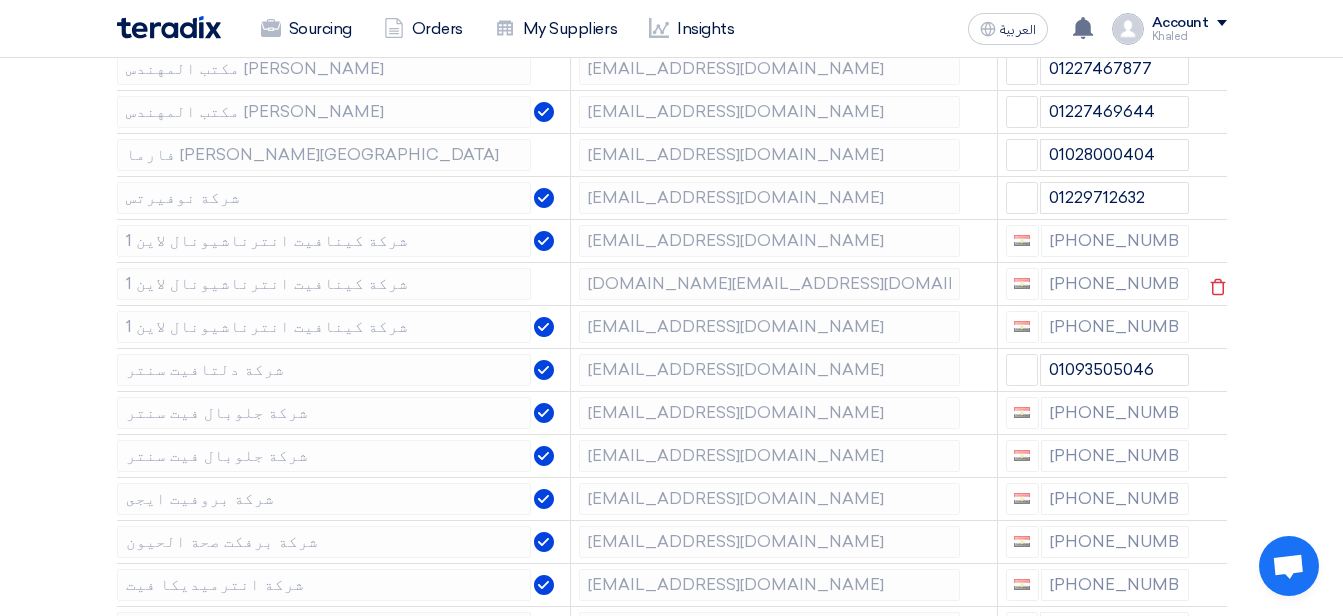 scroll, scrollTop: 1100, scrollLeft: 0, axis: vertical 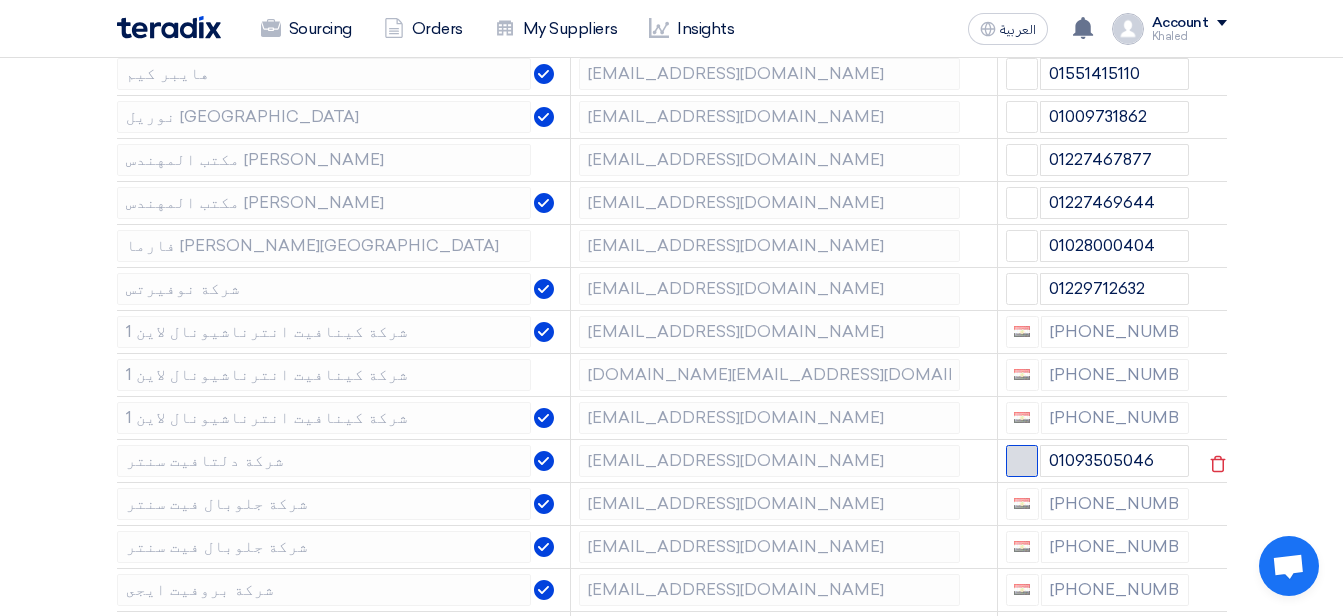 click 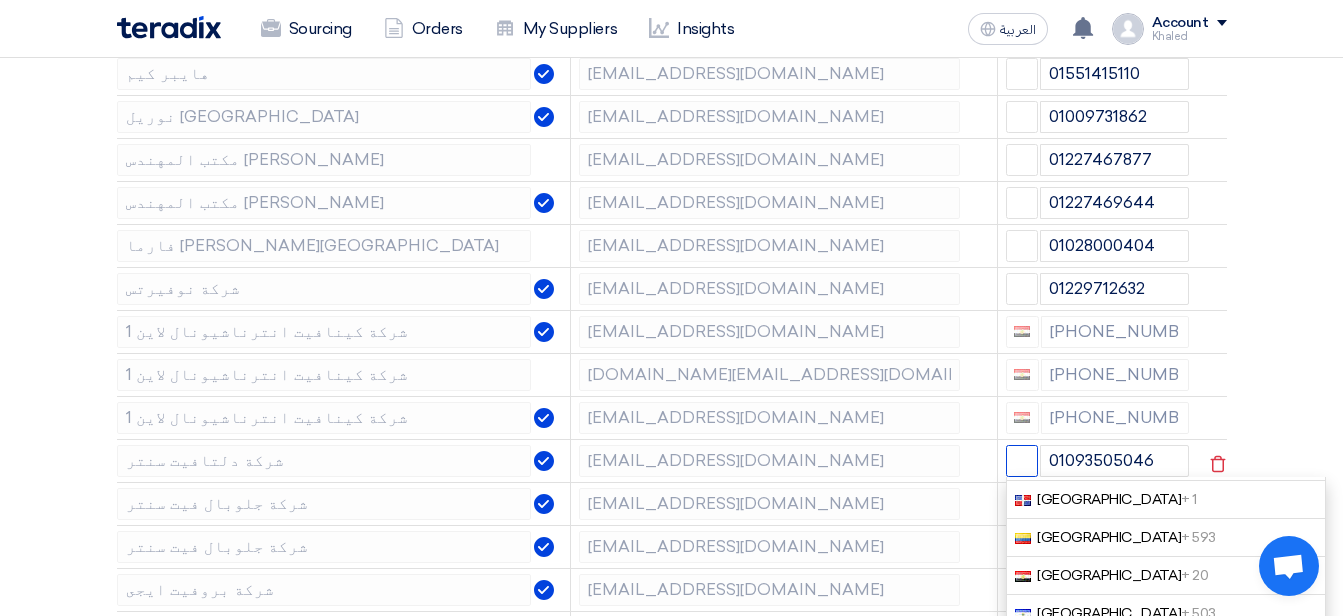 scroll, scrollTop: 1800, scrollLeft: 0, axis: vertical 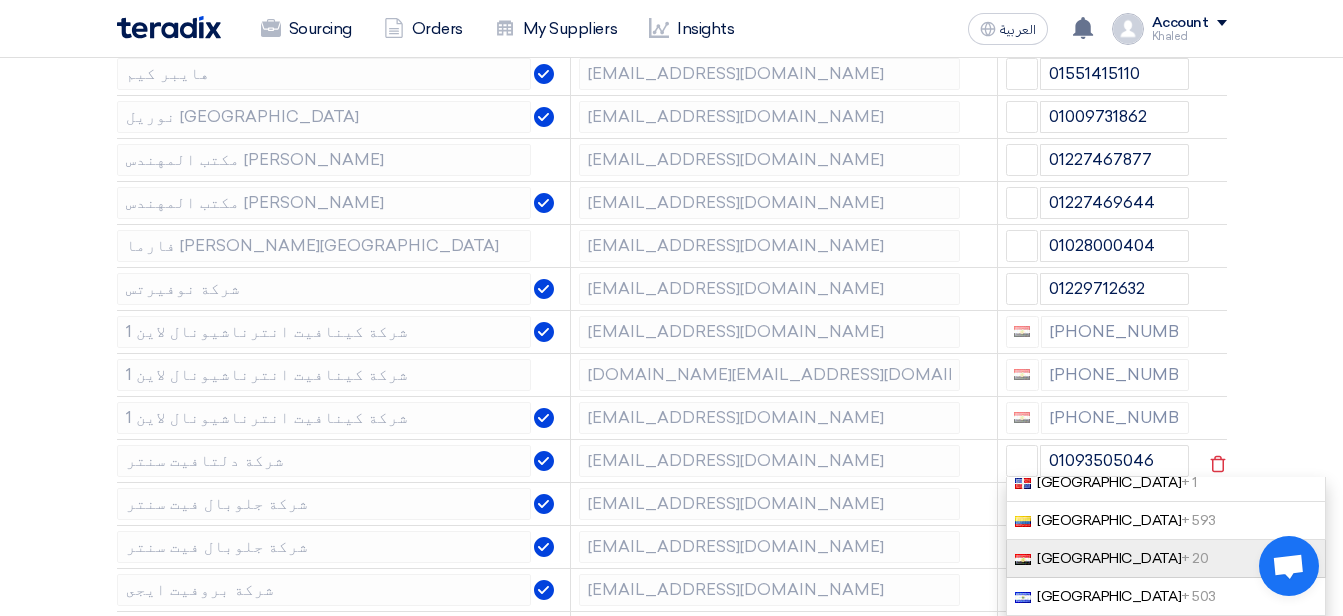 click on "[GEOGRAPHIC_DATA]   + 20" 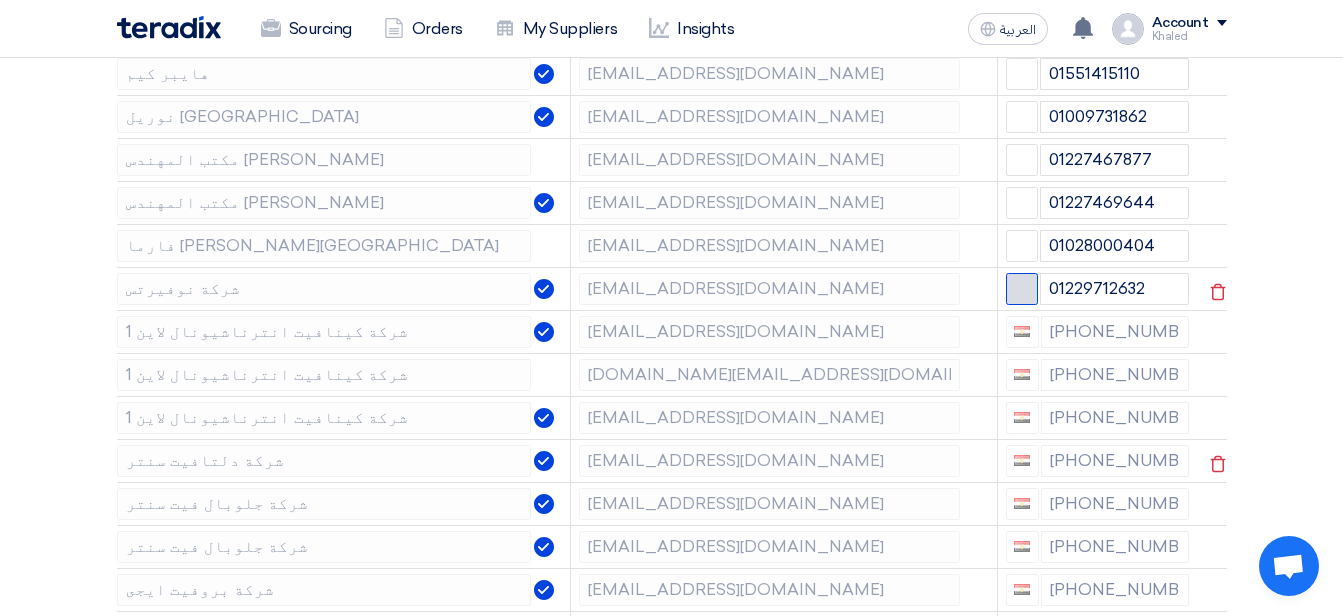 click 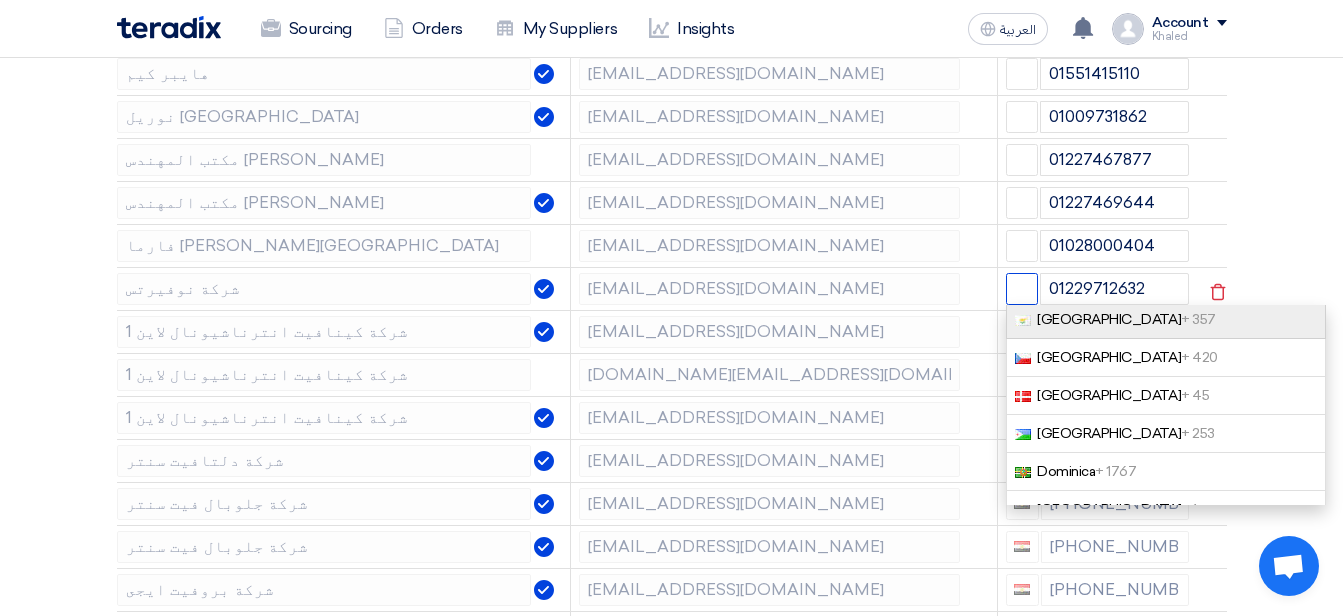 scroll, scrollTop: 1700, scrollLeft: 0, axis: vertical 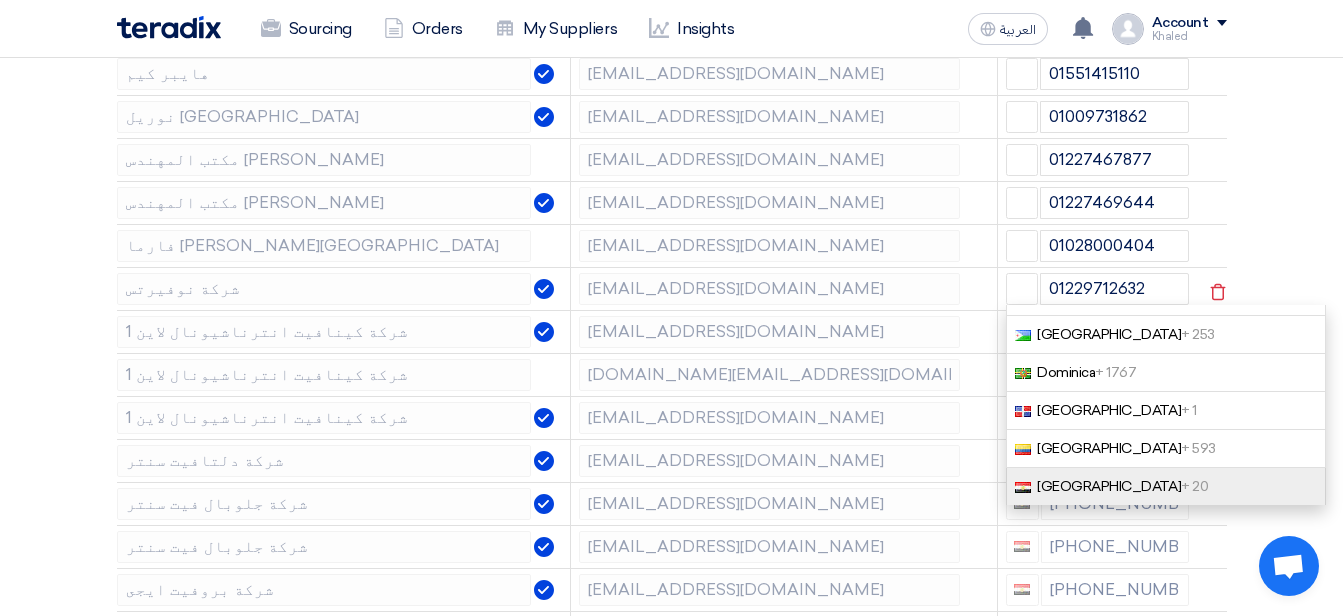 click on "+ 20" 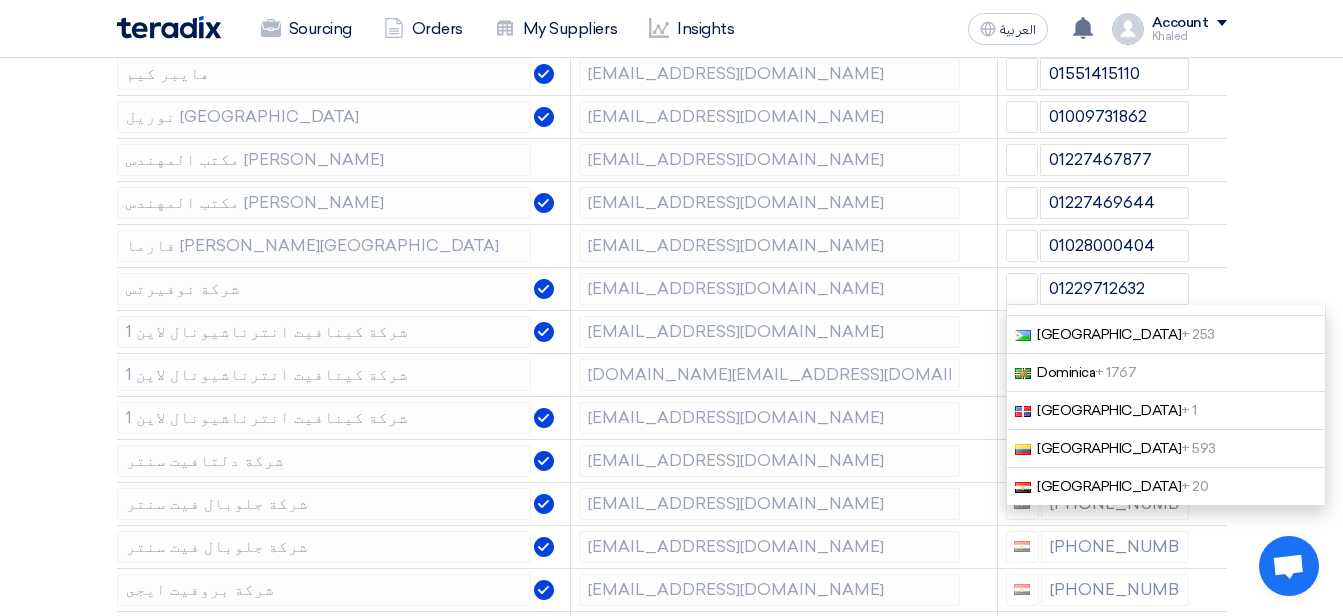 type on "[PHONE_NUMBER]" 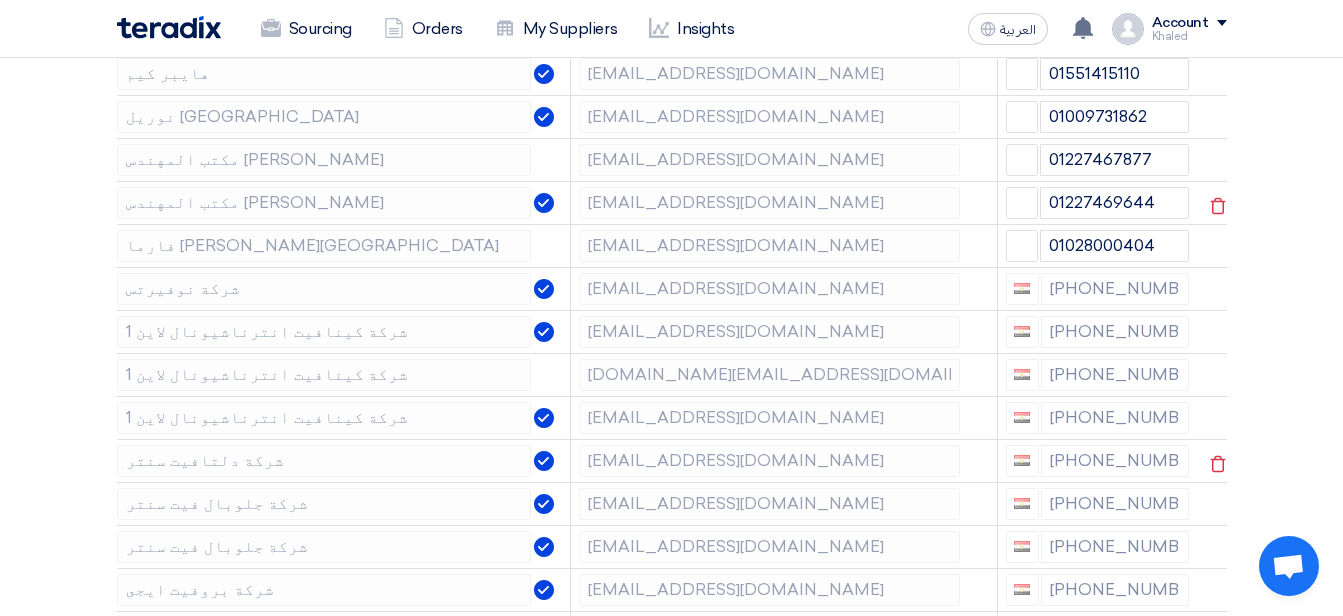 scroll, scrollTop: 900, scrollLeft: 0, axis: vertical 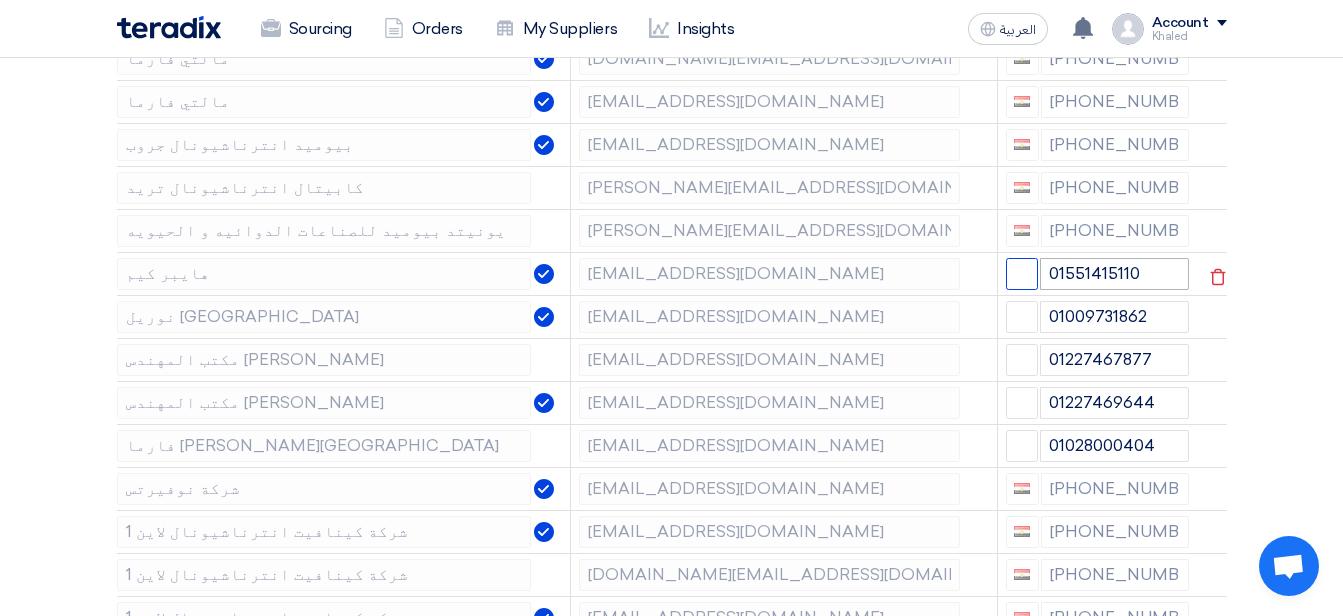 click on "01551415110" 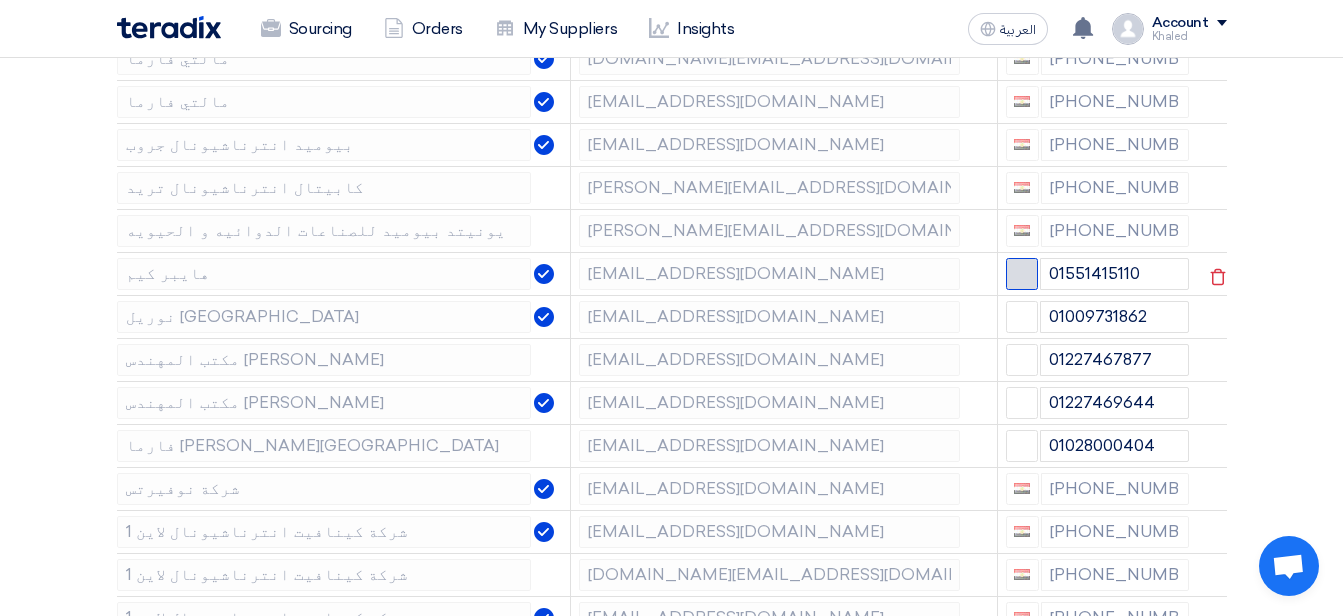 click 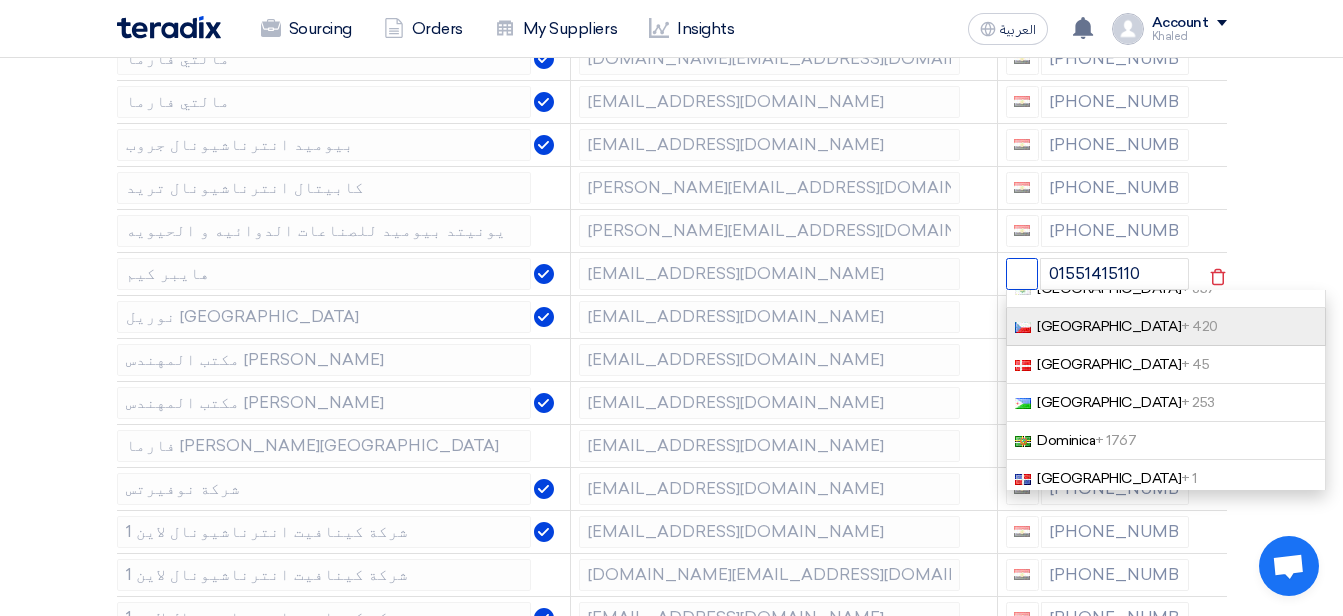 scroll, scrollTop: 1700, scrollLeft: 0, axis: vertical 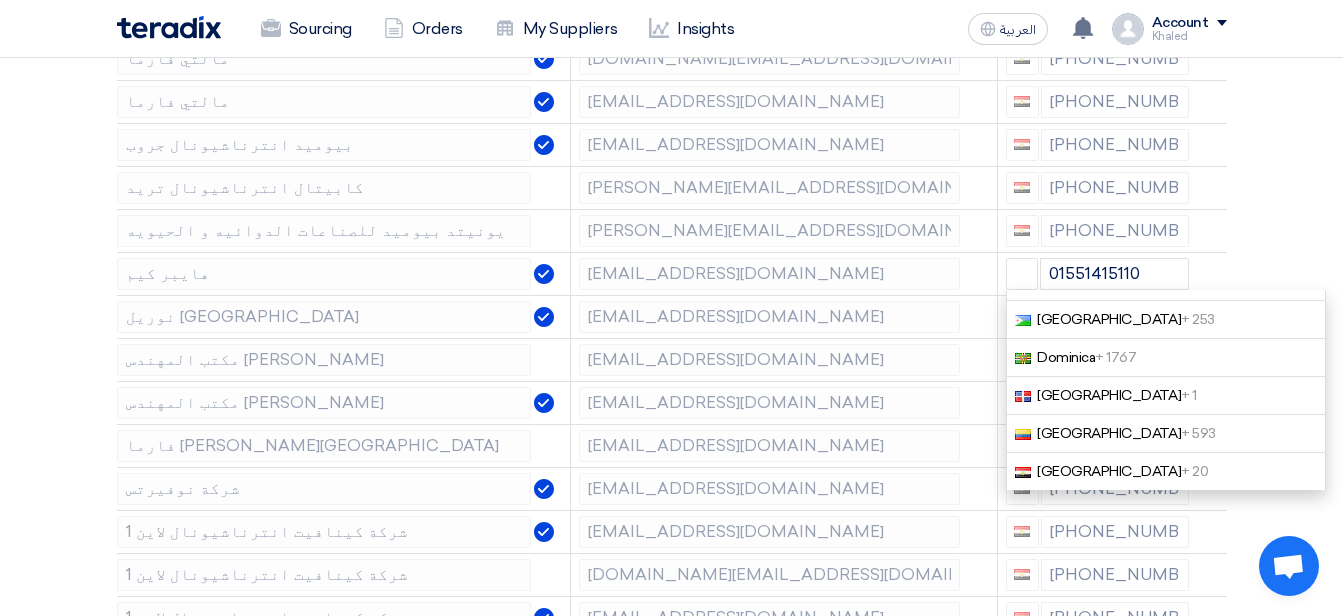 drag, startPoint x: 1088, startPoint y: 465, endPoint x: 1087, endPoint y: 438, distance: 27.018513 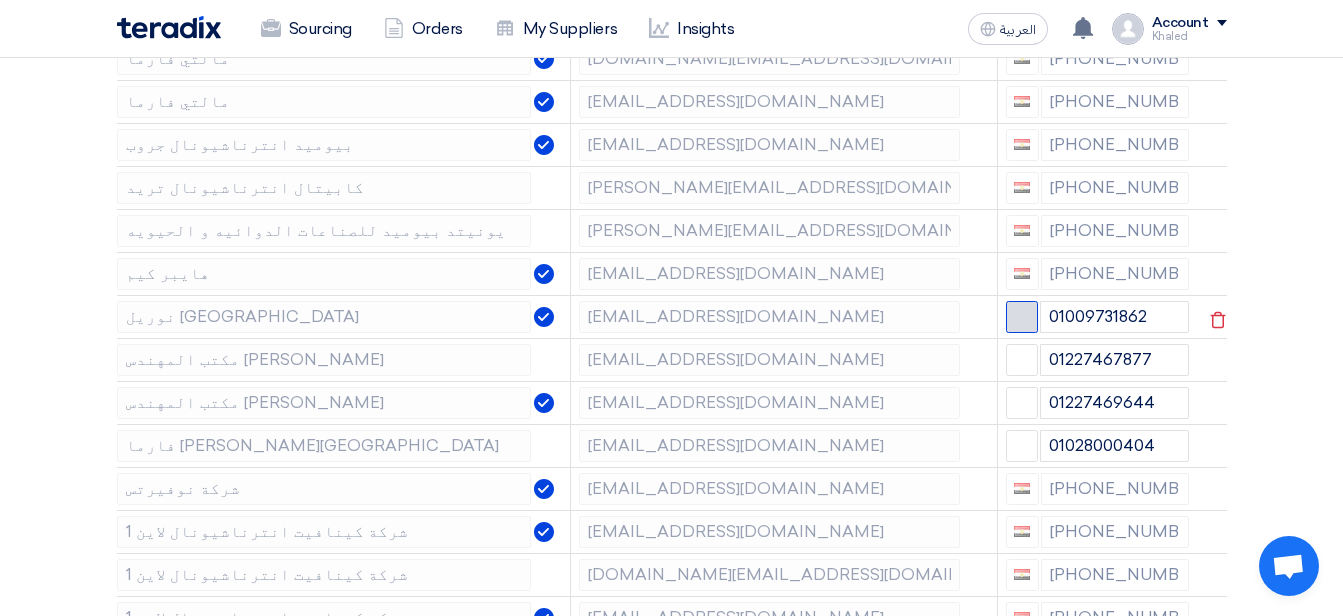 click 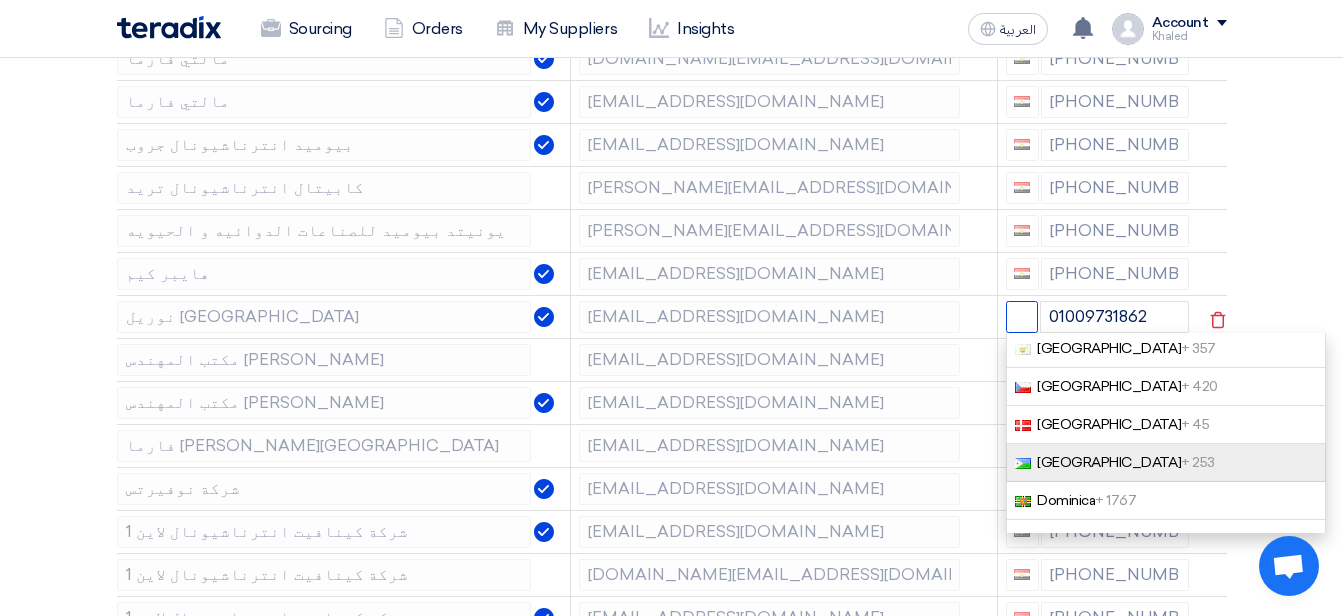 scroll, scrollTop: 1700, scrollLeft: 0, axis: vertical 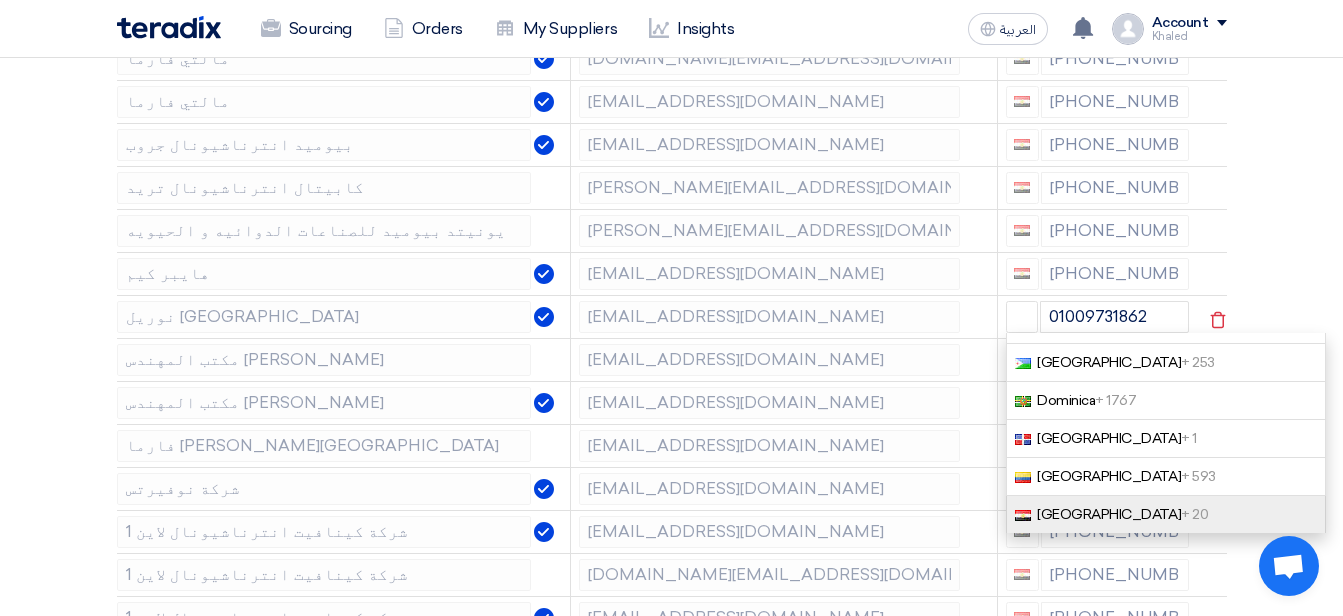 click on "+ 20" 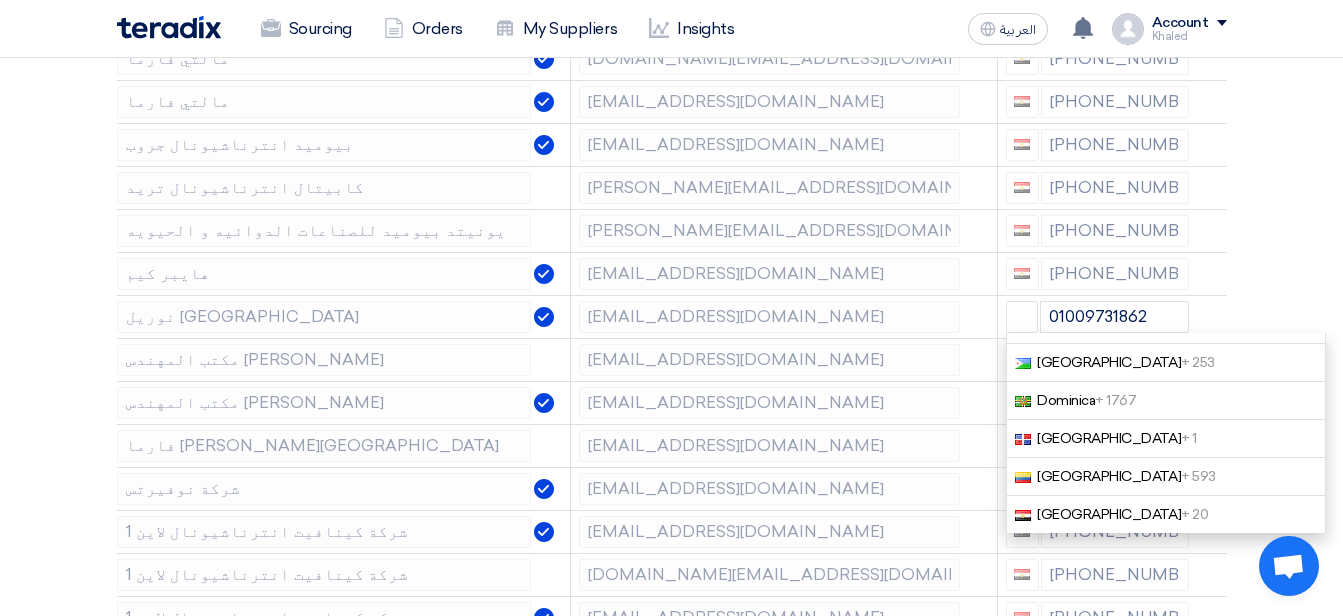 type on "[PHONE_NUMBER]" 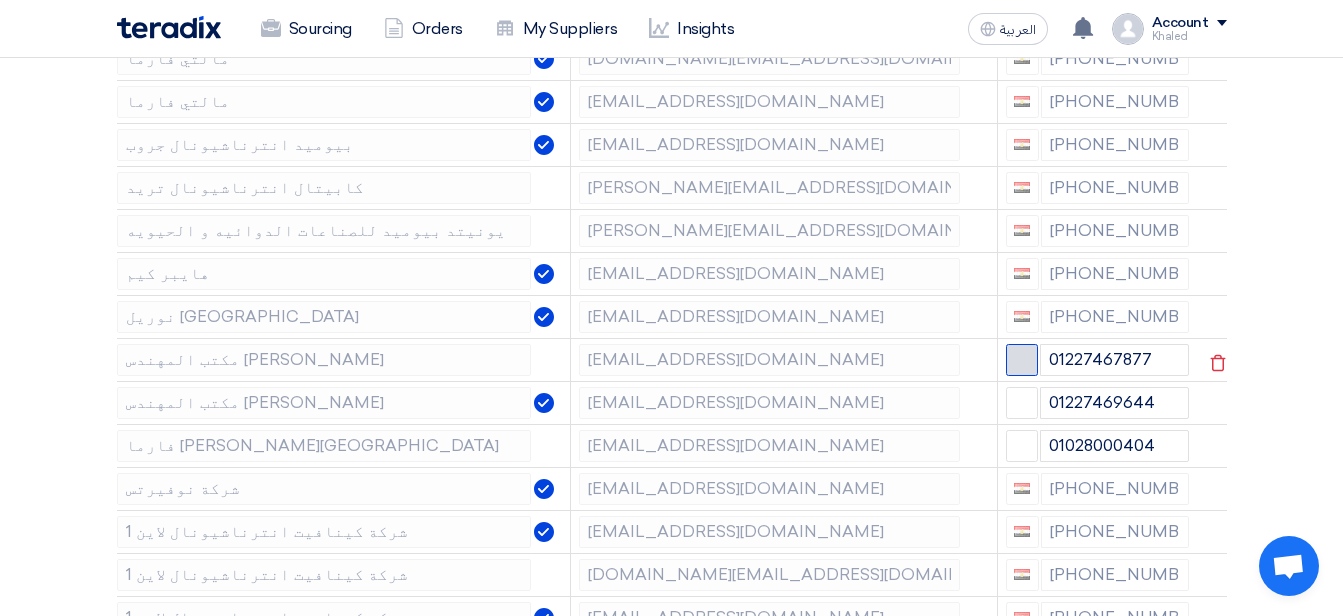 click 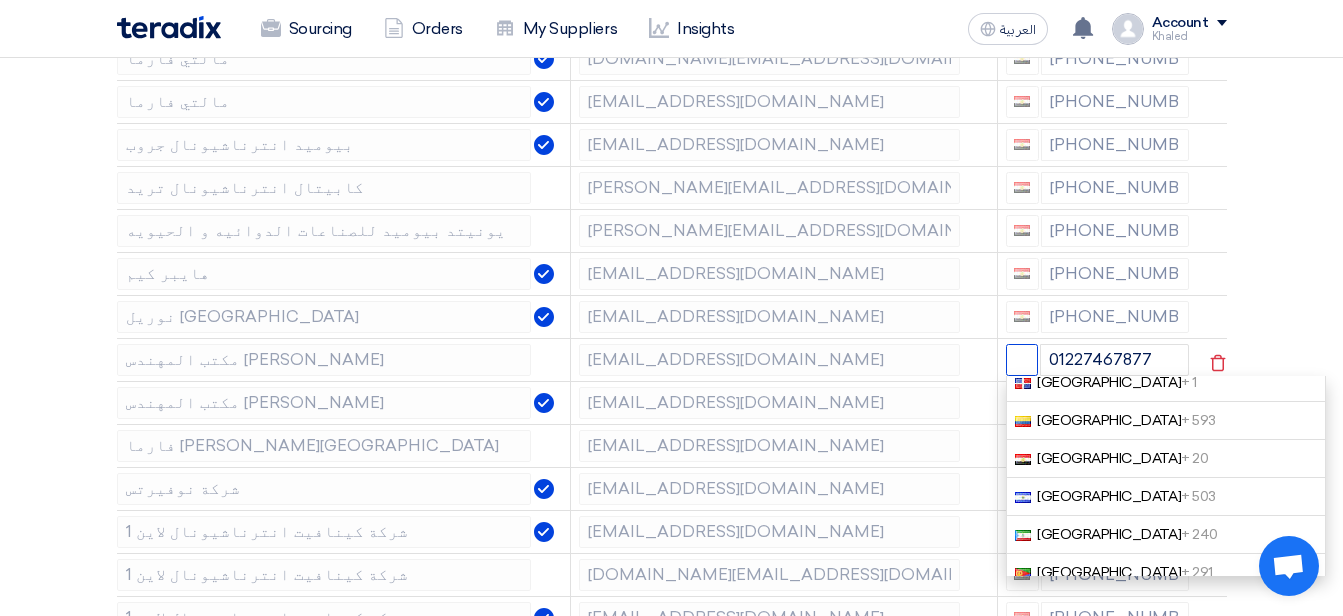 scroll, scrollTop: 1800, scrollLeft: 0, axis: vertical 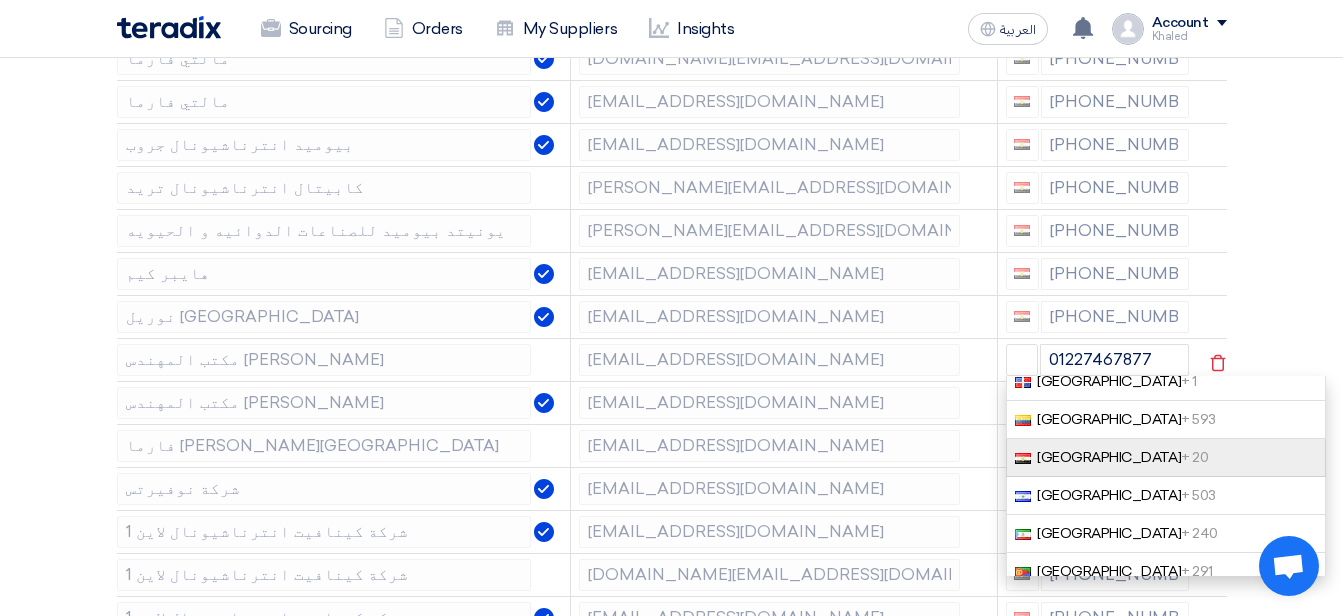 click on "+ 20" 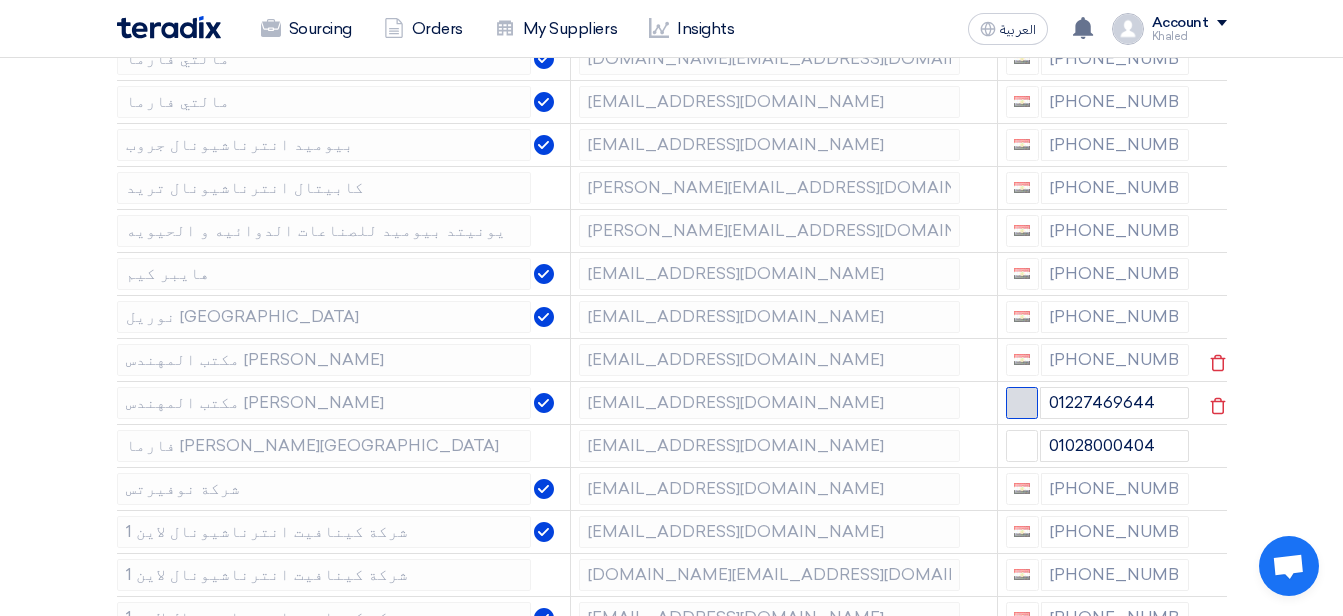 click 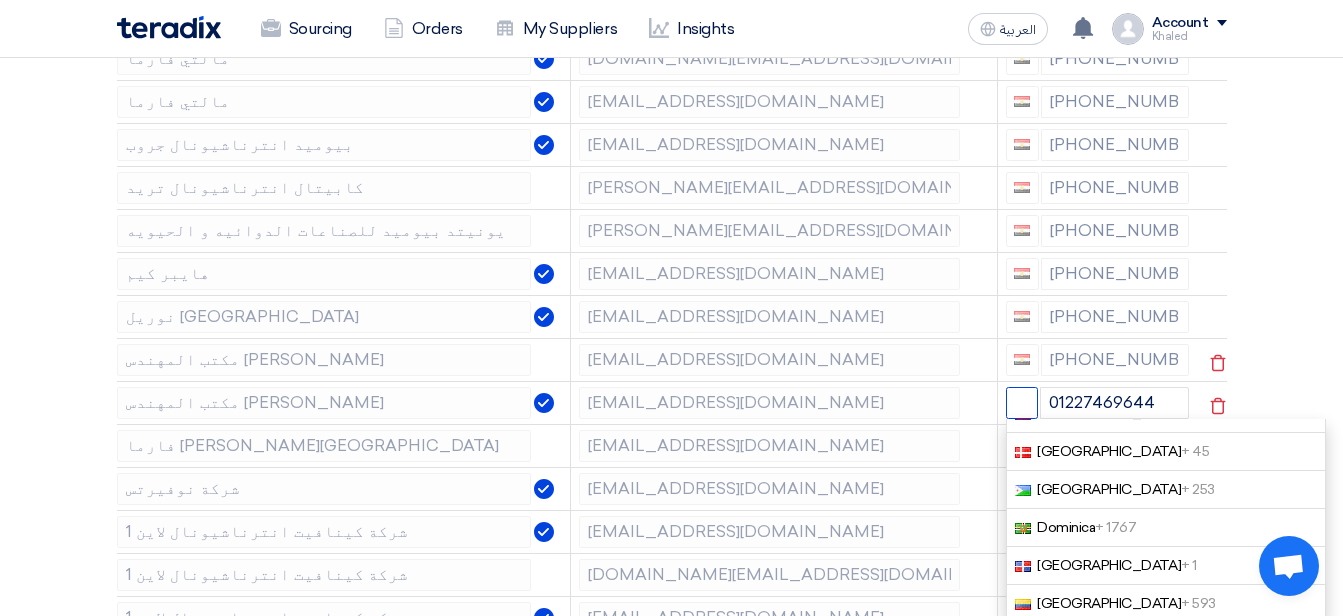 scroll, scrollTop: 1700, scrollLeft: 0, axis: vertical 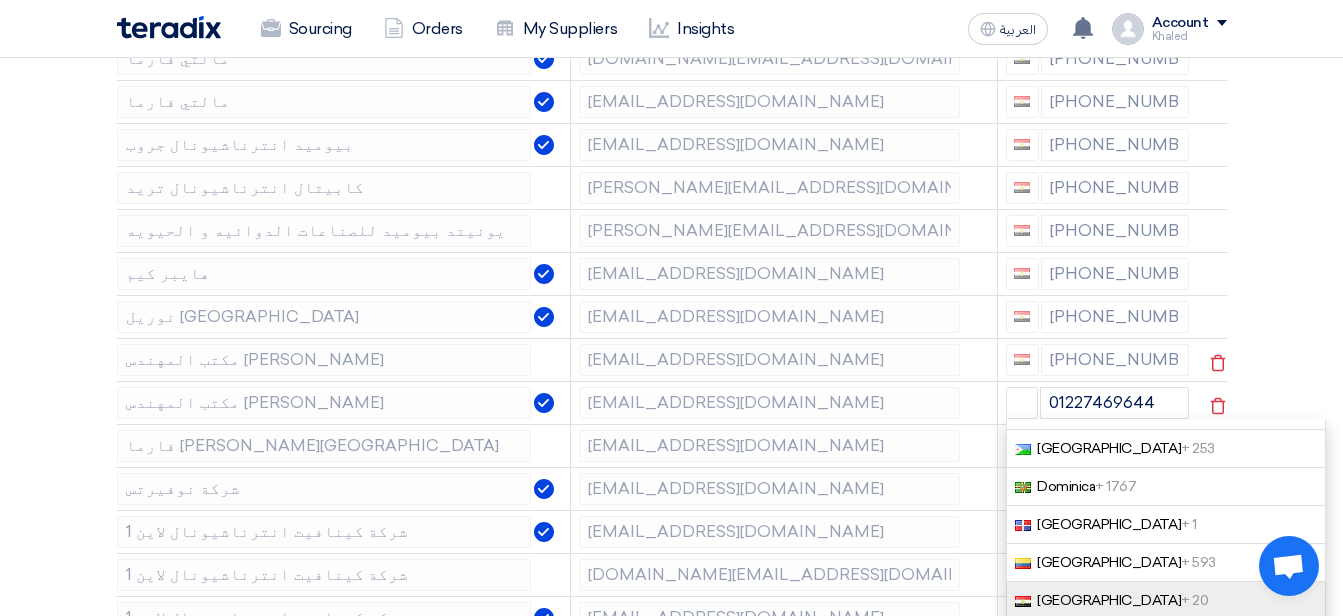 click on "[GEOGRAPHIC_DATA]   + 20" 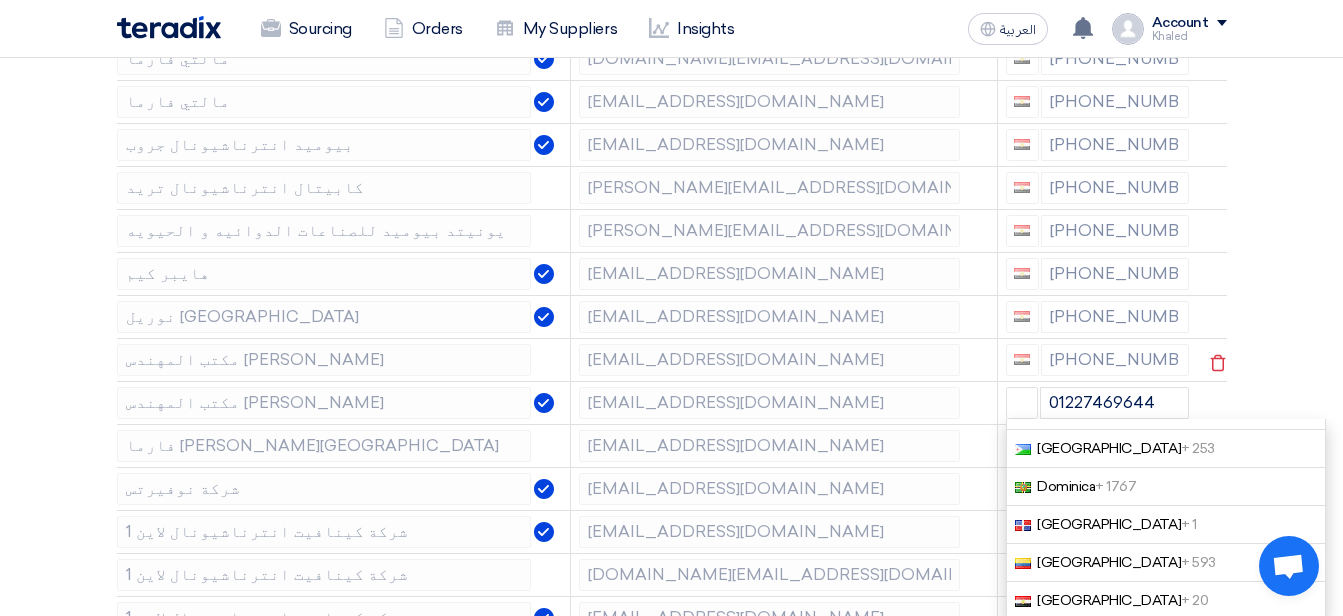 type on "[PHONE_NUMBER]" 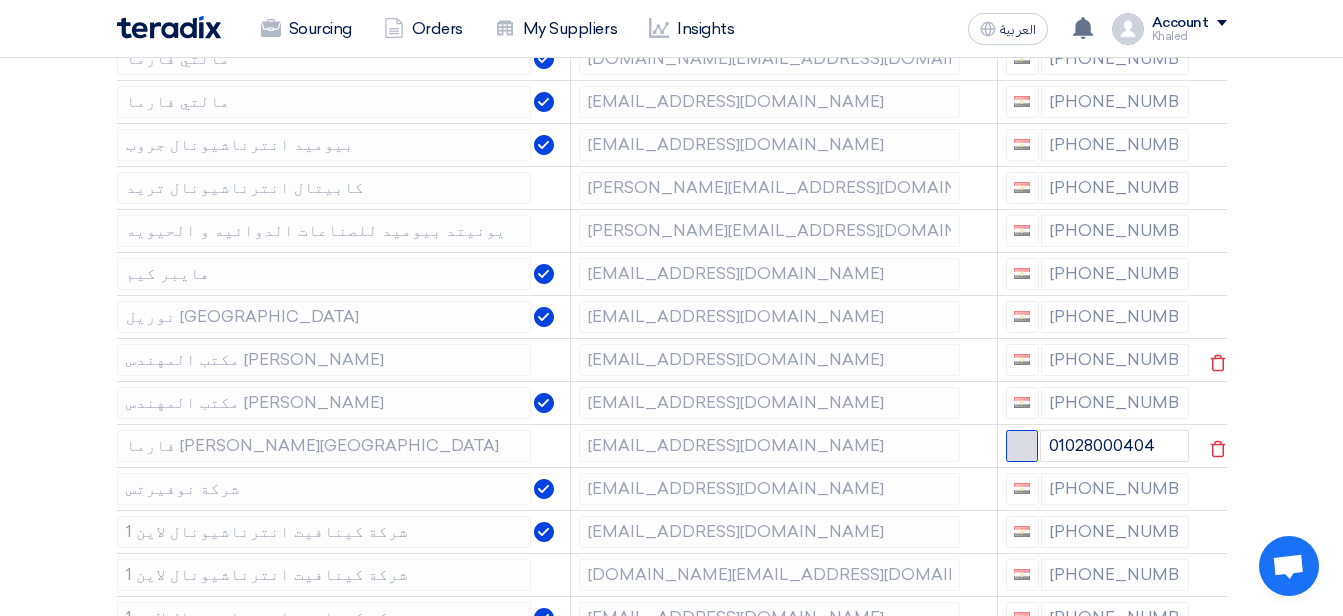 click 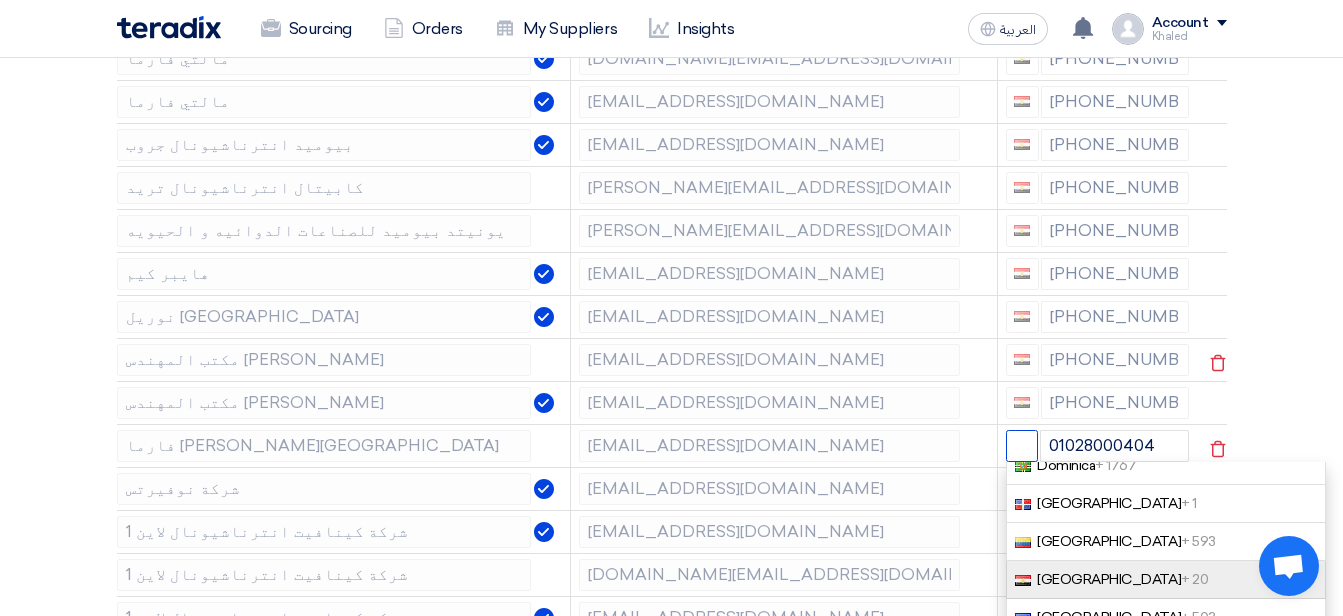 scroll, scrollTop: 1800, scrollLeft: 0, axis: vertical 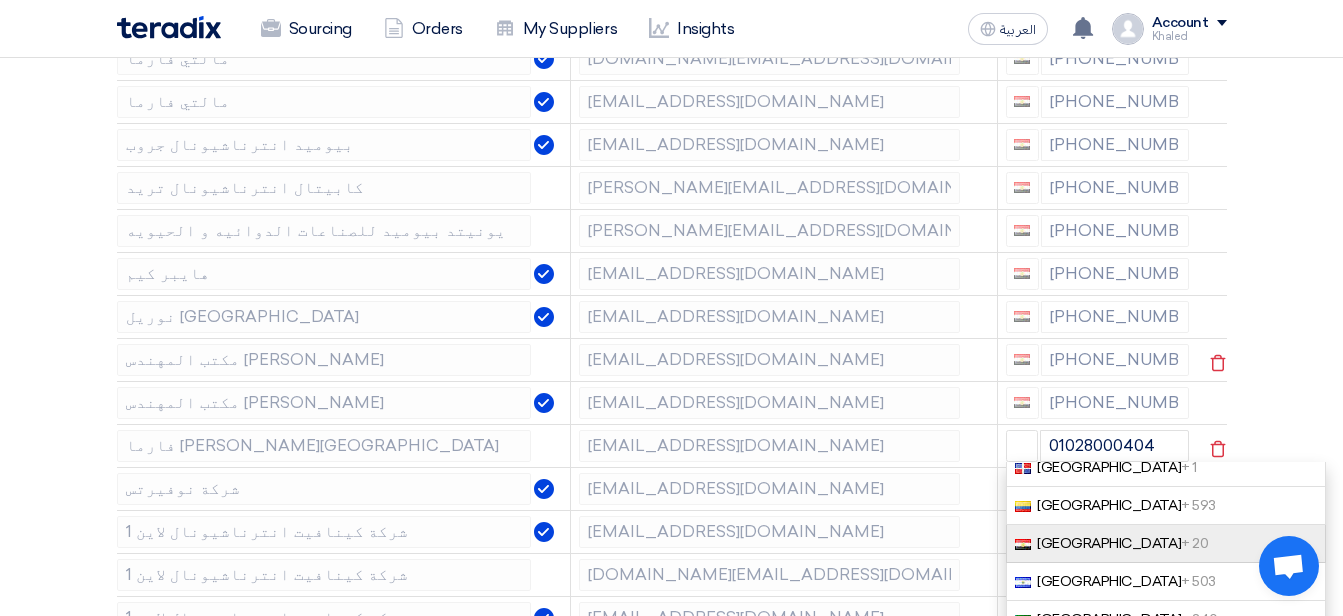click on "+ 20" 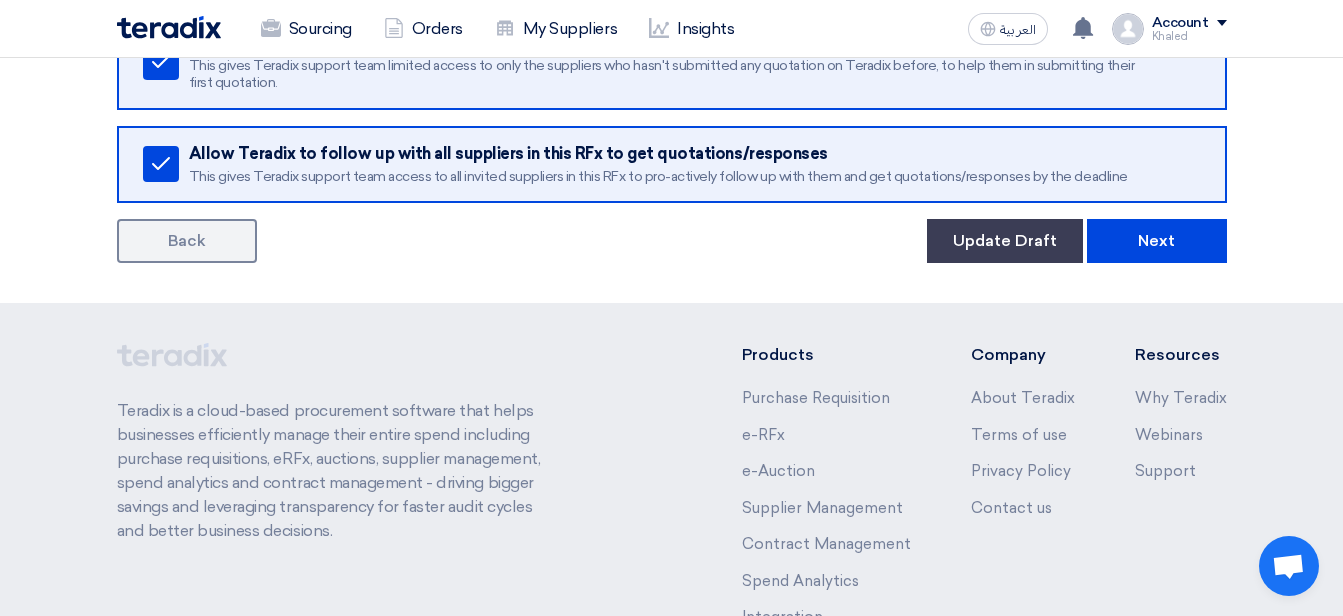 scroll, scrollTop: 3872, scrollLeft: 0, axis: vertical 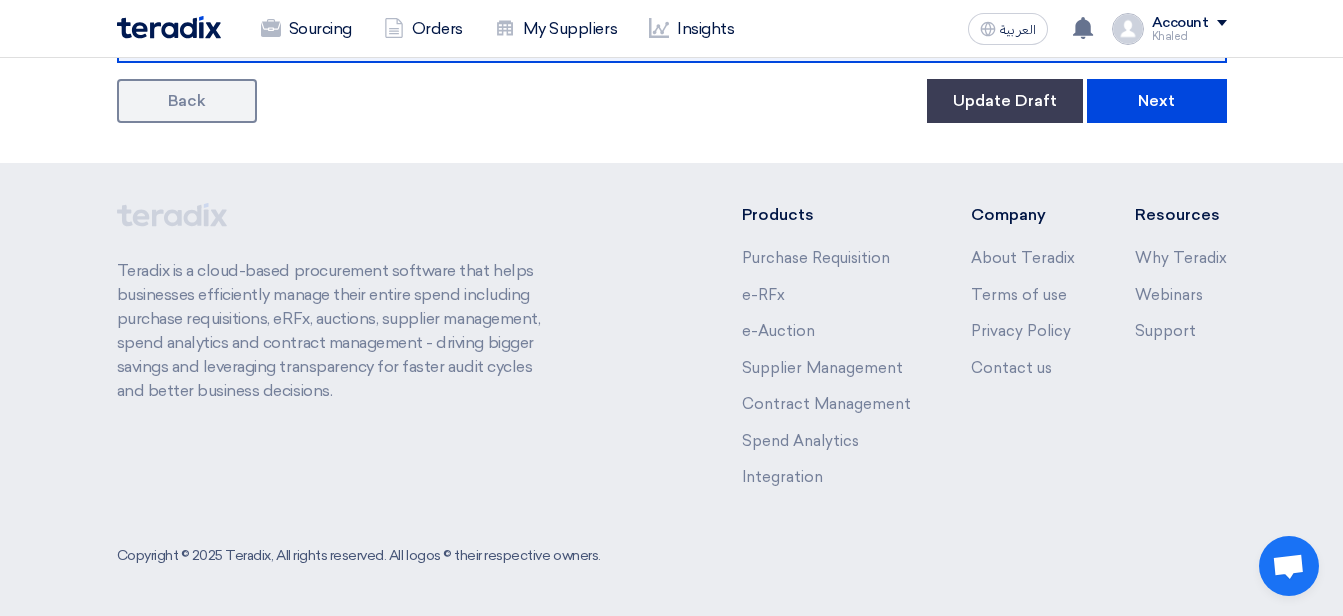 click on "Supplier Management
Minimize/Maximize Category
Invite your suppliers
Excel file
Reset
Import From My Supplier Lists
Supplier's Company Name
Email
Mobile
بيراميدز
[EMAIL_ADDRESS][DOMAIN_NAME]
[PHONE_NUMBER]
بيراميدز" 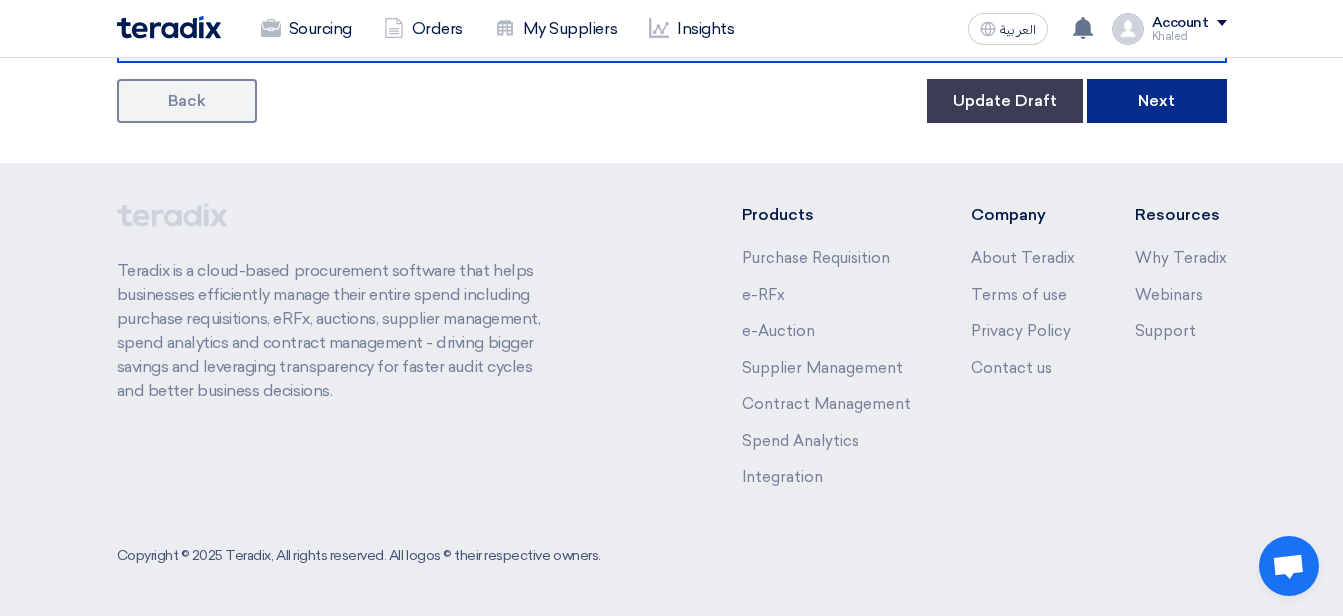 click on "Next" 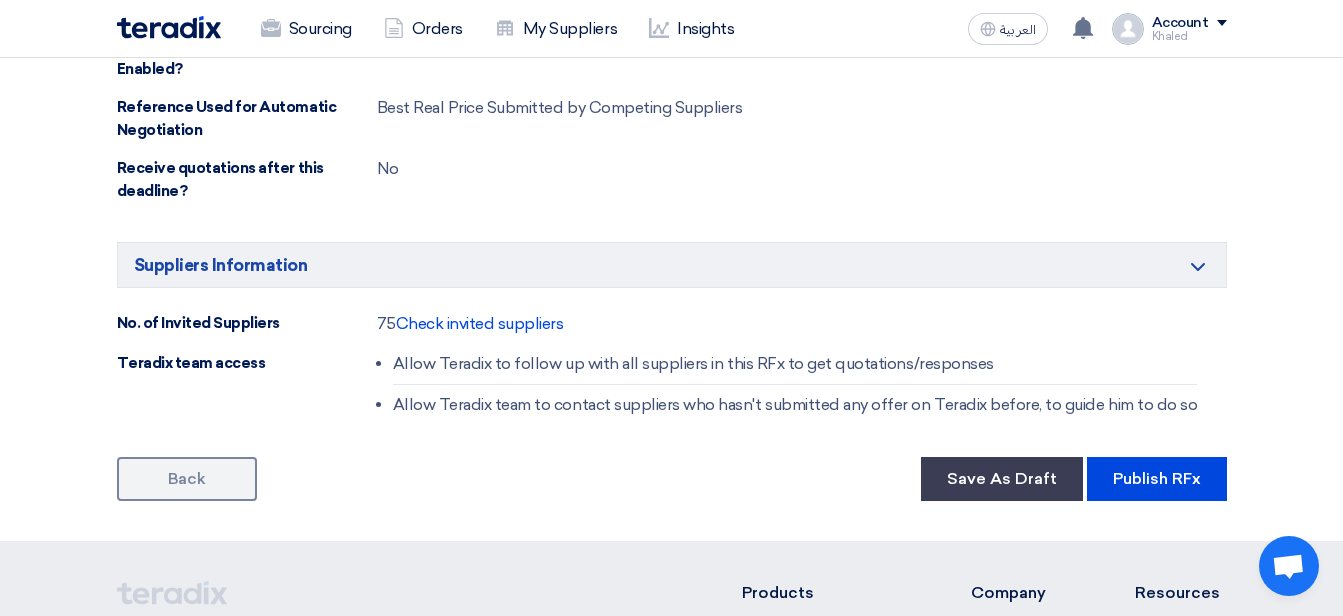 scroll, scrollTop: 1400, scrollLeft: 0, axis: vertical 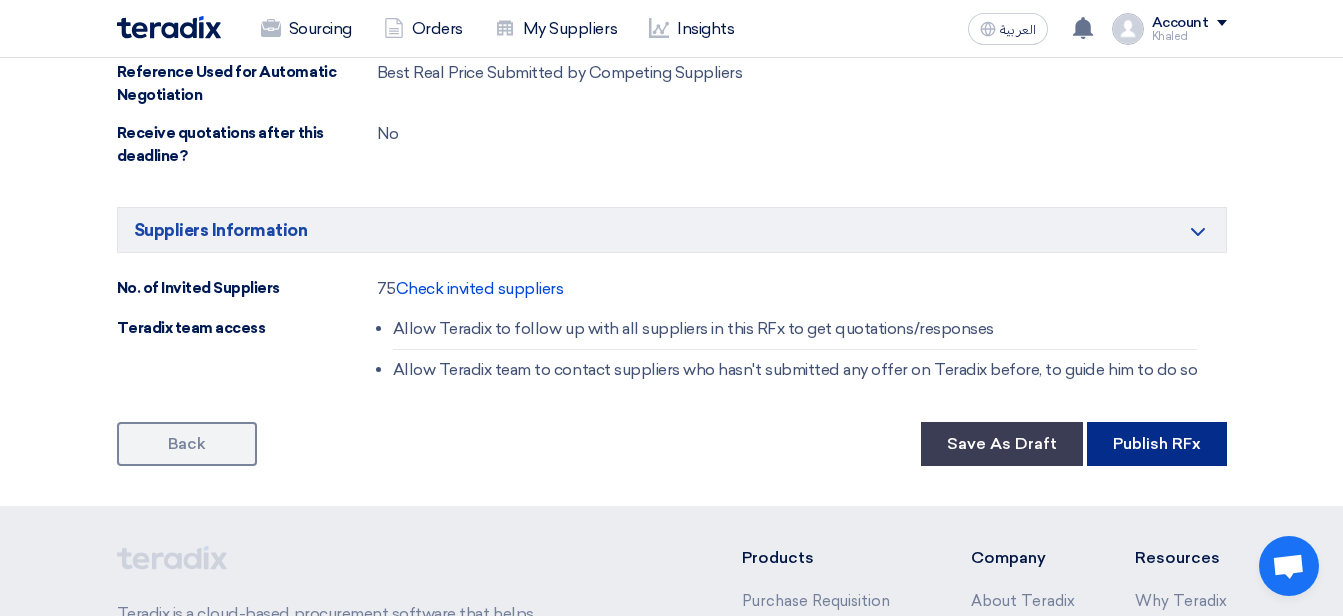 click on "Publish RFx" 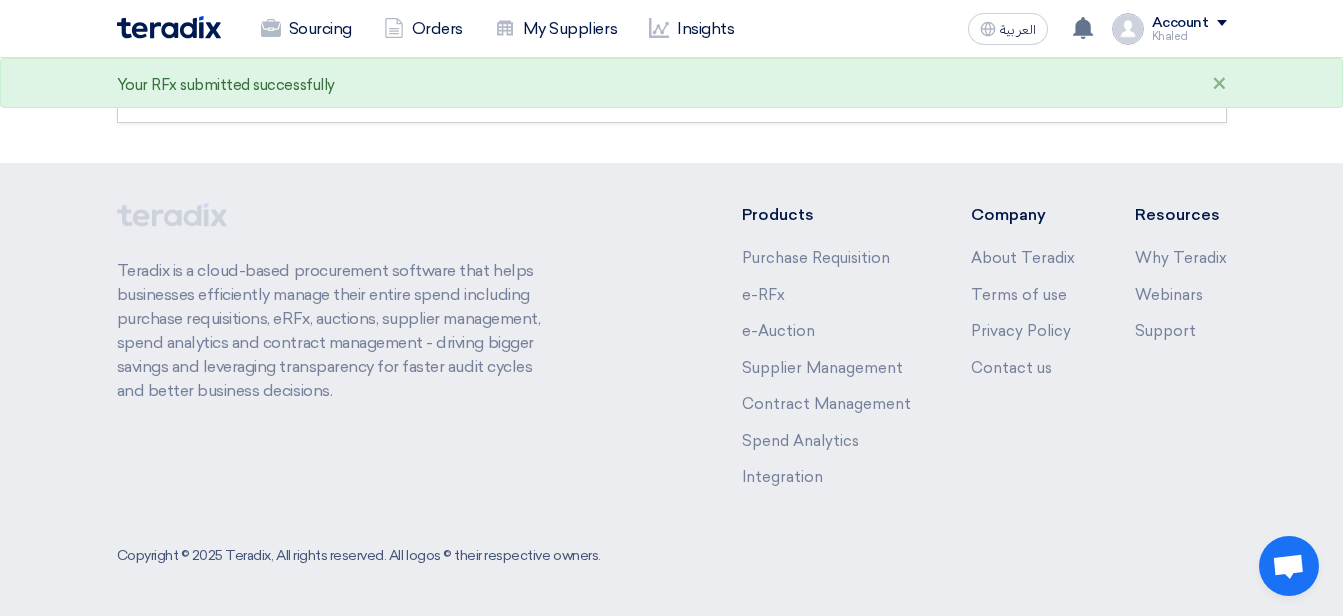 scroll, scrollTop: 0, scrollLeft: 0, axis: both 